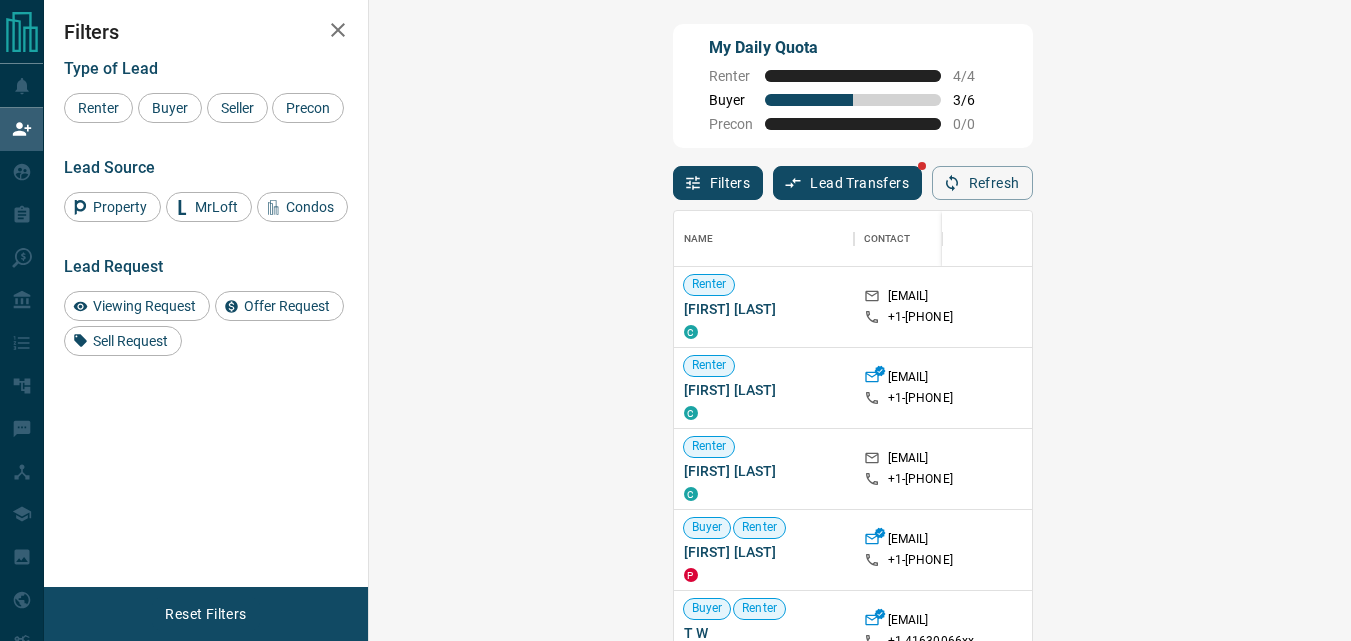 scroll, scrollTop: 0, scrollLeft: 0, axis: both 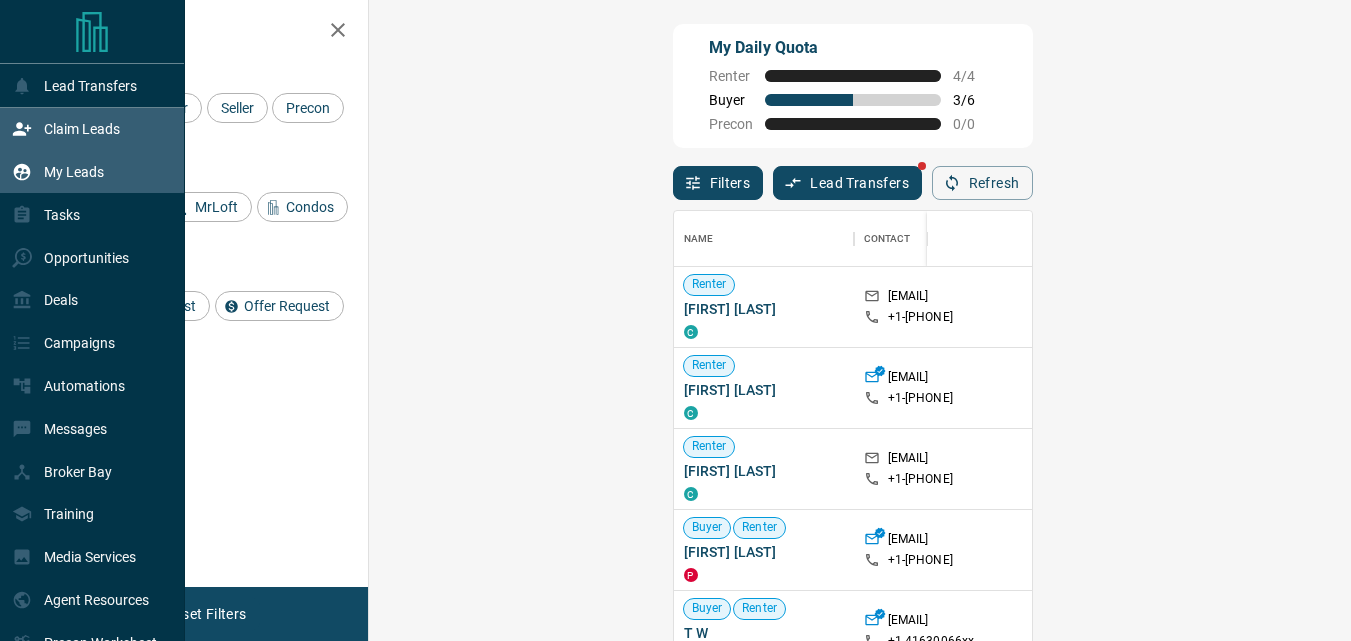 click on "My Leads" at bounding box center [92, 172] 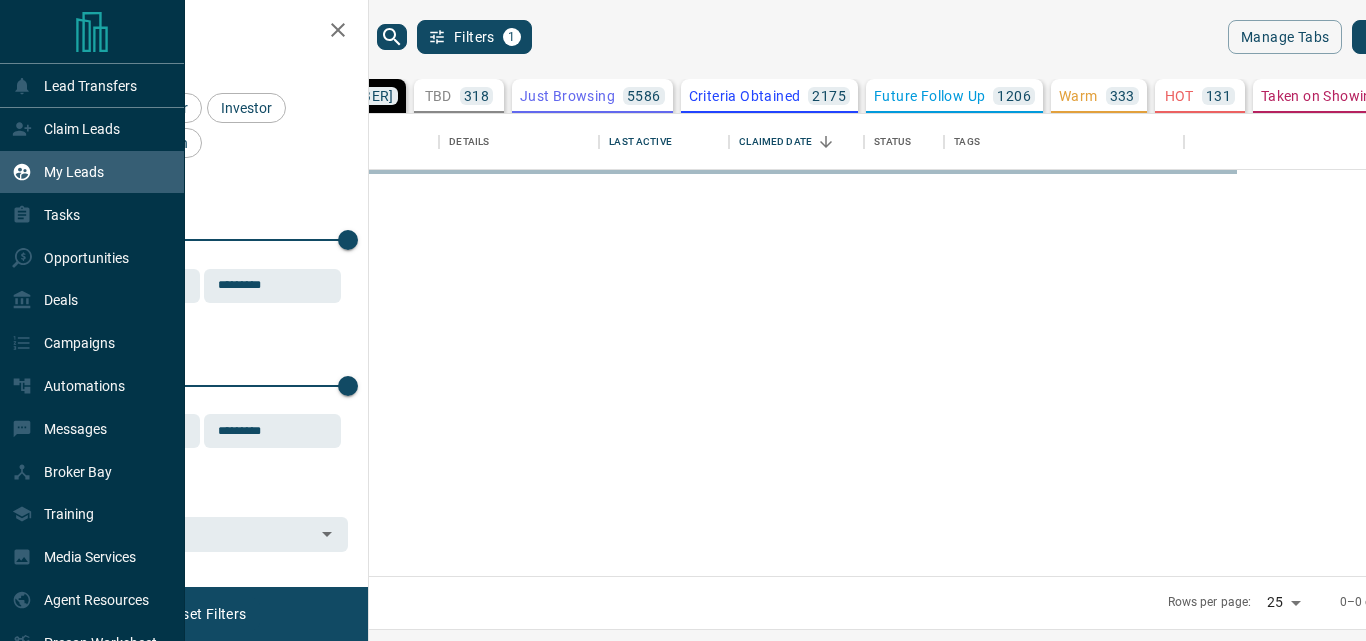 scroll, scrollTop: 16, scrollLeft: 16, axis: both 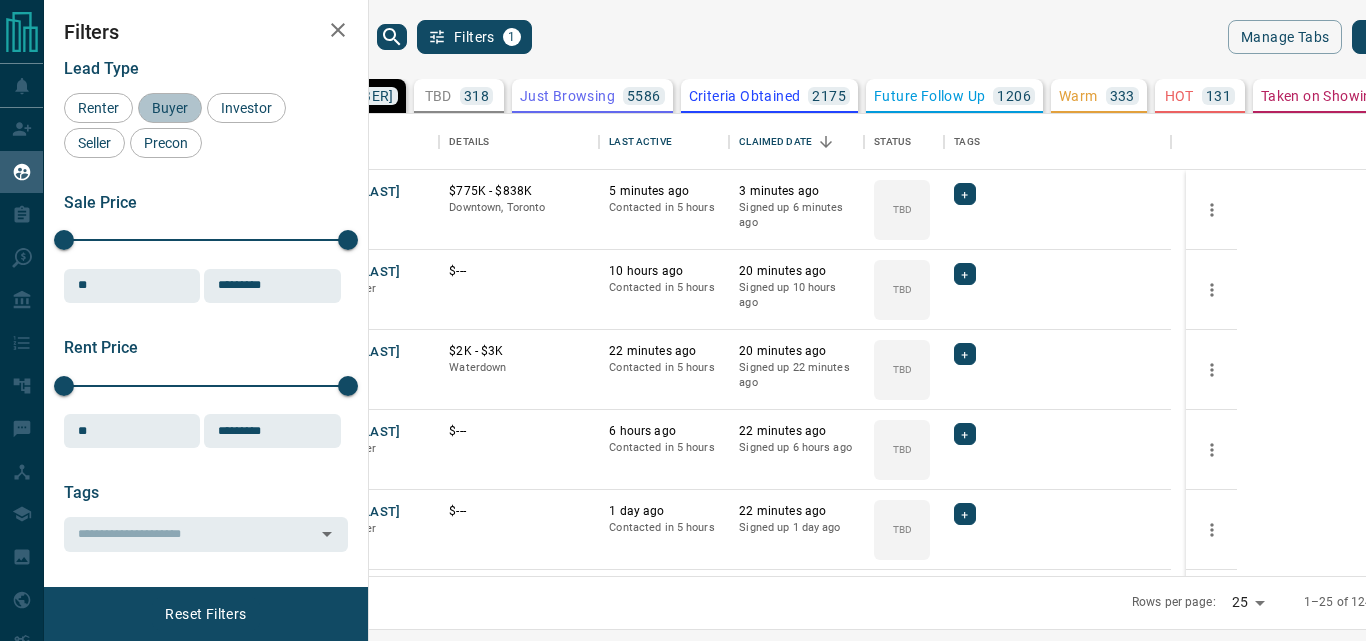 click on "Buyer" at bounding box center [170, 108] 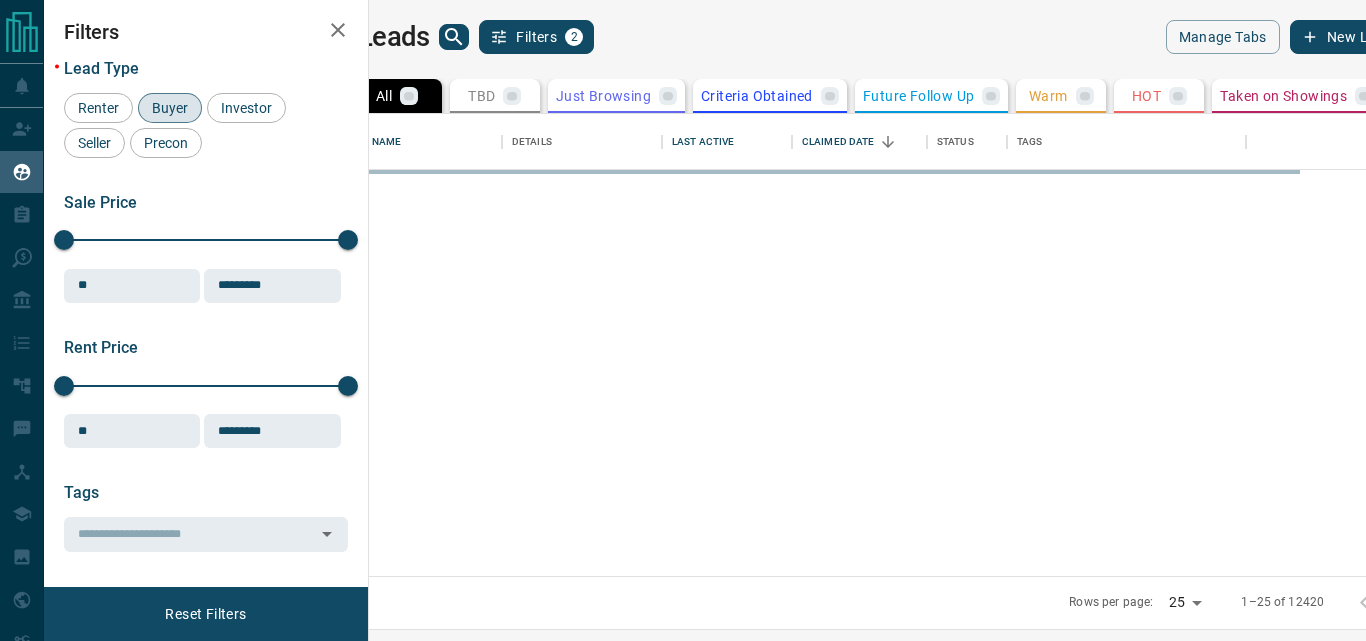 click on "TBD" at bounding box center (481, 96) 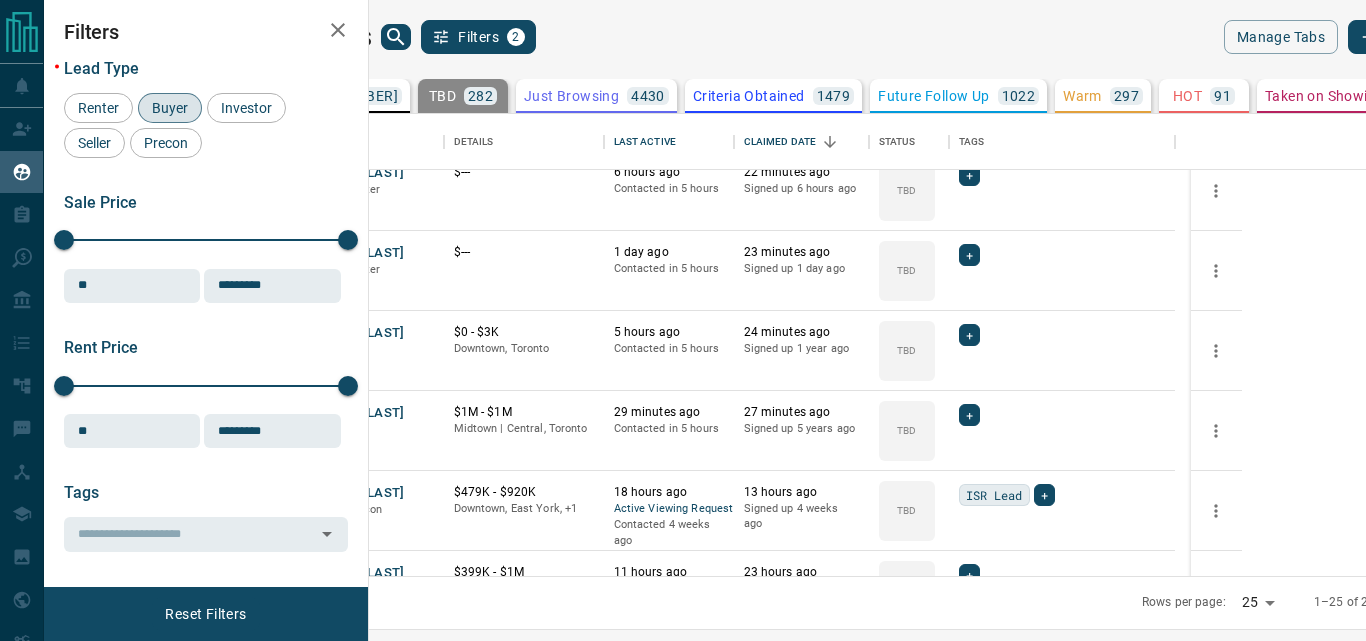 scroll, scrollTop: 200, scrollLeft: 0, axis: vertical 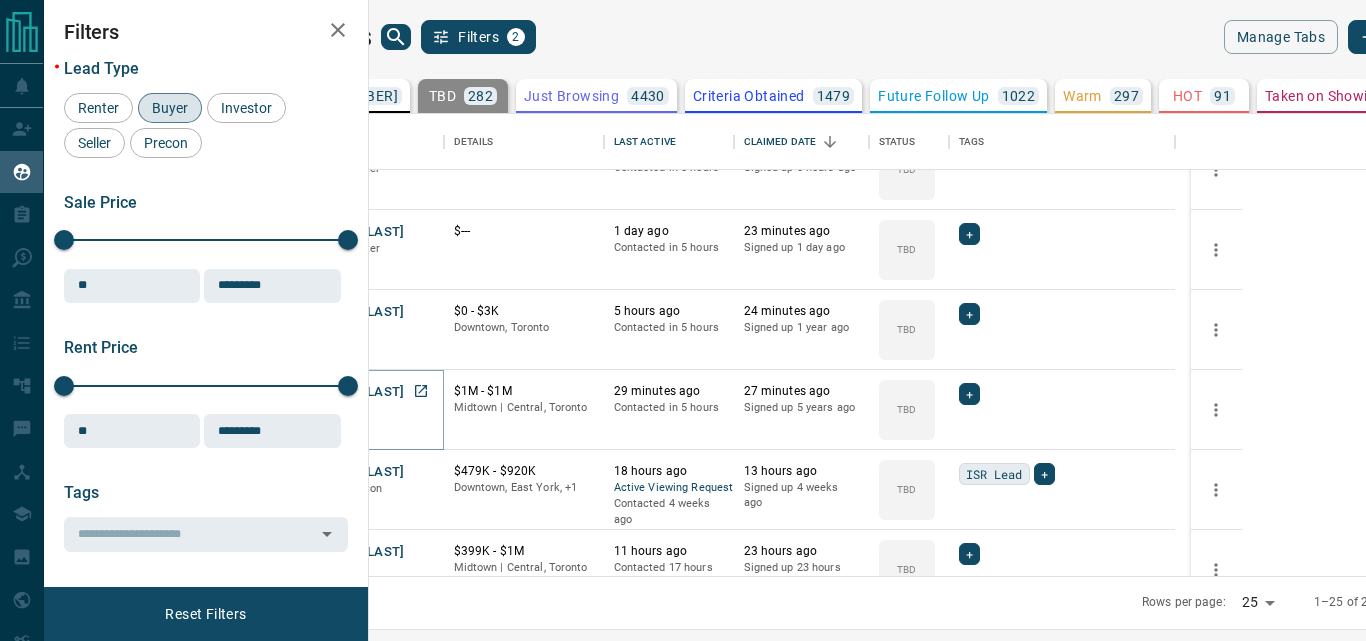 click on "[FIRST] [LAST]" at bounding box center (359, 392) 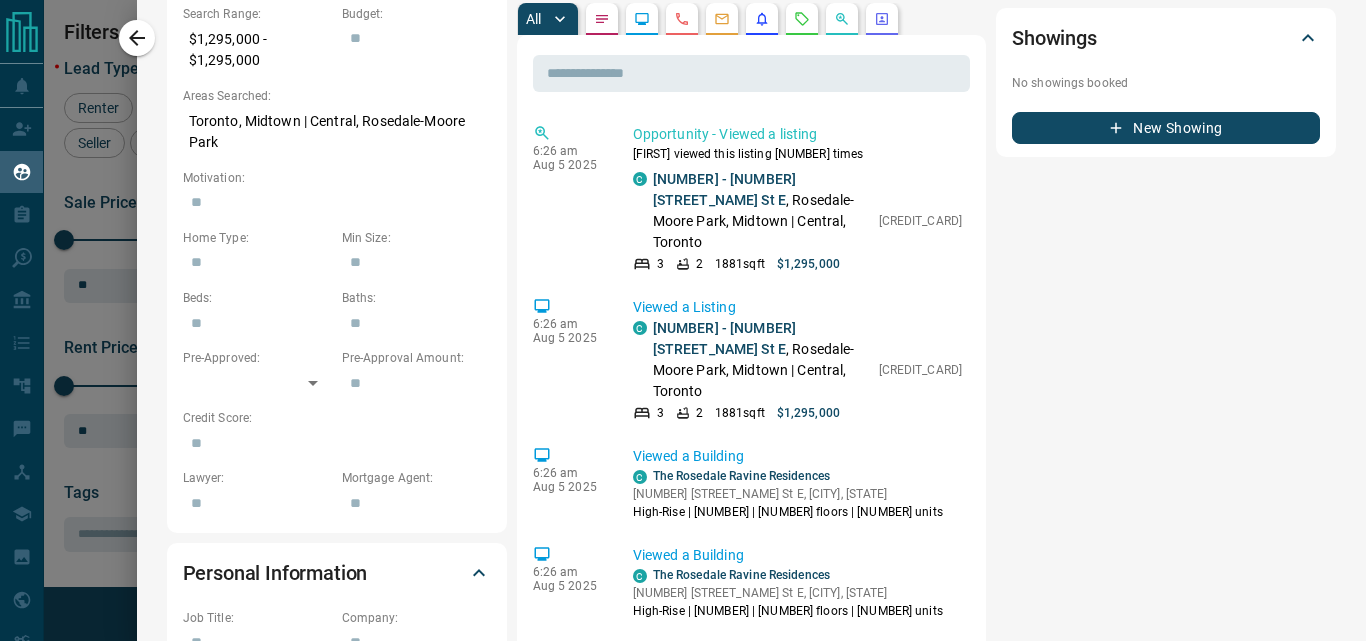 scroll, scrollTop: 700, scrollLeft: 0, axis: vertical 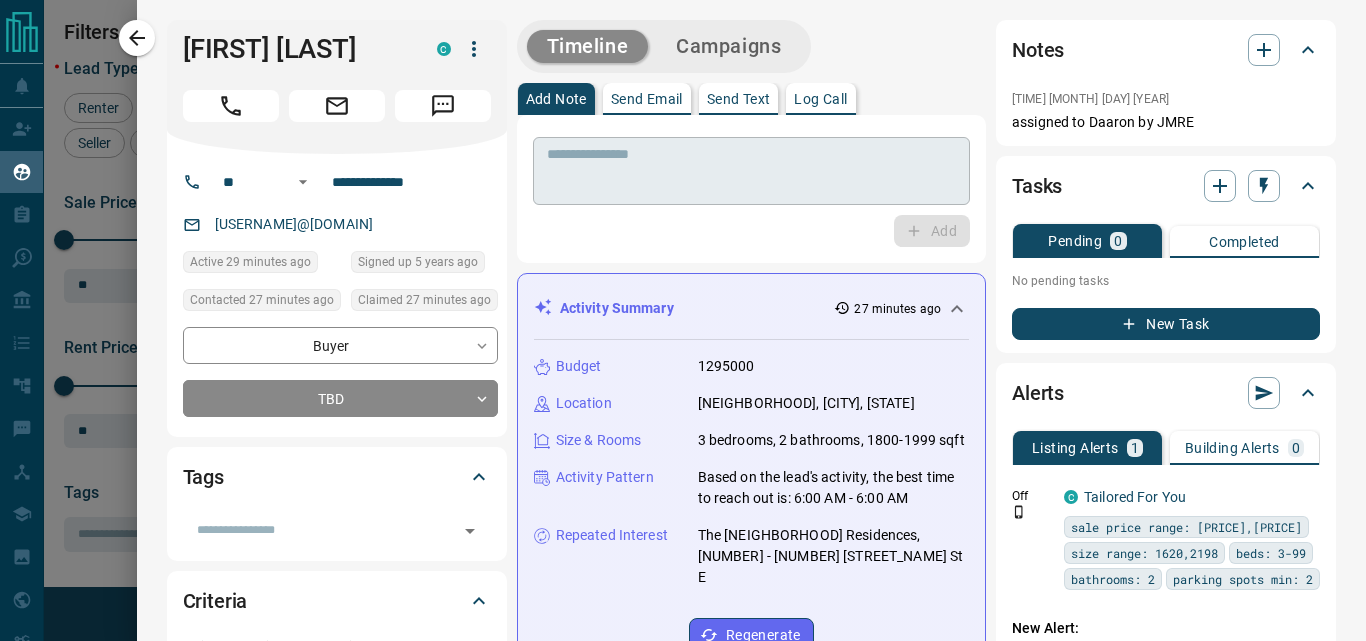 type 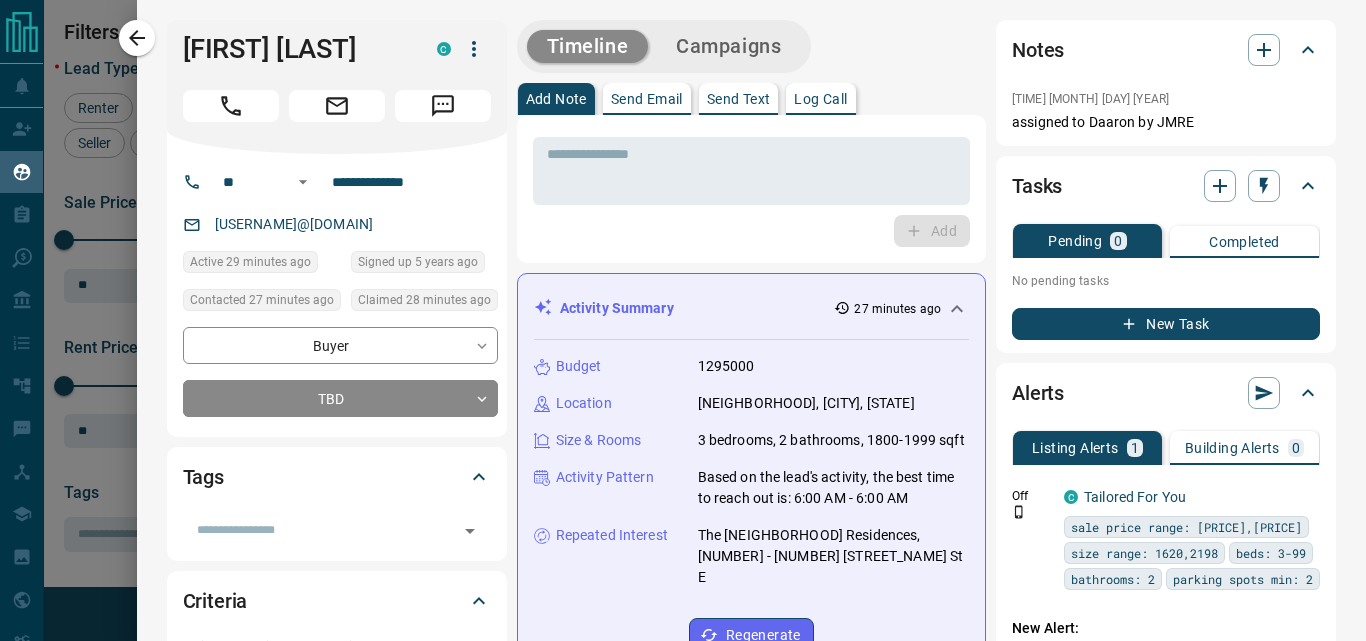 click 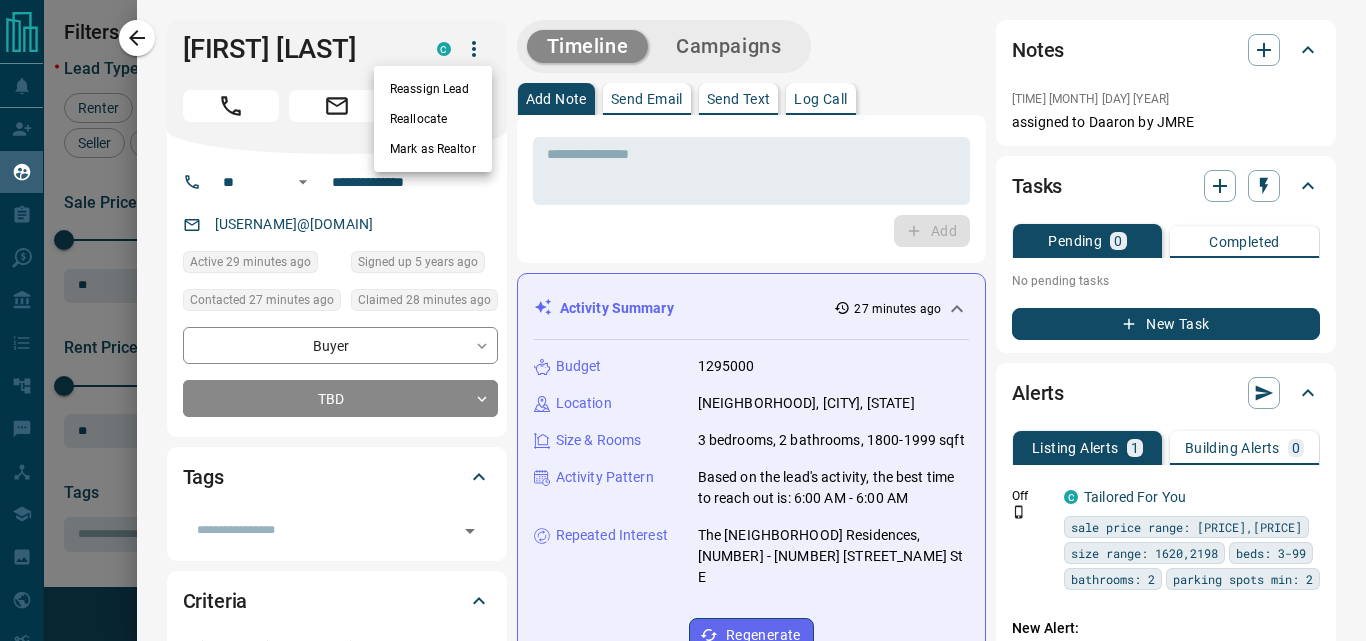 click at bounding box center (683, 320) 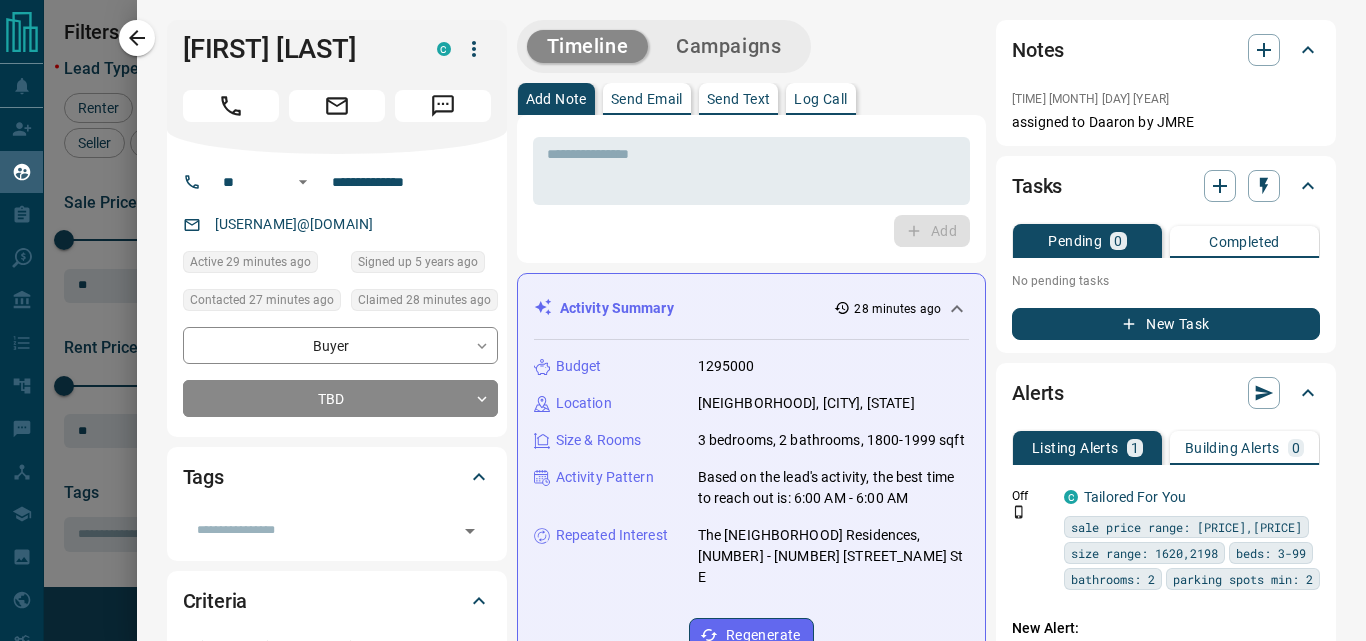 click on "Timeline Campaigns" at bounding box center (751, 46) 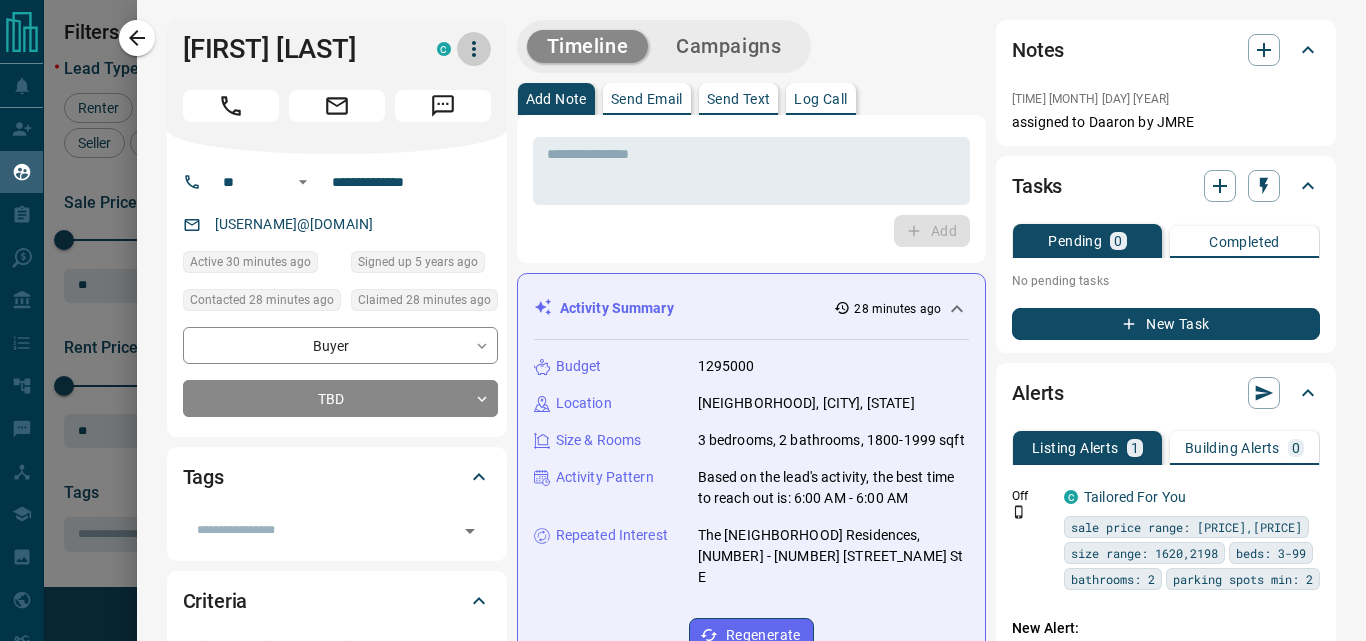 click 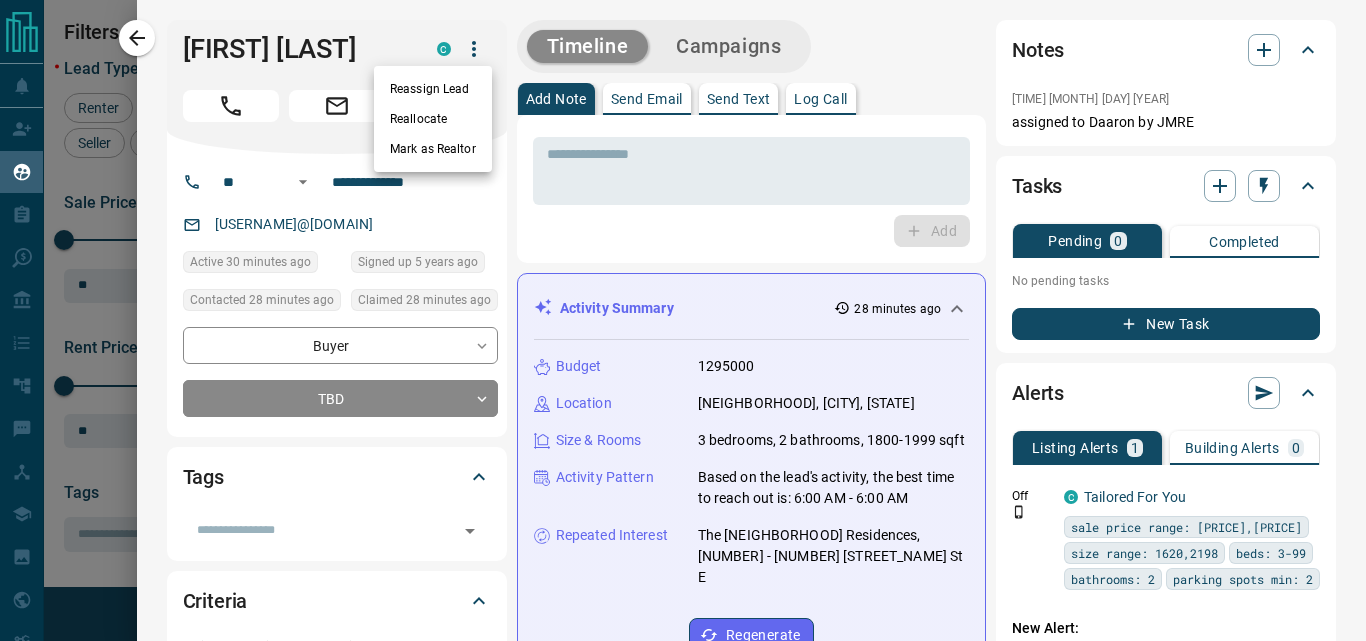 click at bounding box center [683, 320] 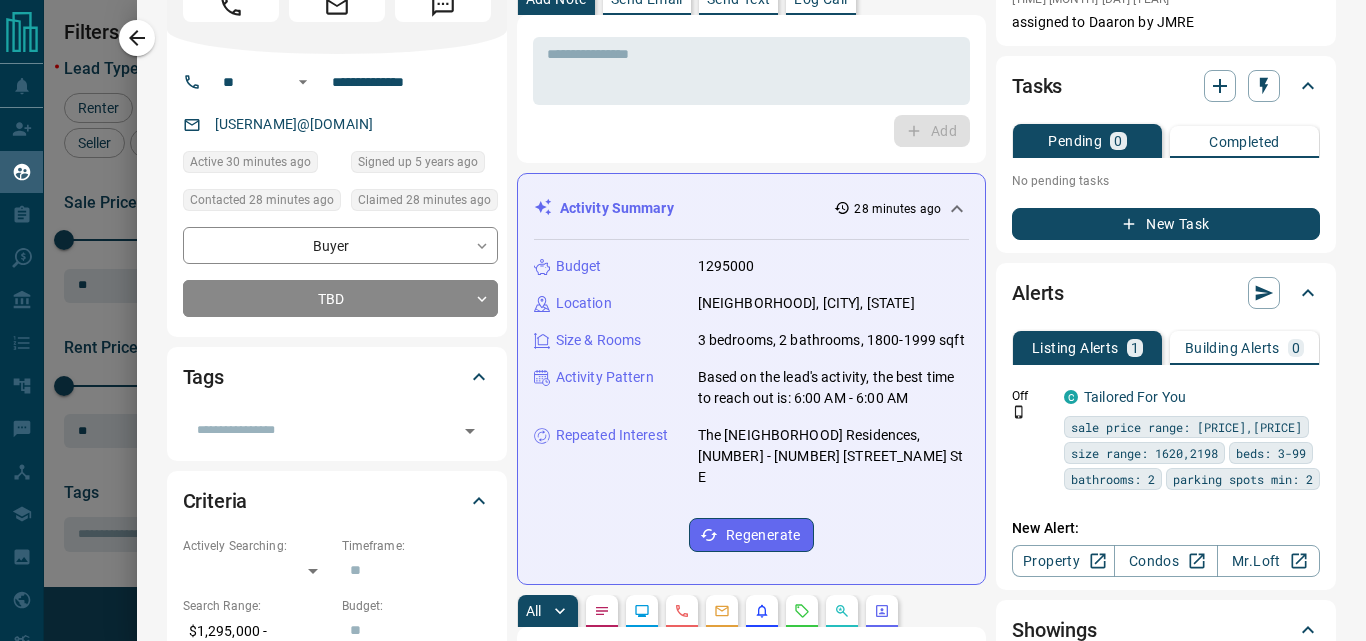 scroll, scrollTop: 0, scrollLeft: 0, axis: both 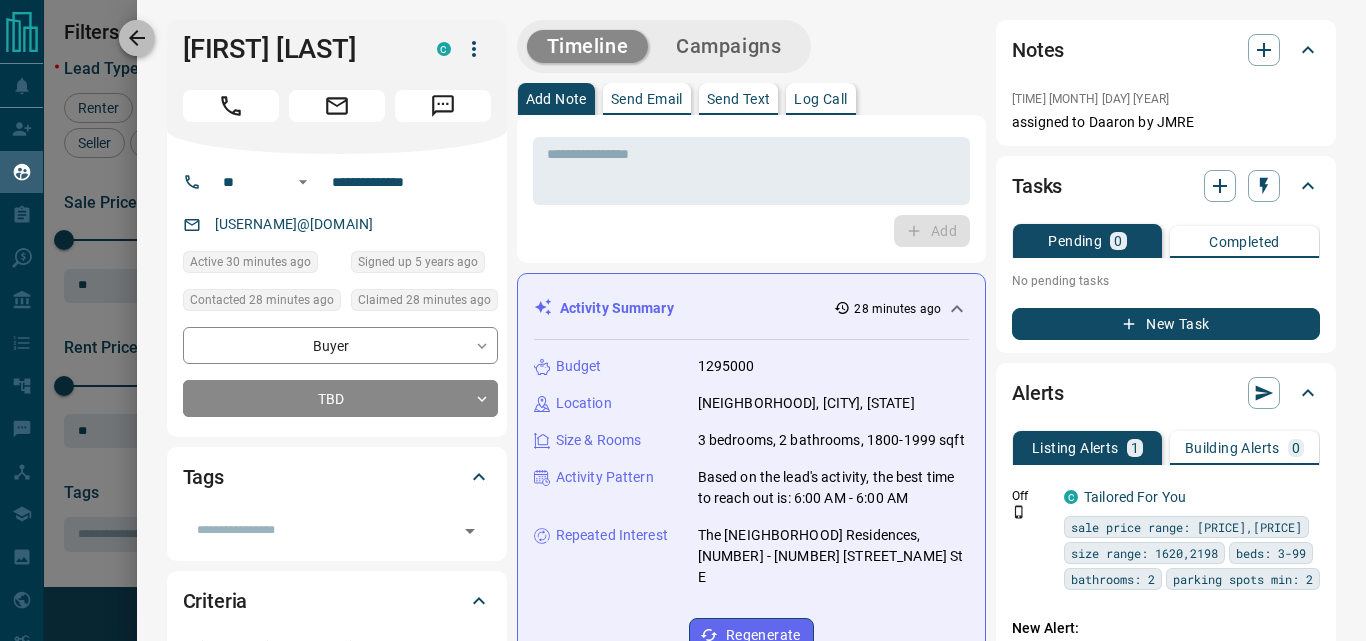 click 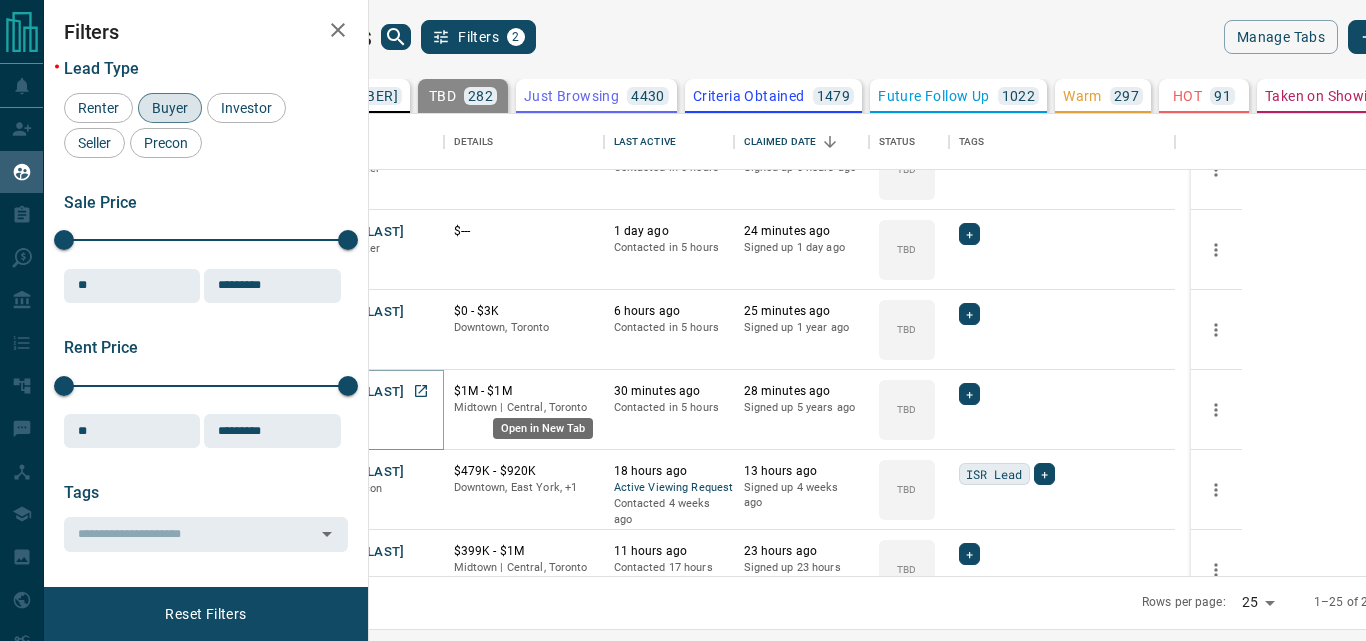 click 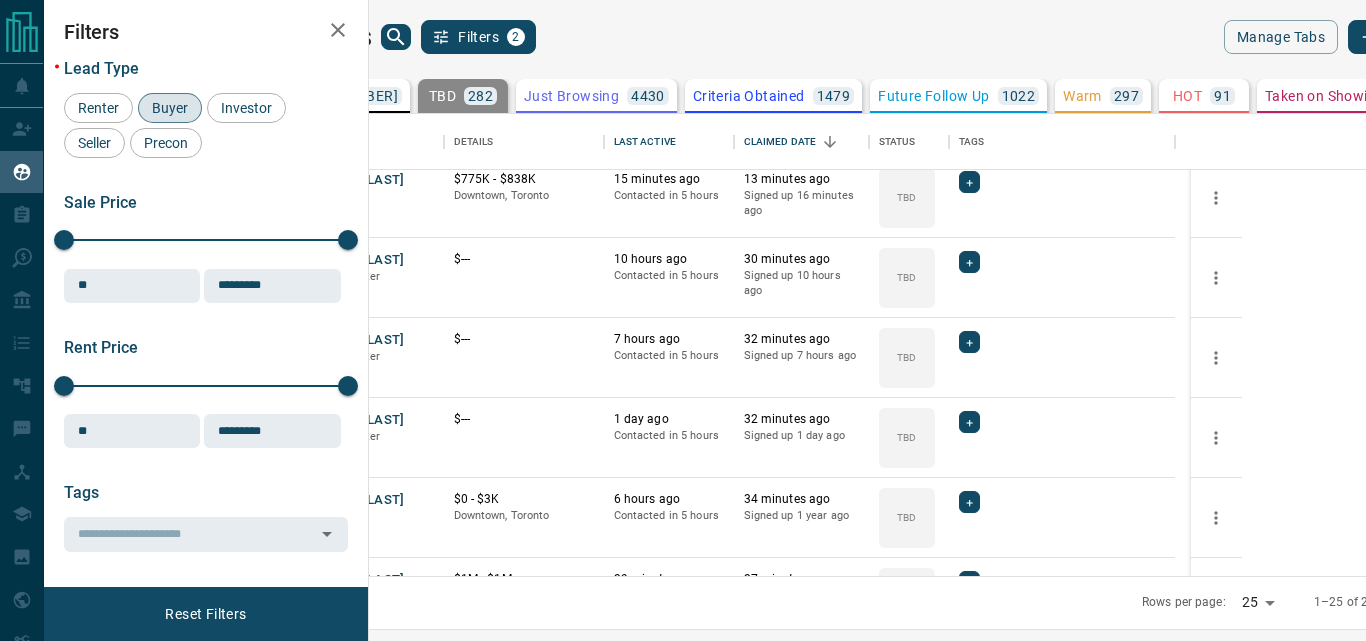 scroll, scrollTop: 0, scrollLeft: 0, axis: both 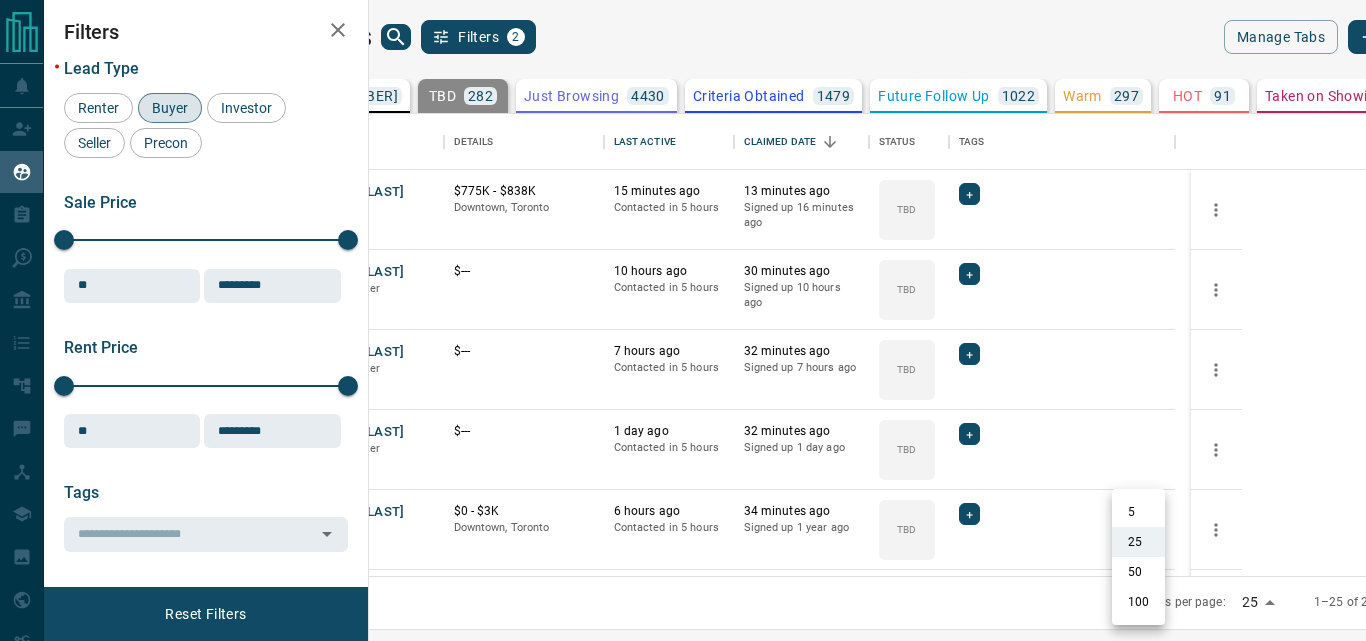 click on "Lead Transfers Claim Leads My Leads Tasks Opportunities Deals Campaigns Automations Messages Broker Bay Training Media Services Agent Resources Precon Worksheet My Team Mobile Apps Disclosure Logout My Leads Filters 2 Manage Tabs New Lead All [NUMBER] TBD [NUMBER] Do Not Contact - Not Responsive [NUMBER] Bogus [NUMBER] Just Browsing [NUMBER] Criteria Obtained [NUMBER] Future Follow Up [NUMBER] Warm [NUMBER] HOT [NUMBER] Taken on Showings [NUMBER] Submitted Offer [NUMBER] Client [NUMBER] Name Details Last Active Claimed Date Status Tags [FIRST] [LAST] Buyer C [PRICE] - [PRICE] [CITY], [CITY] [TIME] ago Contacted in [TIME] ago Signed up [TIME] ago TBD + [FIRST] [LAST] Buyer C [PRICE] - [PRICE] [CITY], [CITY], [NUMBER] [TIME] ago Contacted in [TIME] ago Signed up [TIME] ago TBD + [FIRST] [LAST] Buyer C [PRICE] - [PRICE] [CITY], [CITY] | [CITY], [NUMBER] [TIME] ago Contacted in [TIME] ago Signed up [TIME] ago TBD + [FIRST] [LAST] Buyer C [PRICE] - [PRICE] [CITY] | [CITY], [CITY] [TIME] ago Contacted in [TIME] ago Signed up [TIME] ago TBD + C" at bounding box center [683, 308] 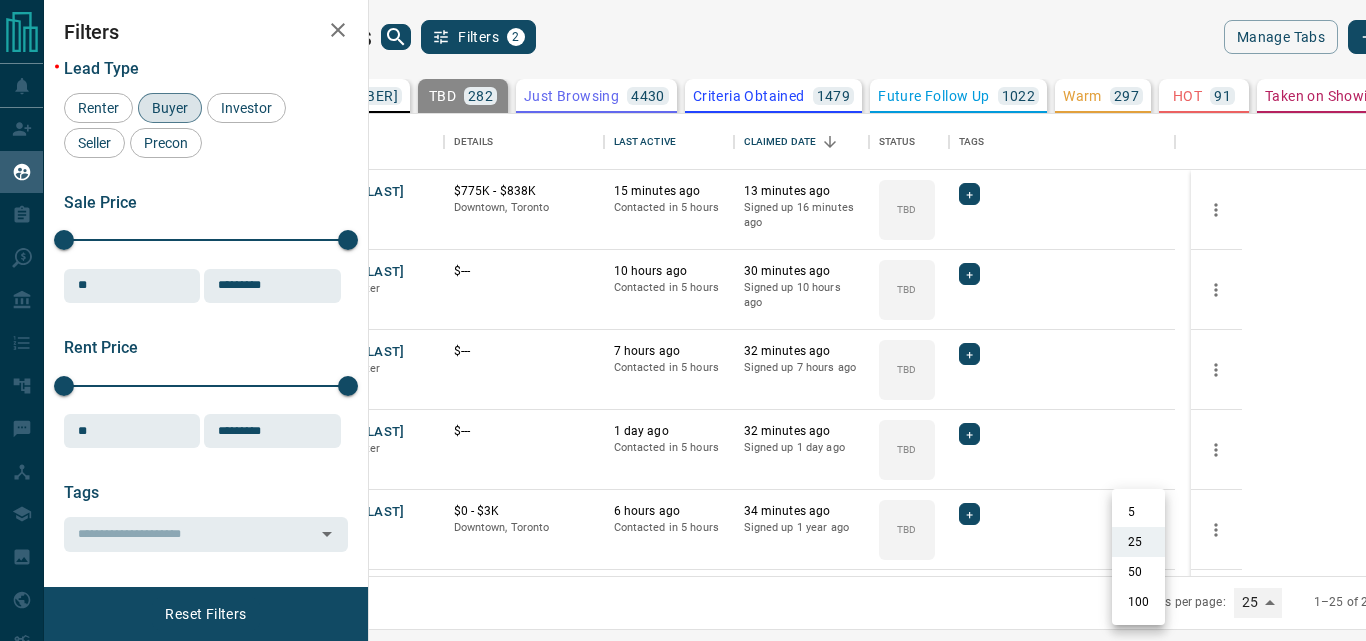 type on "***" 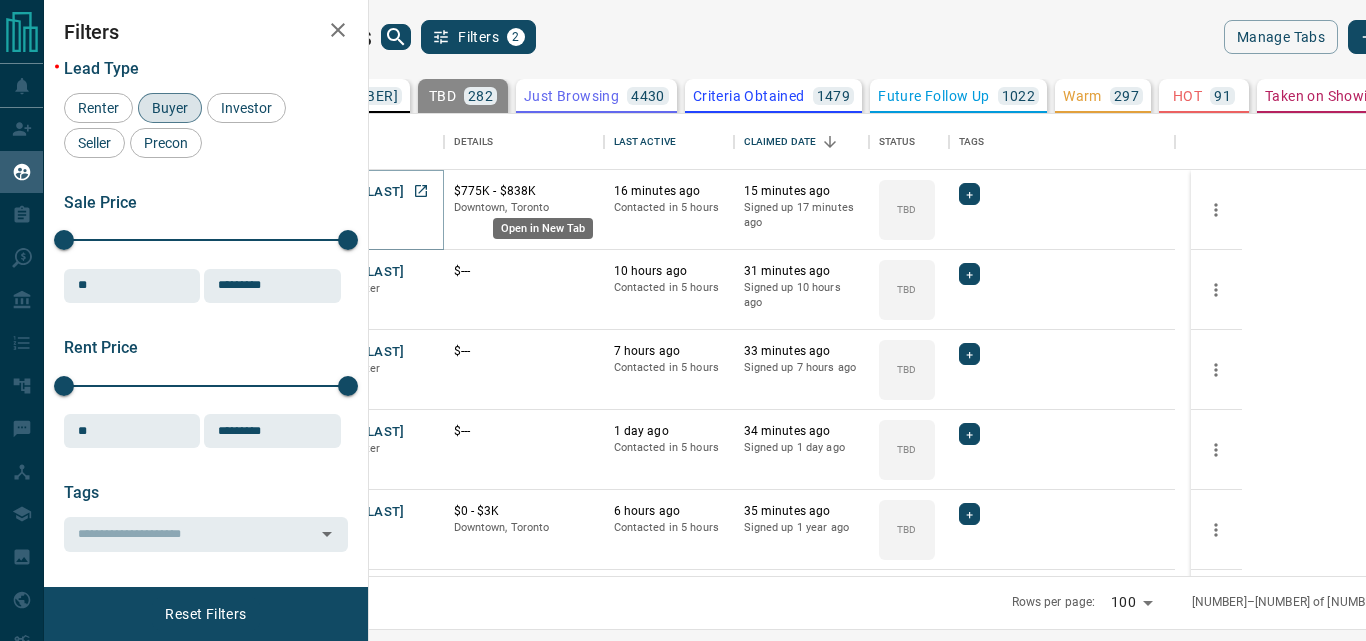 click 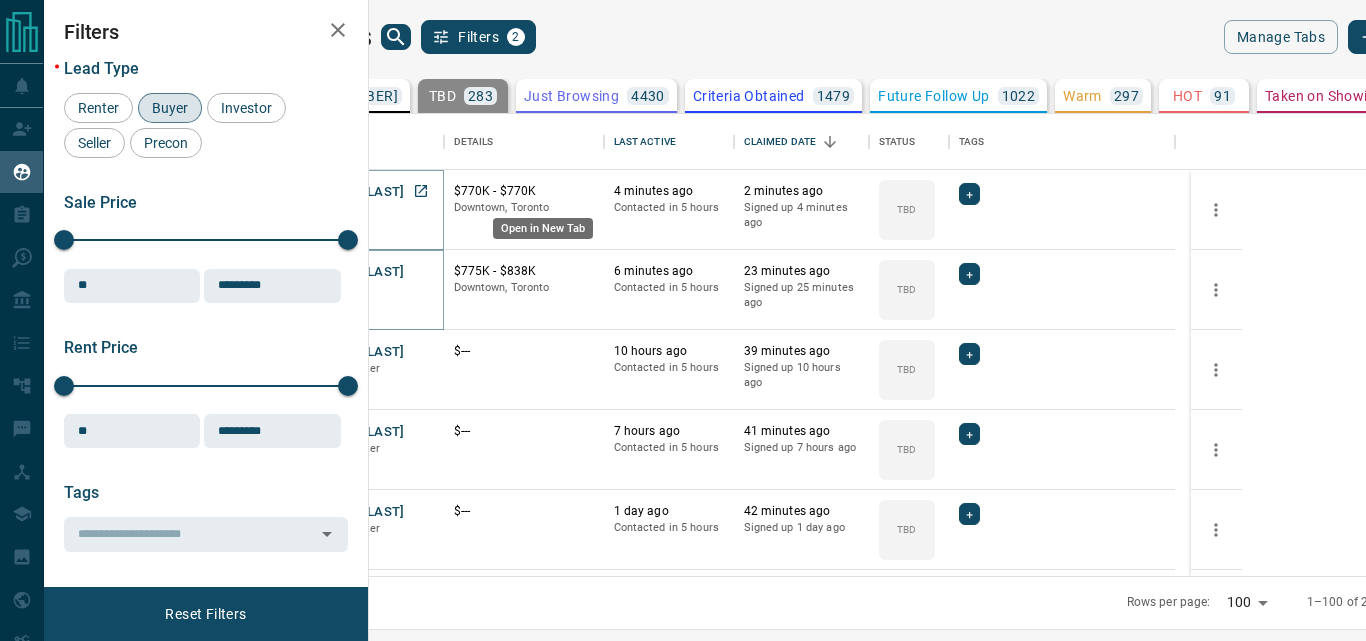 click 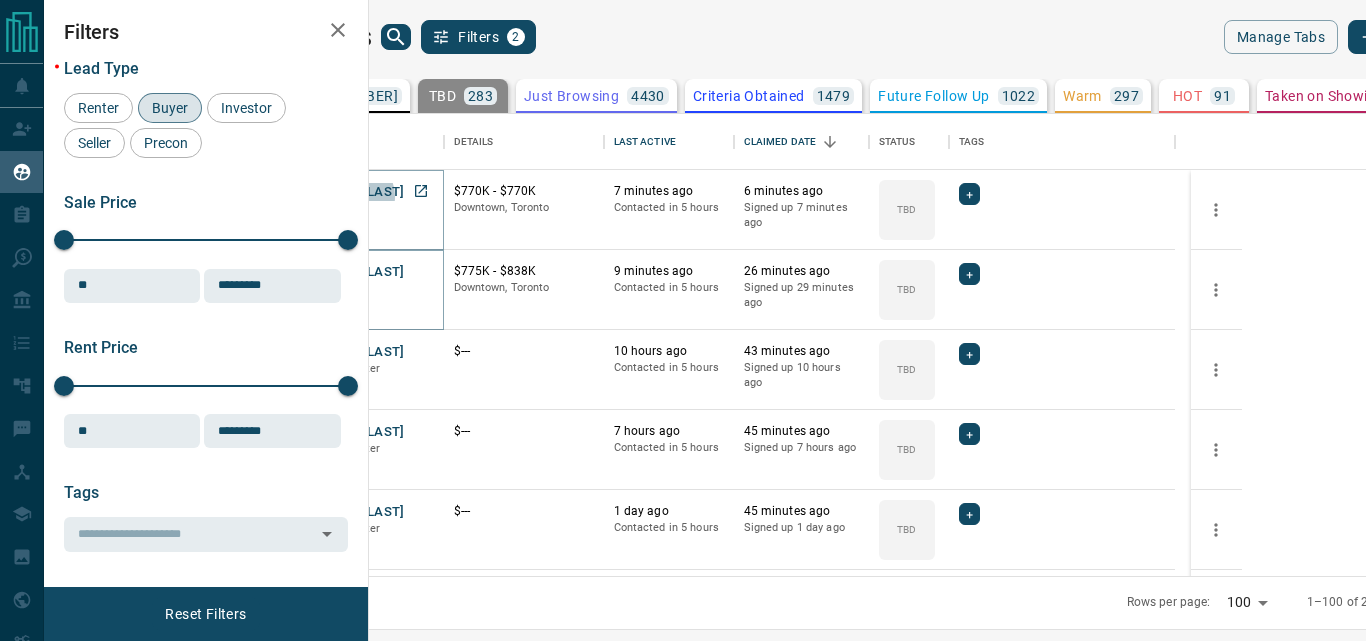 click on "[FIRST] [LAST]" at bounding box center (359, 192) 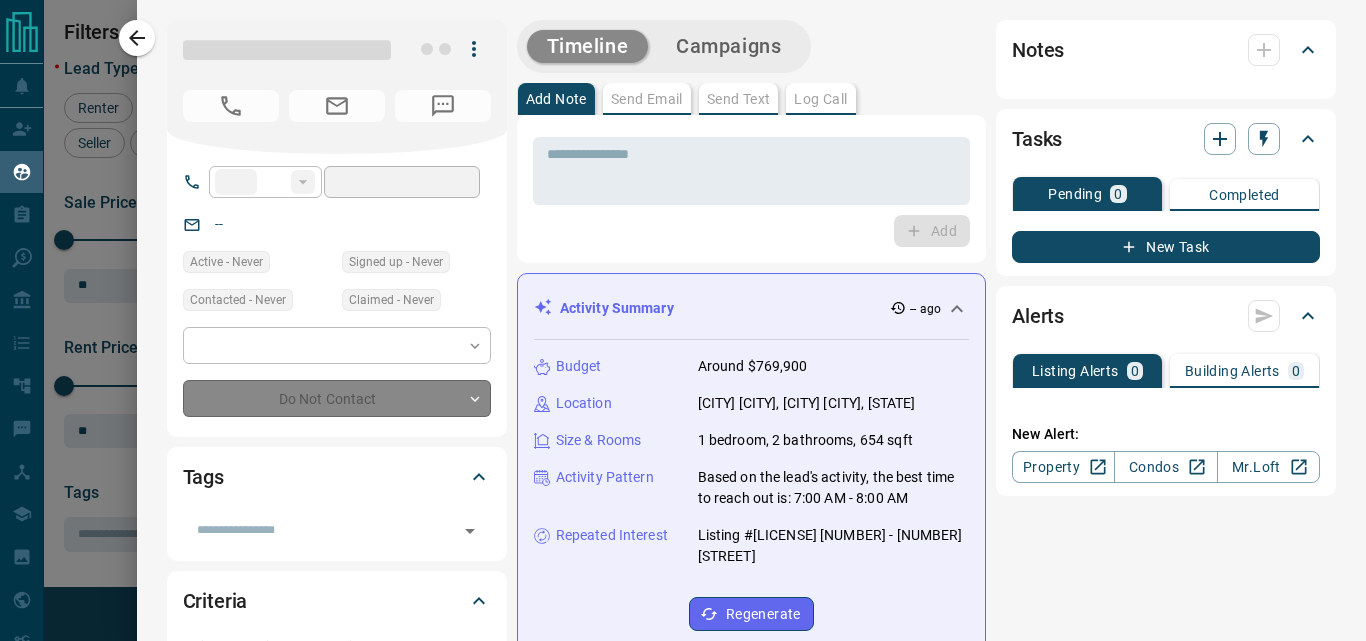 type on "**" 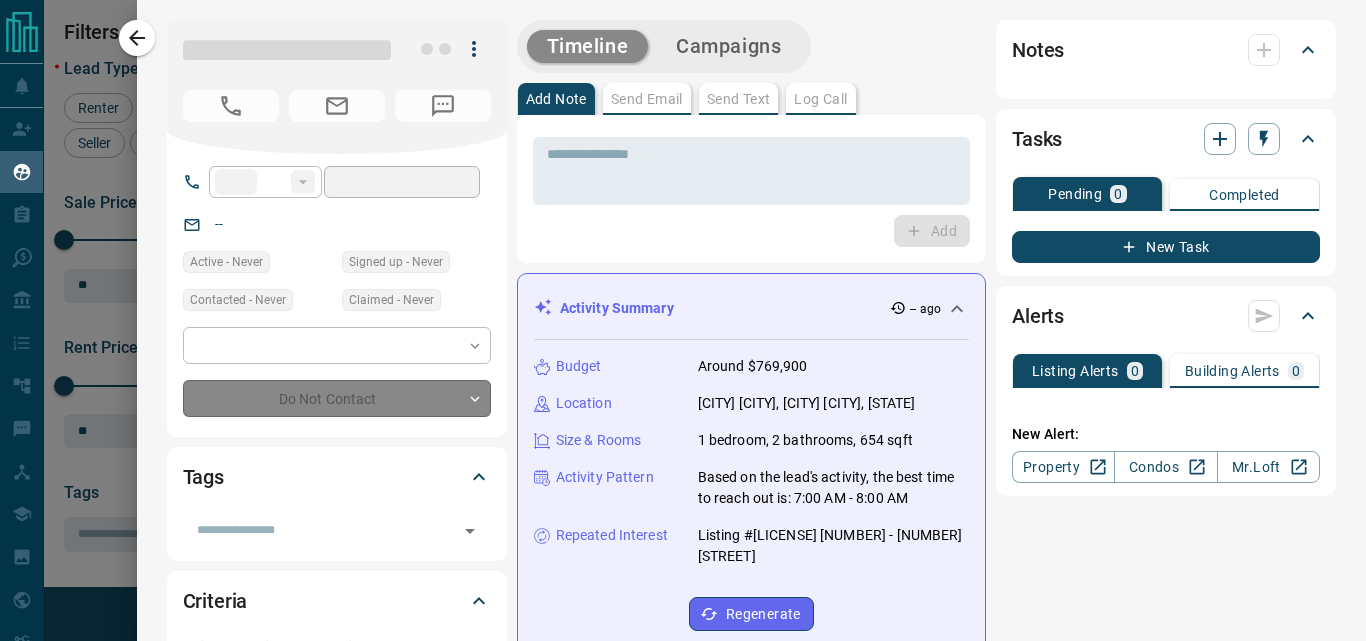 type on "**********" 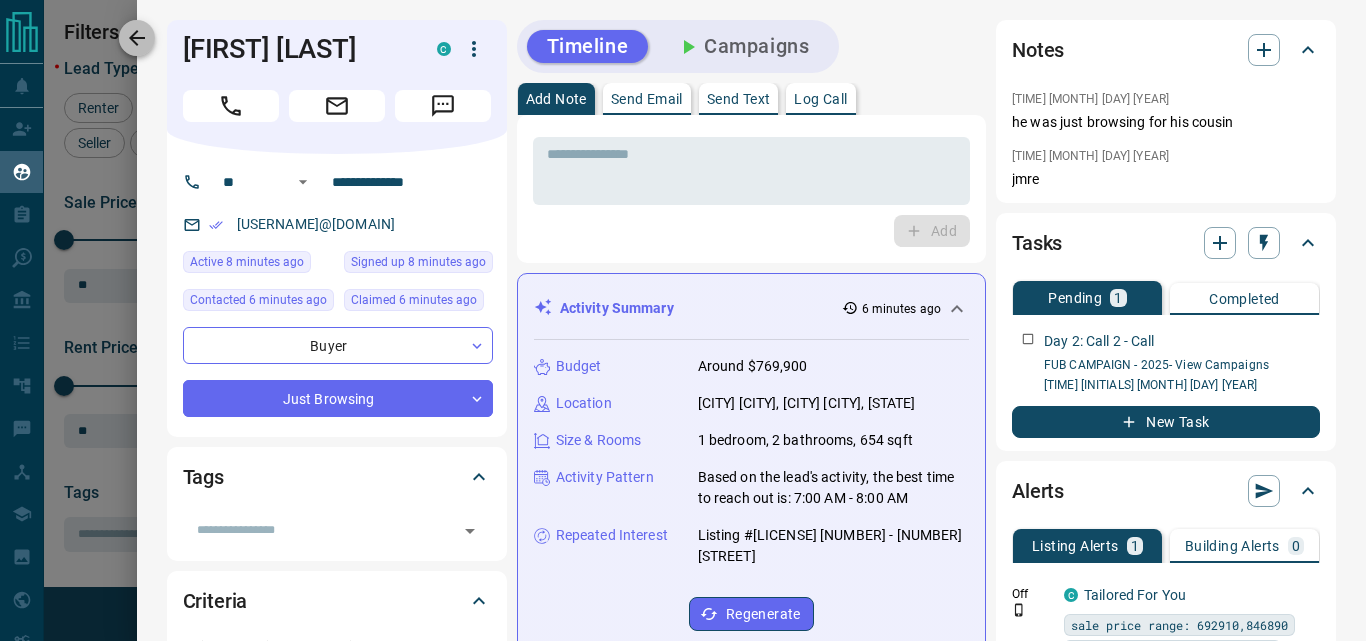 click 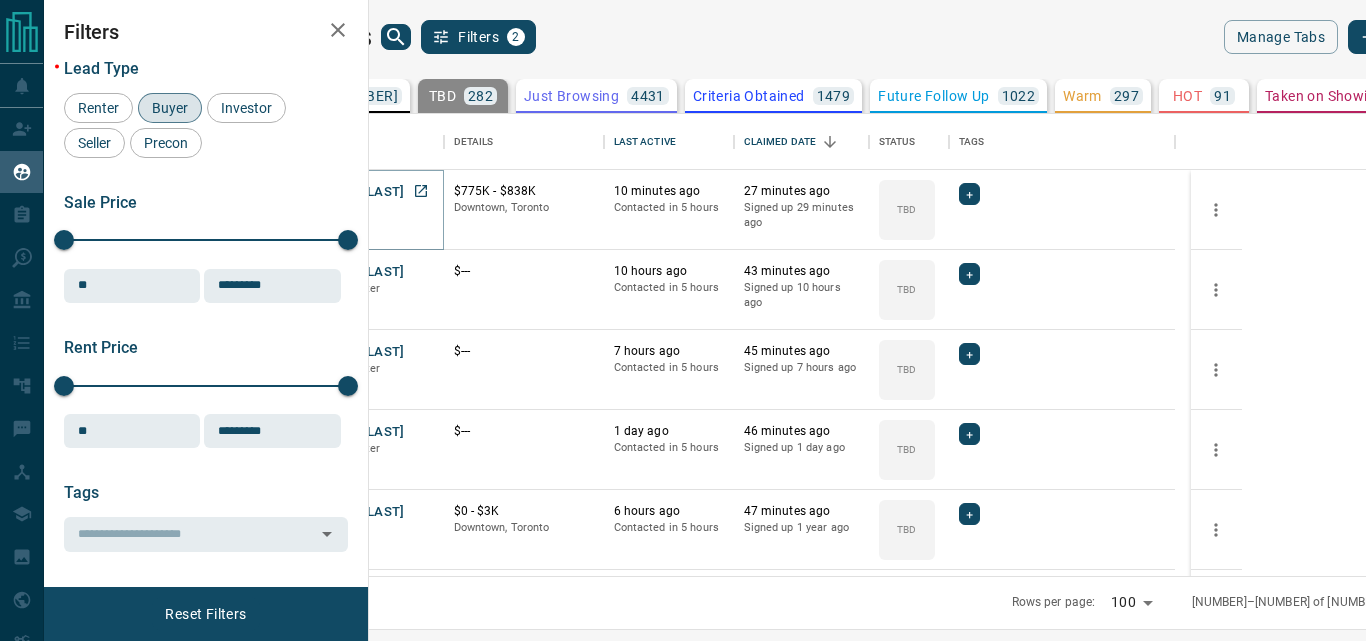 click on "[FIRST] [LAST]" at bounding box center (359, 192) 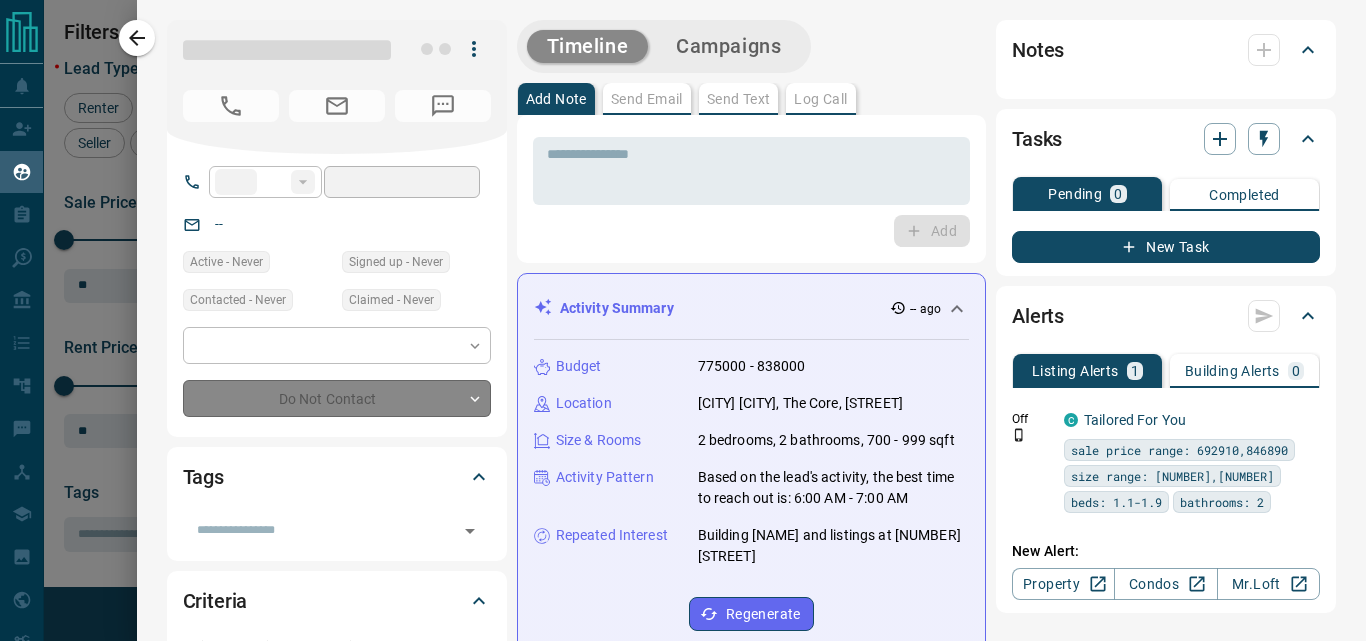 type on "**" 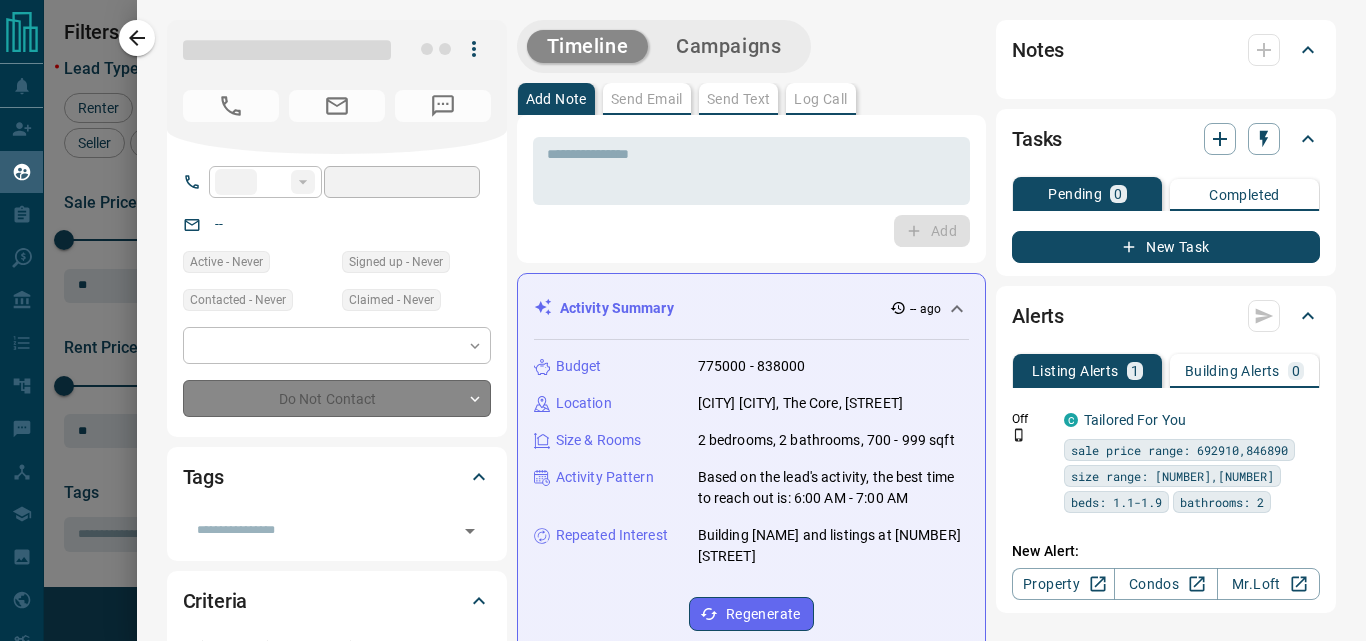 type on "**********" 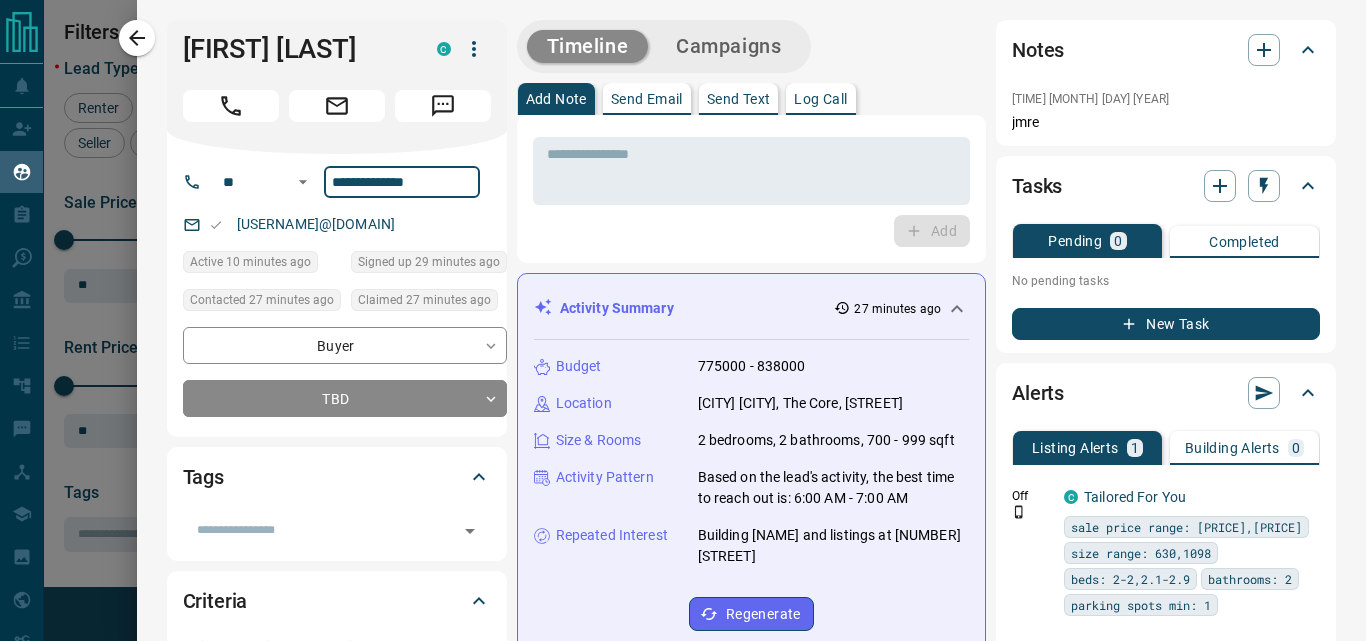 click on "**********" at bounding box center [402, 182] 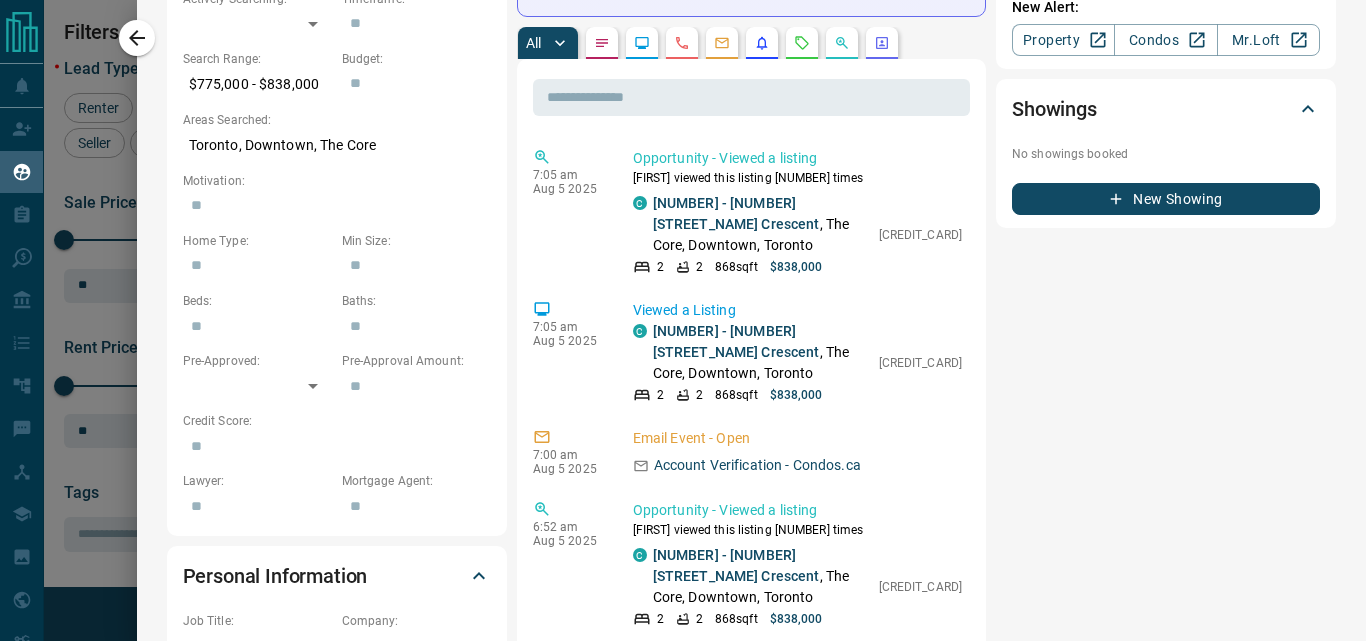 scroll, scrollTop: 800, scrollLeft: 0, axis: vertical 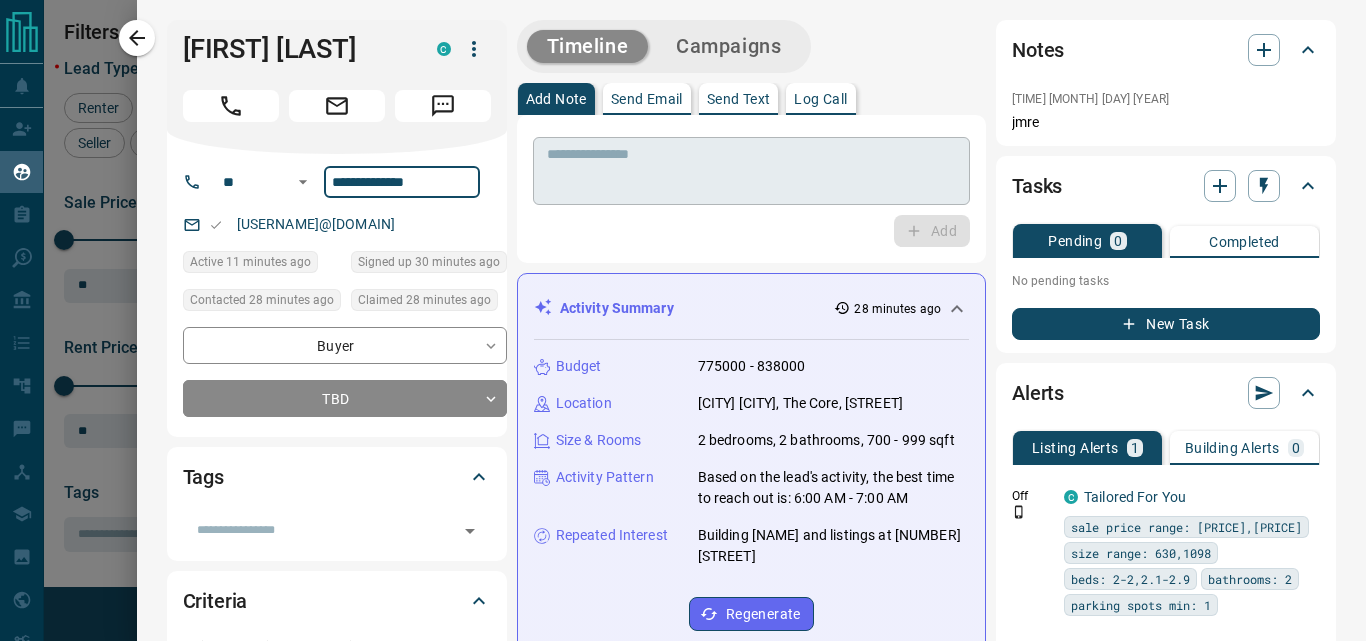 click at bounding box center [751, 171] 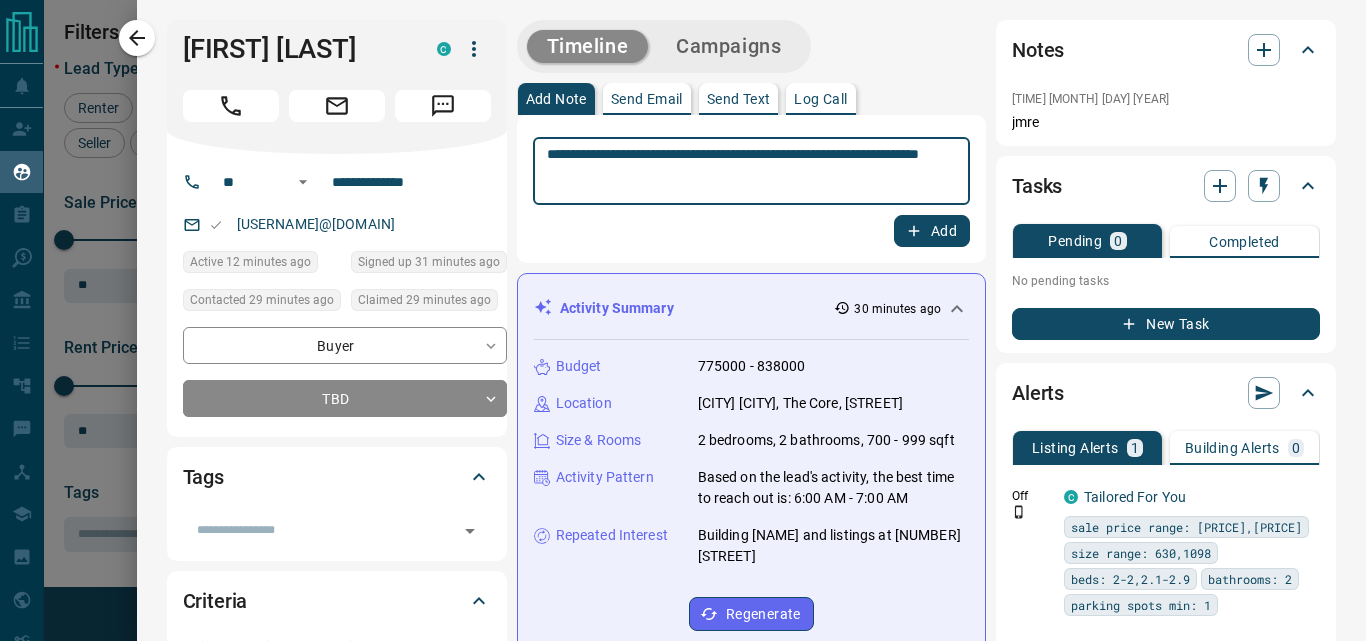 type on "**********" 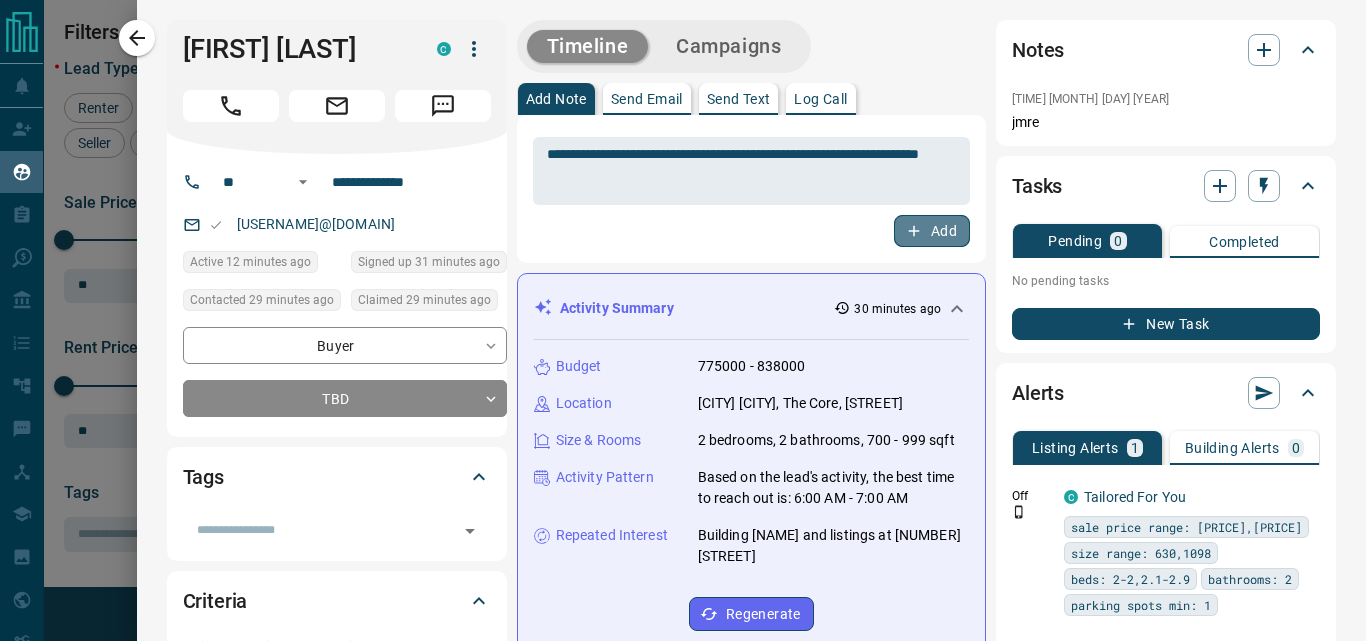 click 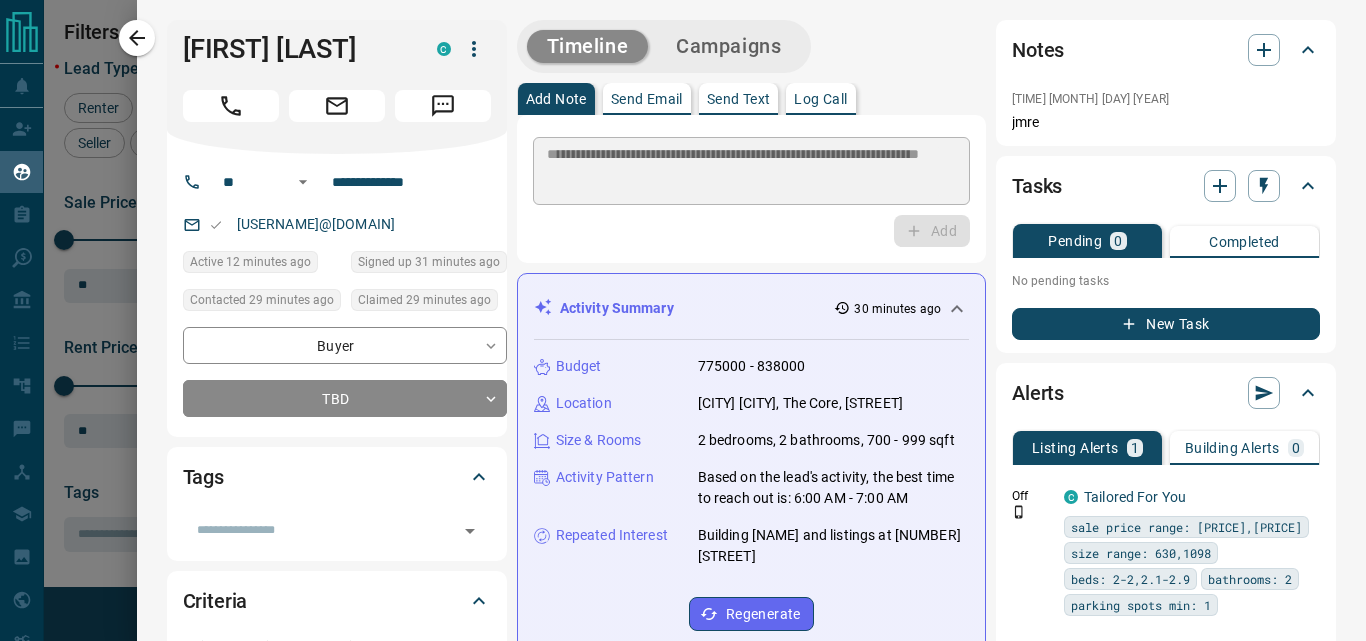 type 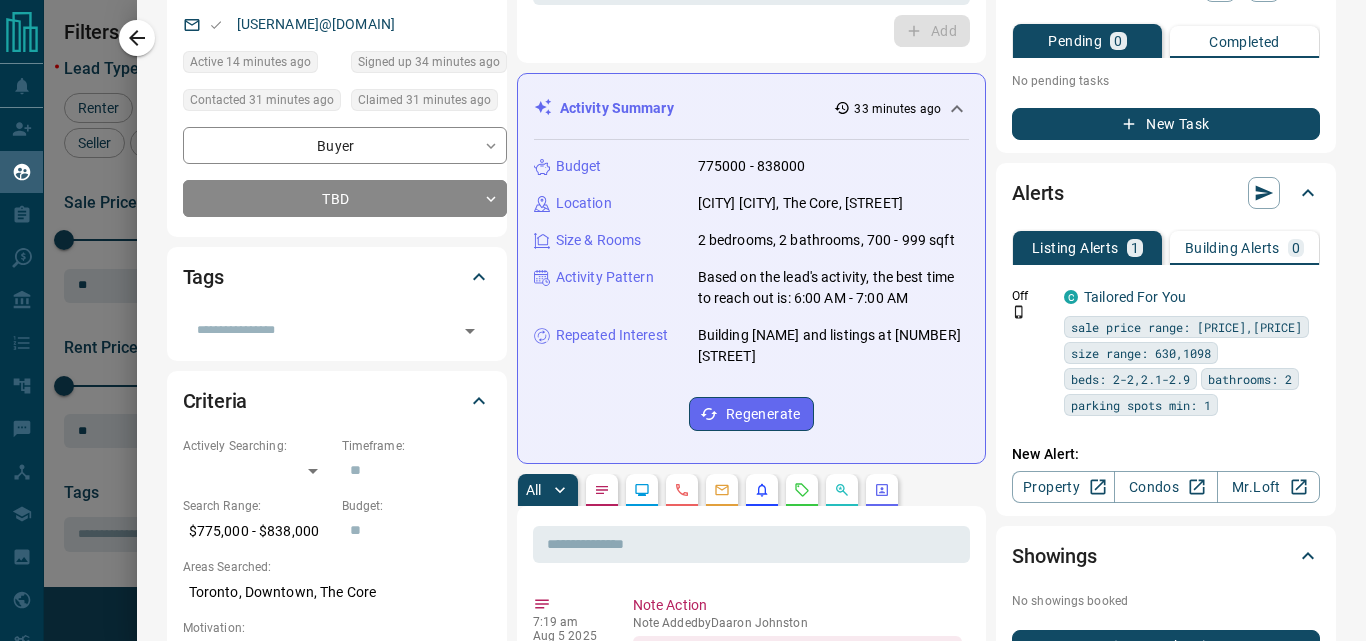 scroll, scrollTop: 0, scrollLeft: 0, axis: both 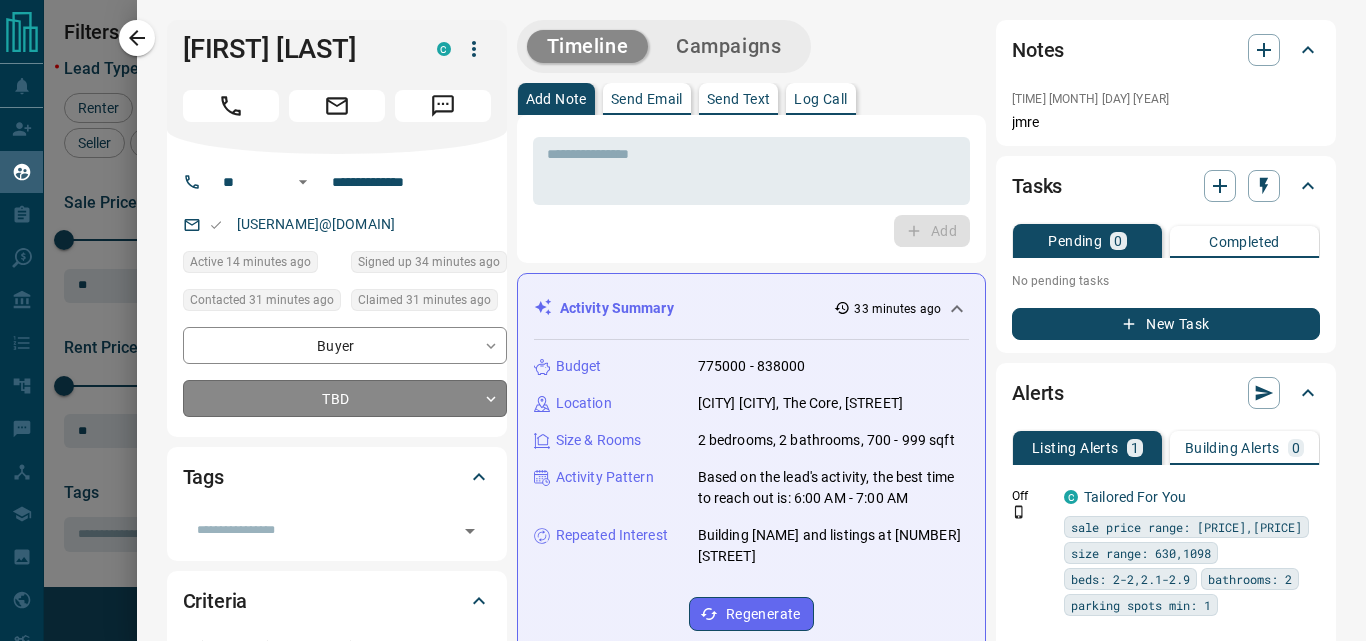 click on "Lead Transfers Claim Leads My Leads Tasks Opportunities Deals Campaigns Automations Messages Broker Bay Training Media Services Agent Resources Precon Worksheet My Team Mobile Apps Disclosure Logout My Leads Filters 2 Manage Tabs New Lead All [NUMBER] TBD [NUMBER] Do Not Contact - Not Responsive [NUMBER] Bogus [NUMBER] Just Browsing [NUMBER] Criteria Obtained [NUMBER] Future Follow Up [NUMBER] Warm [NUMBER] HOT [NUMBER] Taken on Showings [NUMBER] Submitted Offer [NUMBER] Client [NUMBER] Name Details Last Active Claimed Date Status Tags [FIRST] [LAST] Buyer C [PRICE] - [PRICE] [CITY], [CITY] [TIME] ago Contacted in [TIME] ago Signed up [TIME] ago TBD + [FIRST] [LAST] Buyer, Renter M [PRICE] [TIME] ago Contacted in [TIME] ago Signed up [TIME] ago TBD + [FIRST] [LAST] Buyer, Renter M [PRICE] [TIME] ago Contacted in [TIME] ago Signed up [TIME] ago TBD + [FIRST] [LAST] Buyer, Renter M [PRICE] [TIME] ago Contacted in [TIME] ago Signed up [TIME] ago TBD" at bounding box center (683, 308) 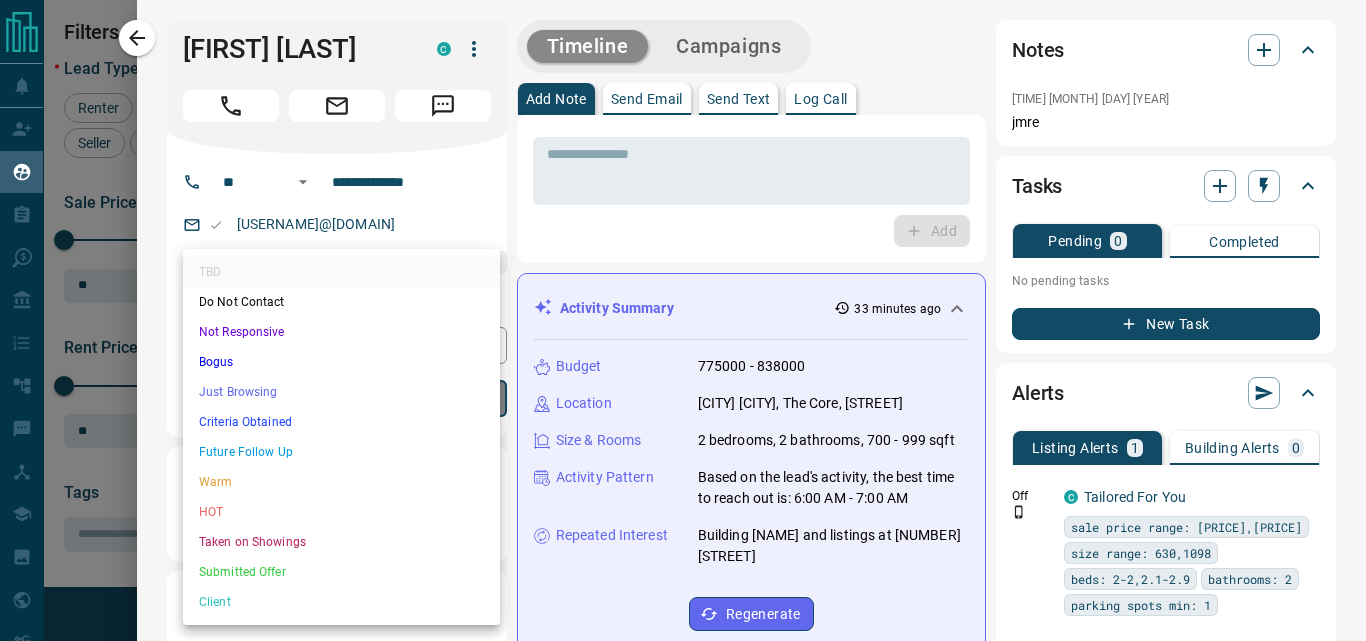 click at bounding box center (683, 320) 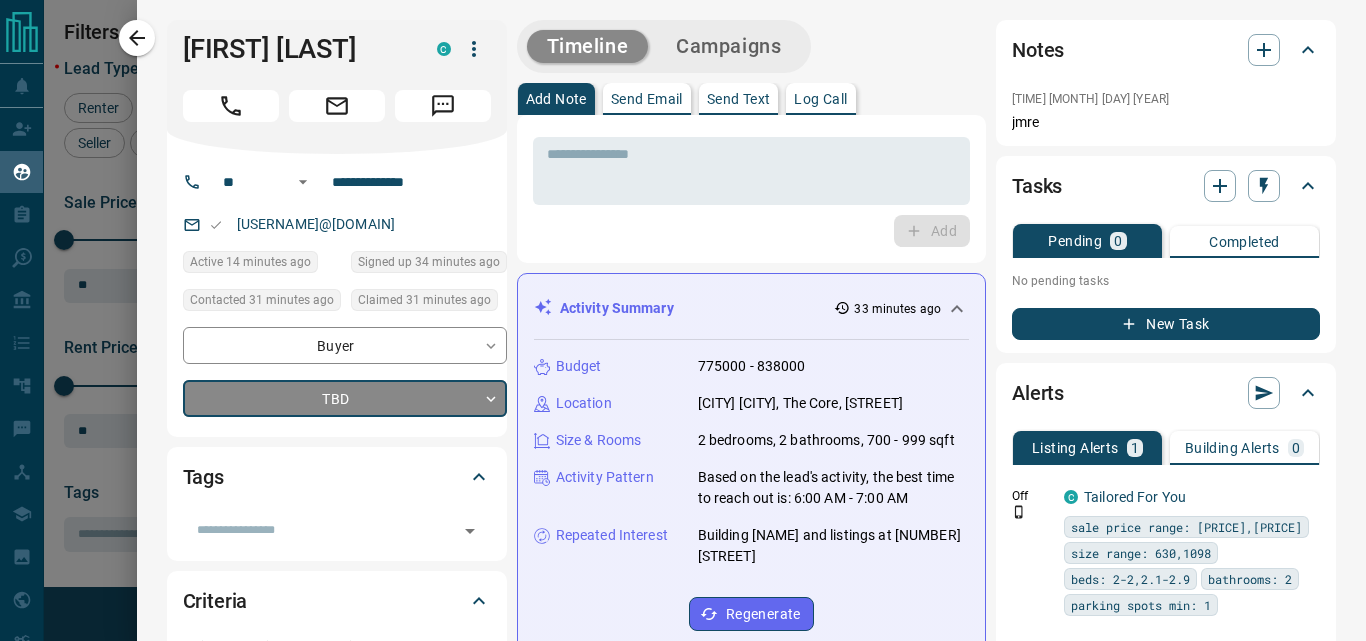 click on "Campaigns" at bounding box center (728, 46) 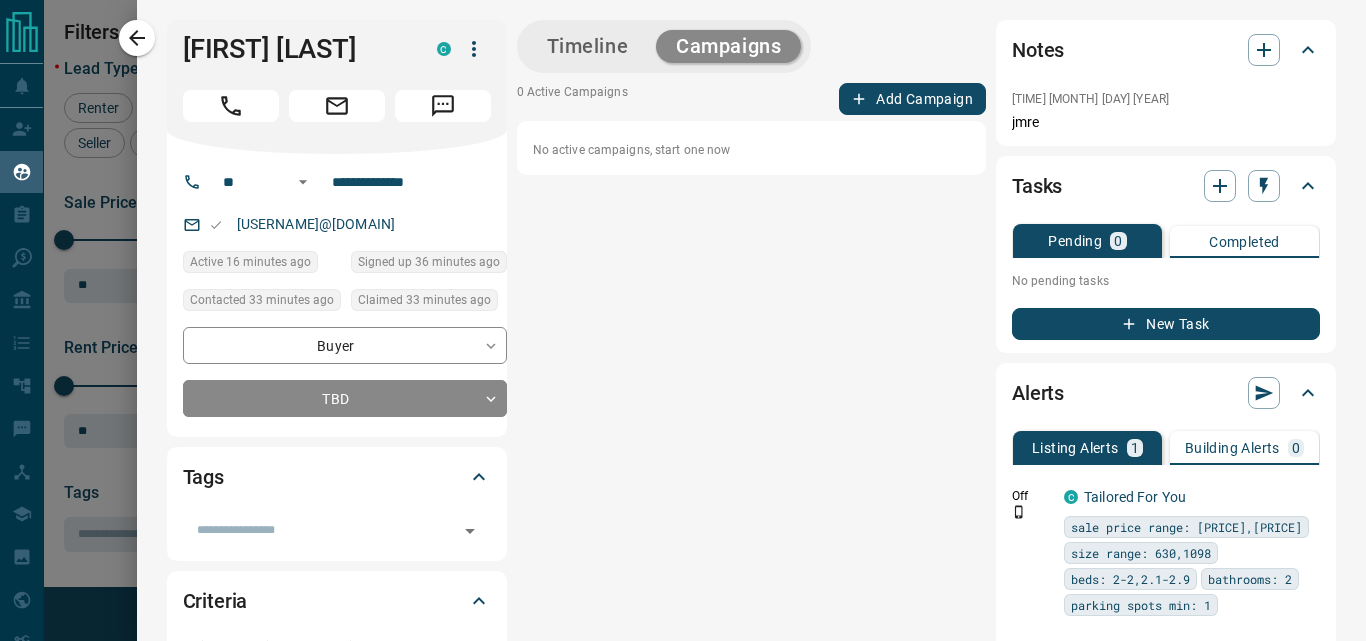 click on "Add Campaign" at bounding box center [912, 99] 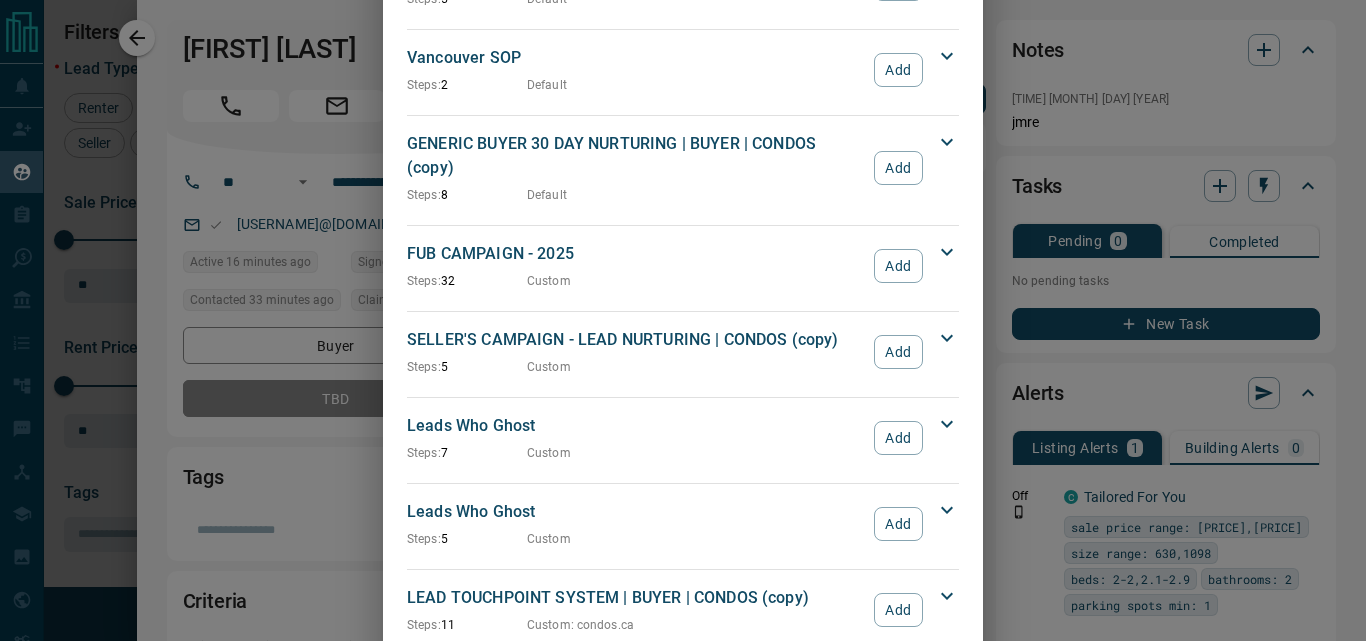 scroll, scrollTop: 2100, scrollLeft: 0, axis: vertical 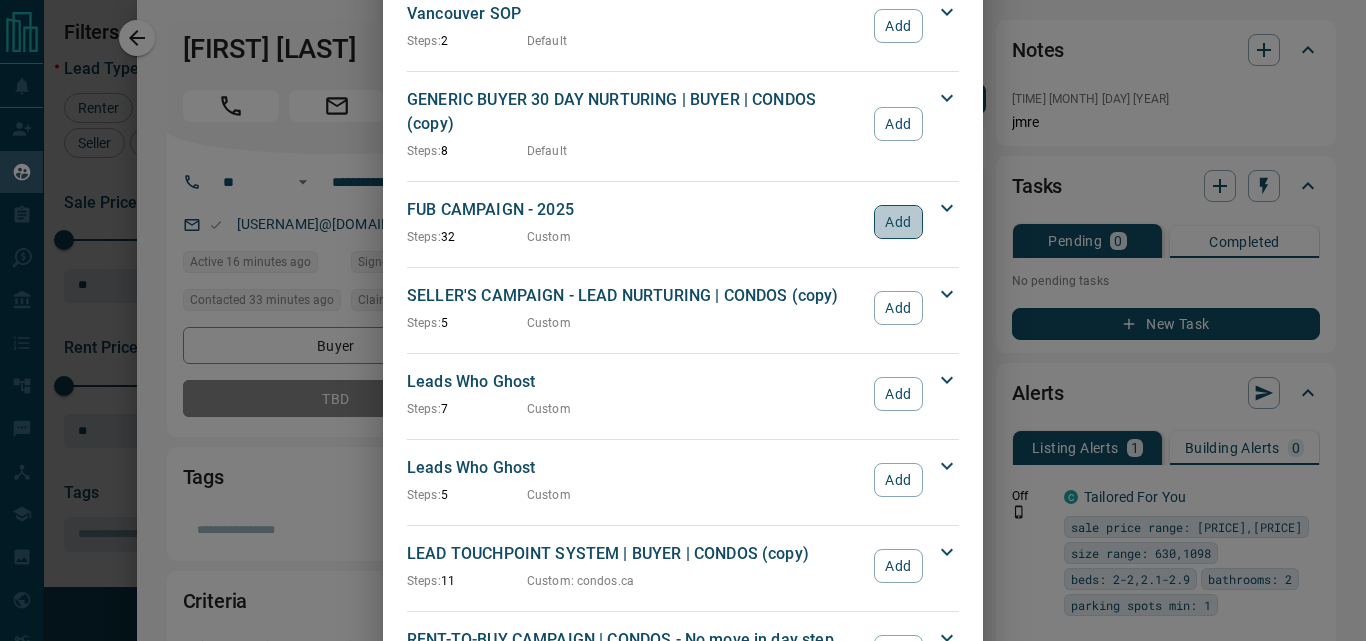 click on "Add" at bounding box center (898, 222) 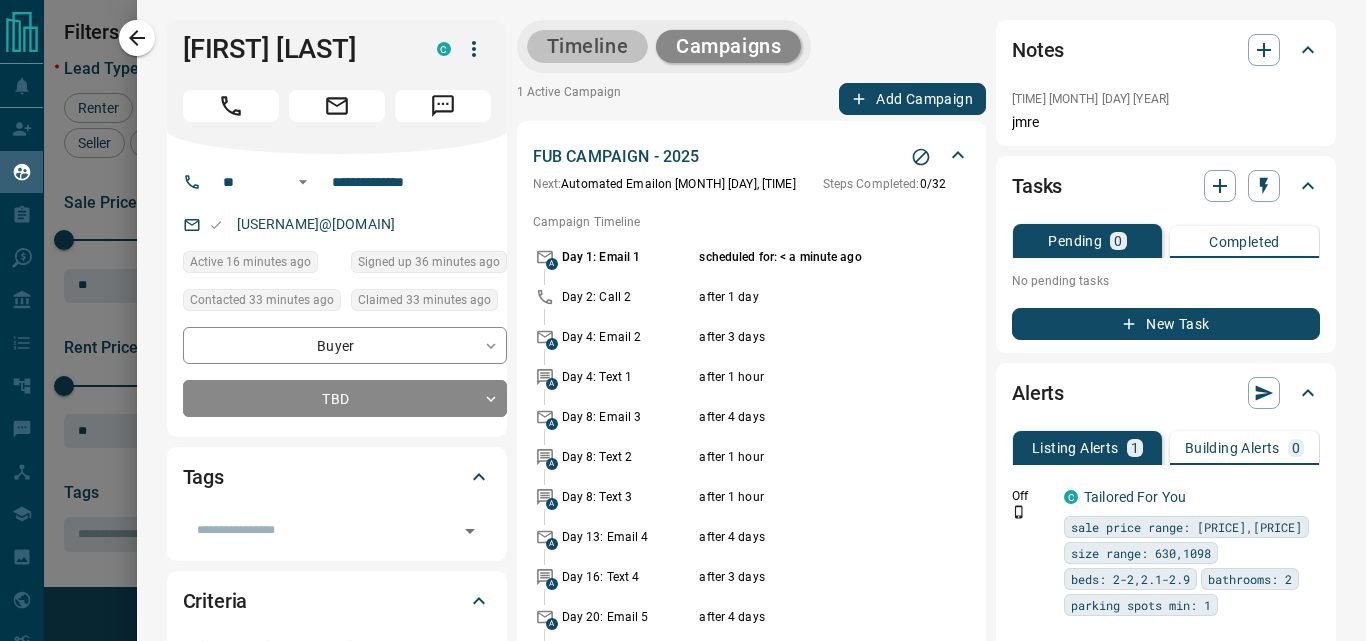 click on "Timeline" at bounding box center [588, 46] 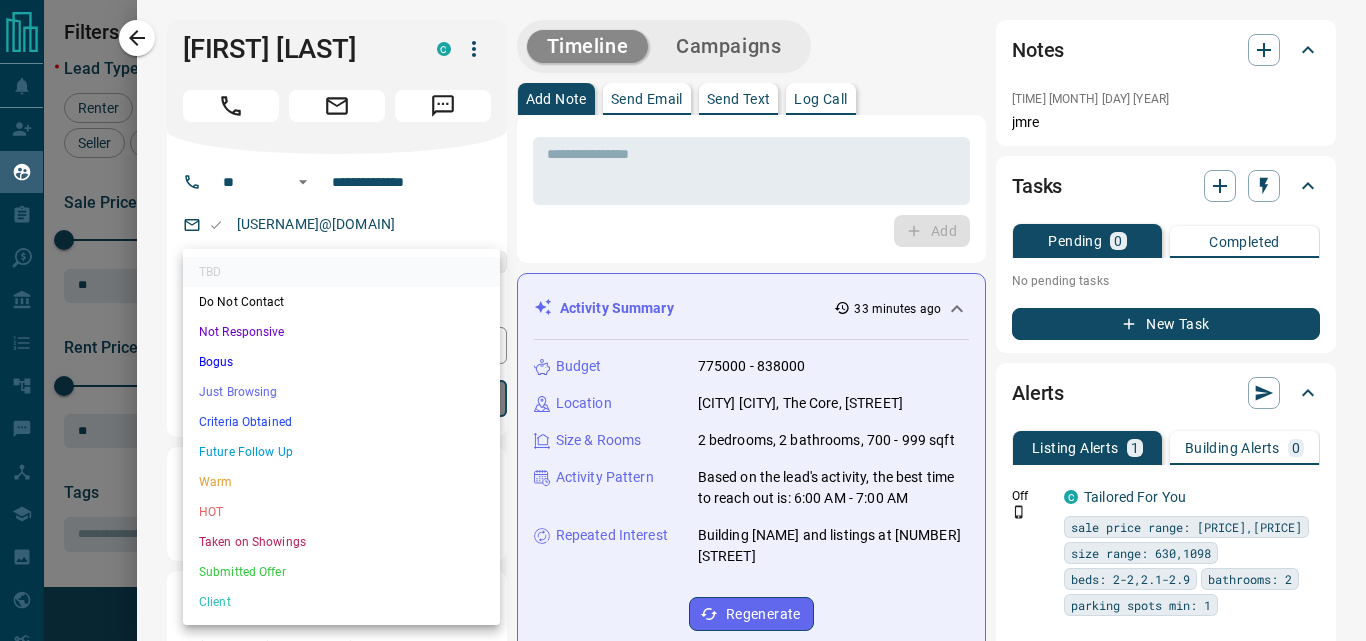 click on "Lead Transfers Claim Leads My Leads Tasks Opportunities Deals Campaigns Automations Messages Broker Bay Training Media Services Agent Resources Precon Worksheet My Team Mobile Apps Disclosure Logout My Leads Filters 2 Manage Tabs New Lead All [NUMBER] TBD [NUMBER] Do Not Contact - Not Responsive [NUMBER] Bogus [NUMBER] Just Browsing [NUMBER] Criteria Obtained [NUMBER] Future Follow Up [NUMBER] Warm [NUMBER] HOT [NUMBER] Taken on Showings [NUMBER] Submitted Offer [NUMBER] Client [NUMBER] Name Details Last Active Claimed Date Status Tags [FIRST] [LAST] Buyer C [PRICE] - [PRICE] [CITY], [CITY] [TIME] ago Contacted in [TIME] ago Signed up [TIME] ago TBD + [FIRST] [LAST] Buyer, Renter M [PRICE] [TIME] ago Contacted in [TIME] ago Signed up [TIME] ago TBD + [FIRST] [LAST] Buyer, Renter M [PRICE] [TIME] ago Contacted in [TIME] ago Signed up [TIME] ago TBD + [FIRST] [LAST] Buyer, Renter M [PRICE] [TIME] ago Contacted in [TIME] ago Signed up [TIME] ago TBD" at bounding box center (683, 308) 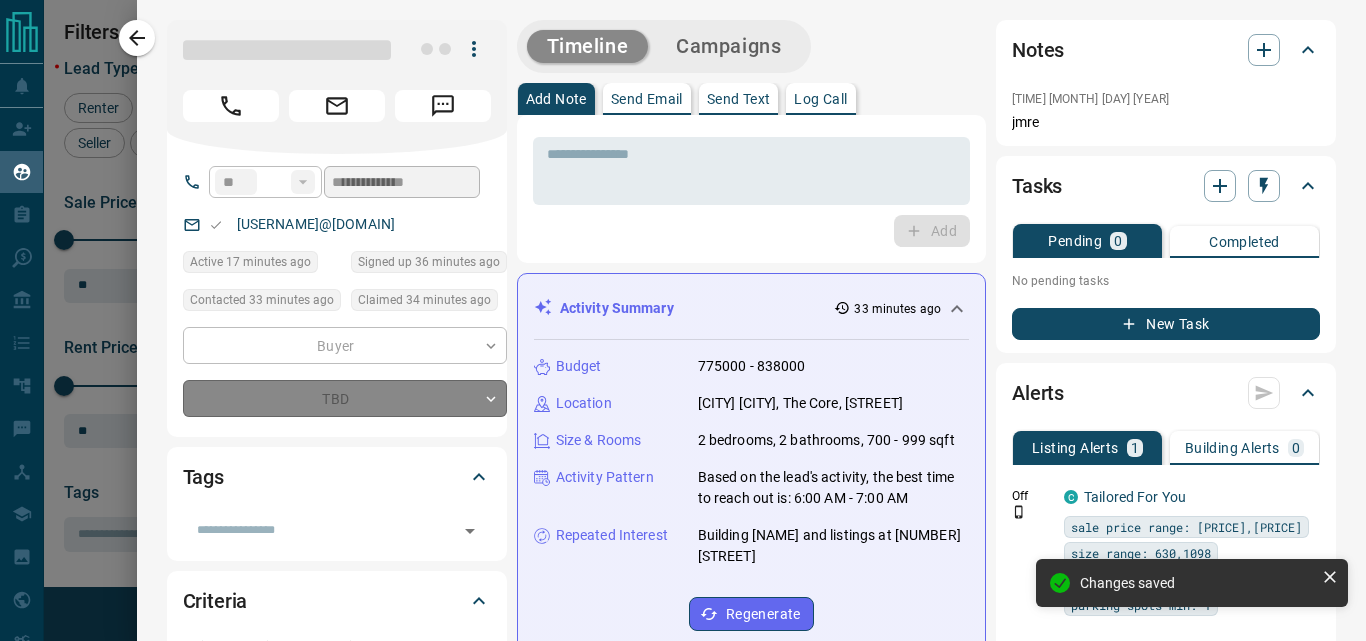 type on "*" 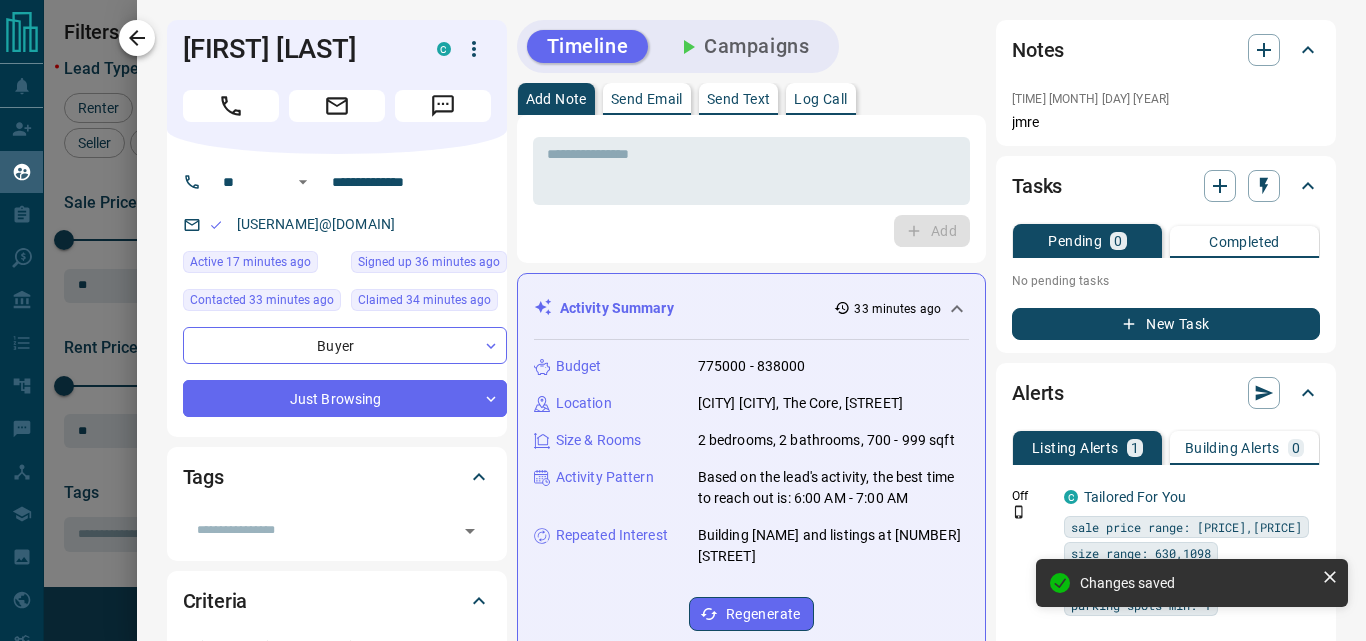 click at bounding box center [137, 38] 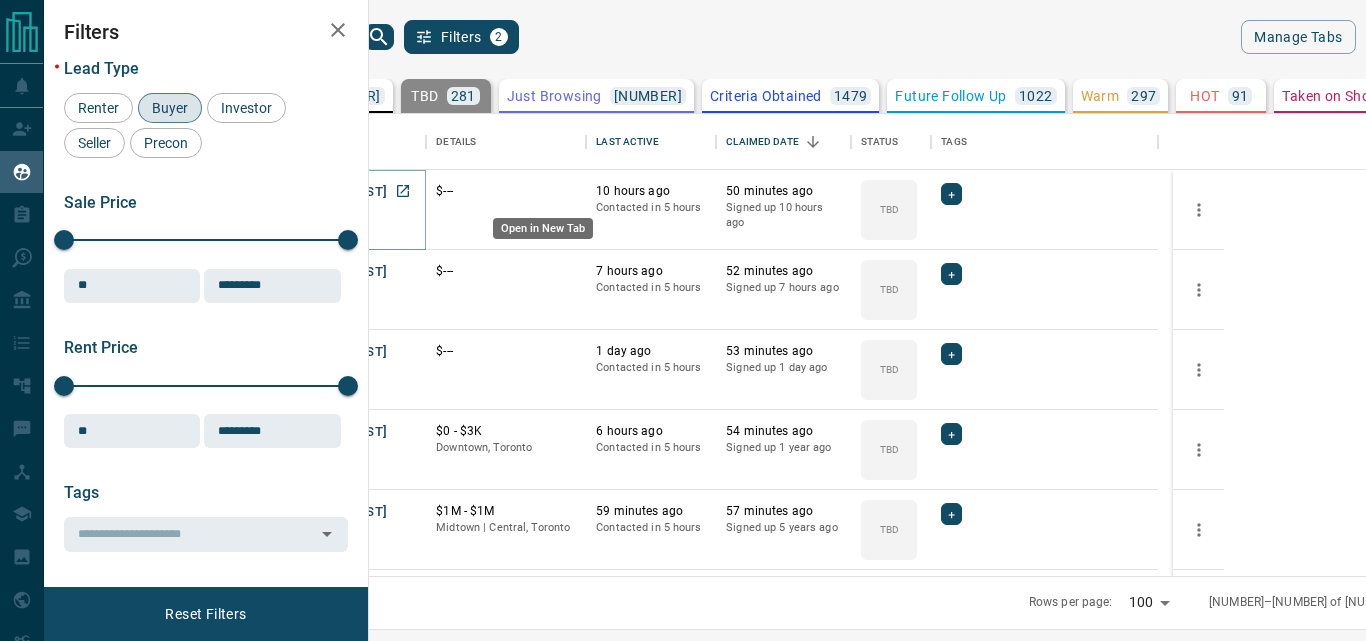 click 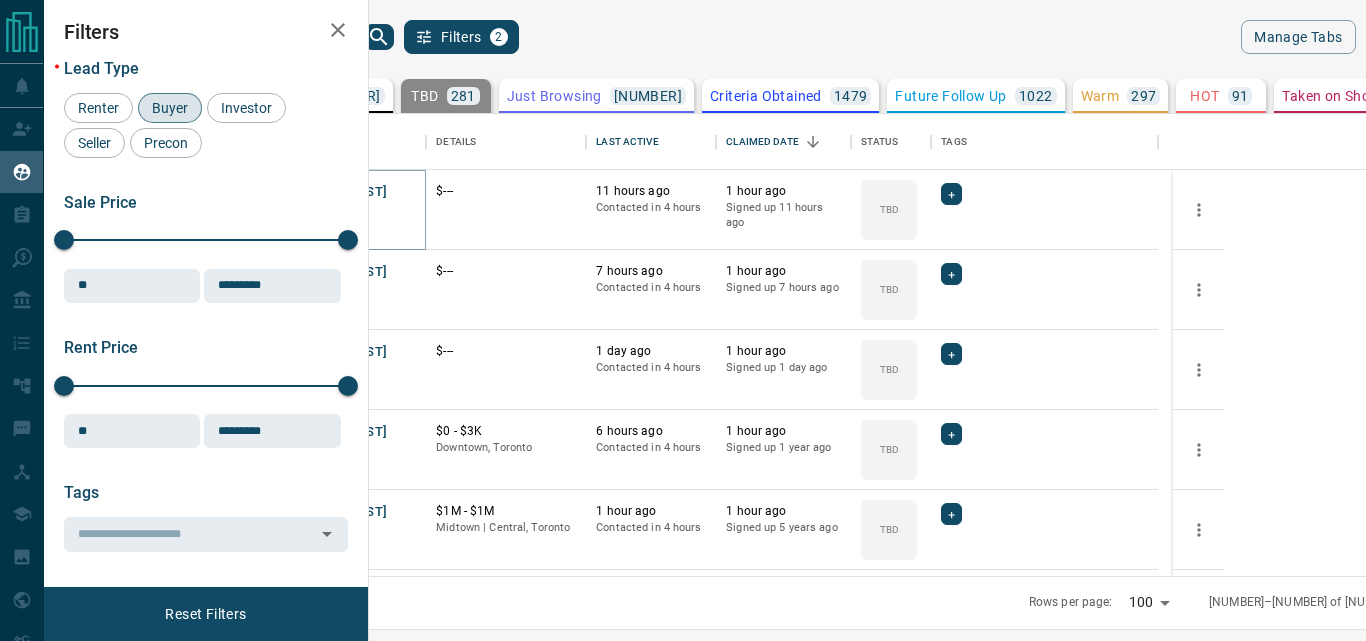 click on "My Leads Filters 2" at bounding box center [549, 37] 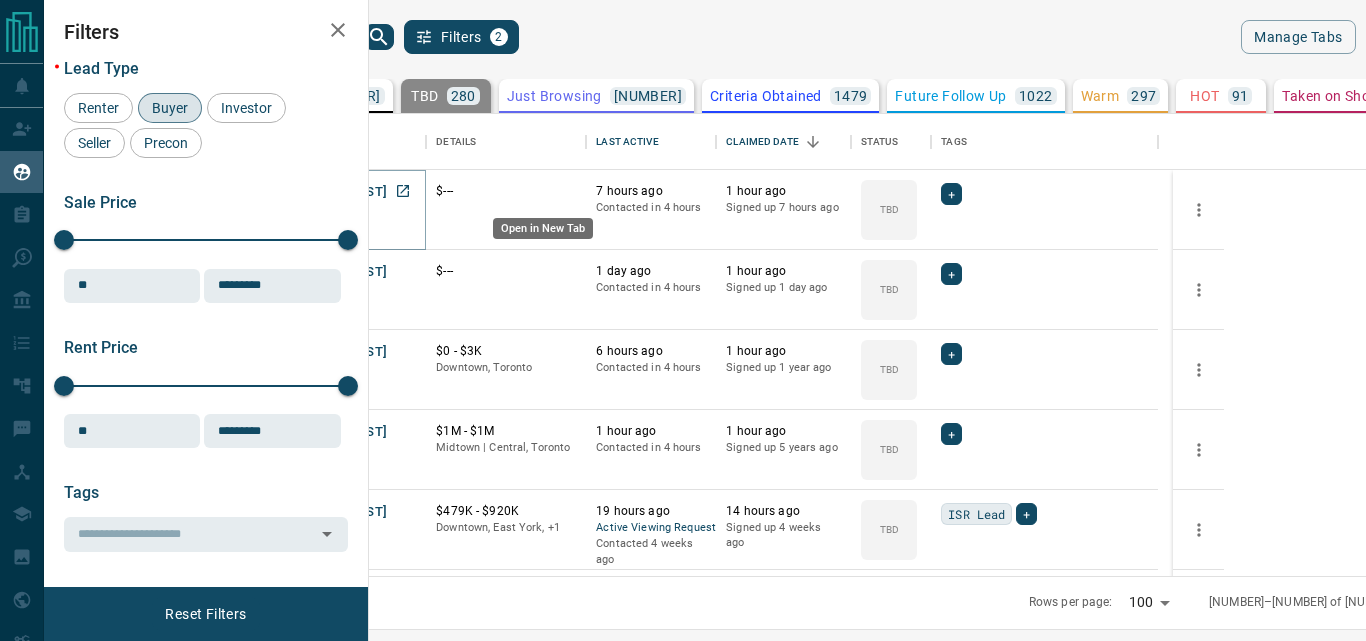 click 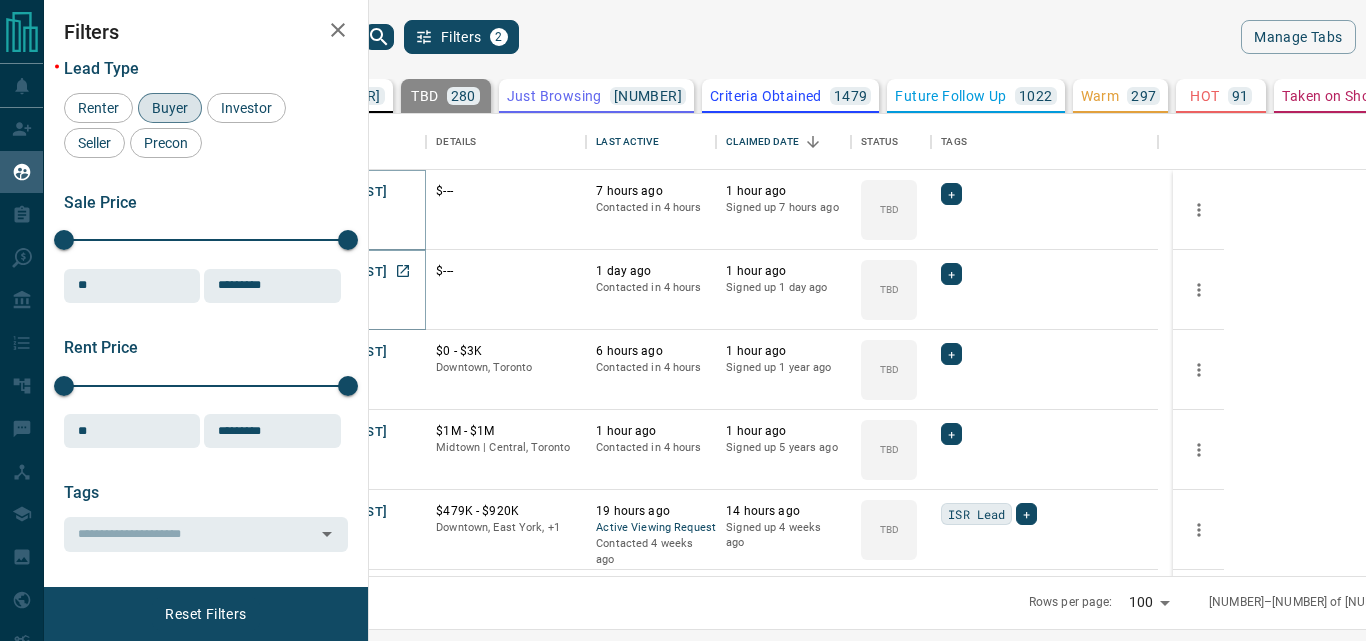 click on "[FIRST] [LAST]" at bounding box center (341, 272) 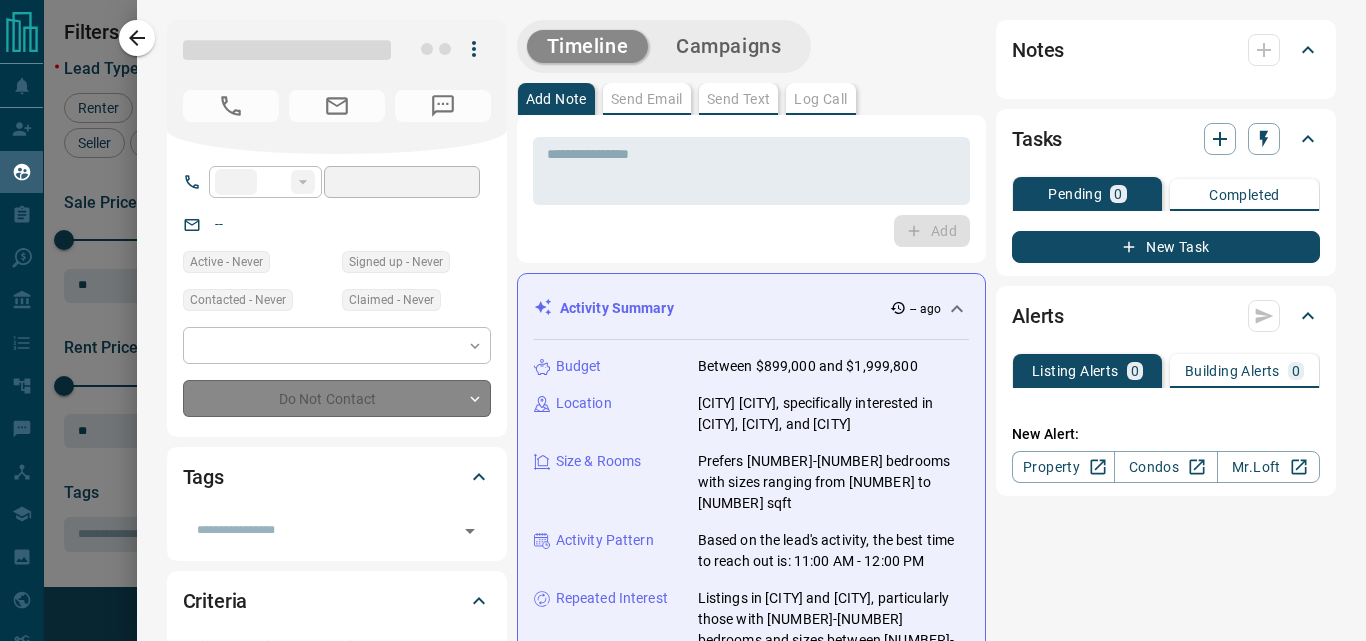 type on "**" 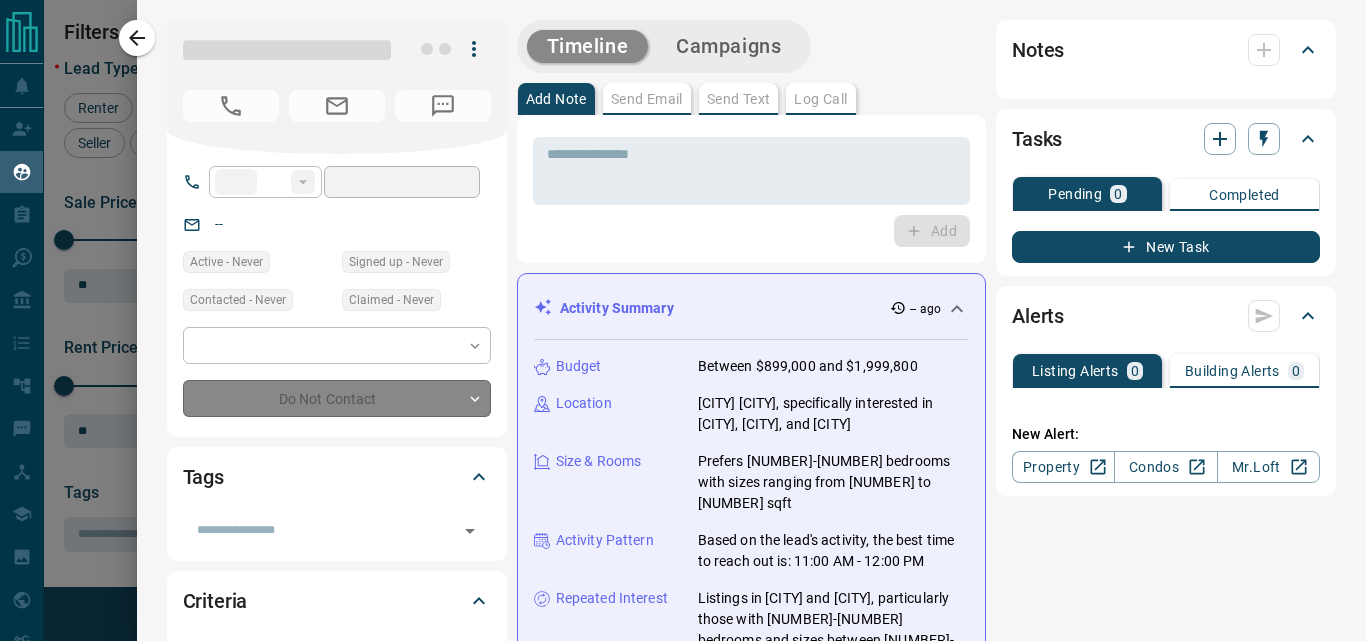 type on "**********" 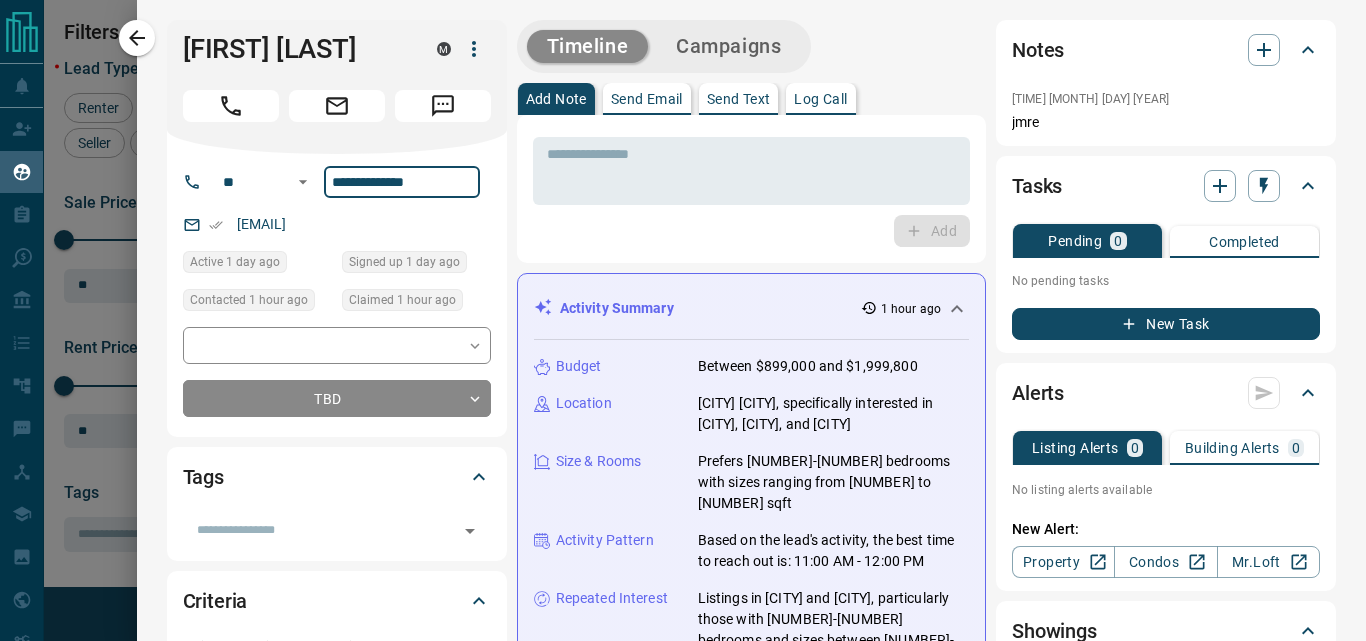 click on "**********" at bounding box center (402, 182) 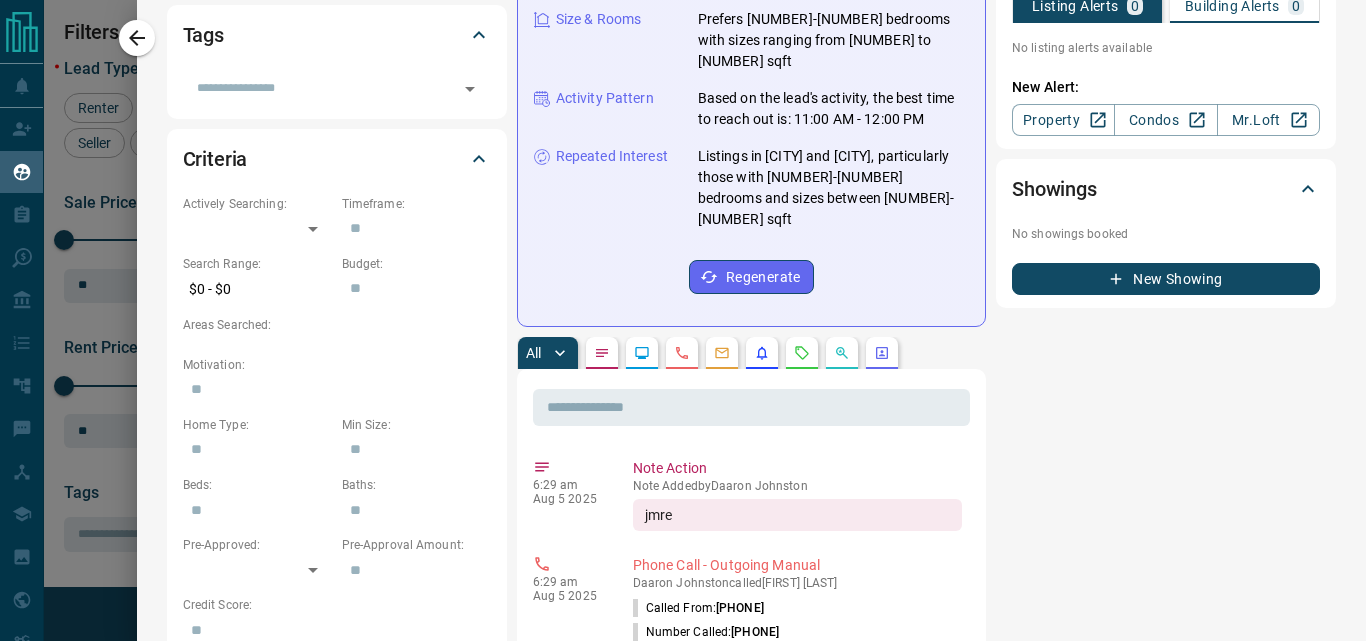 scroll, scrollTop: 700, scrollLeft: 0, axis: vertical 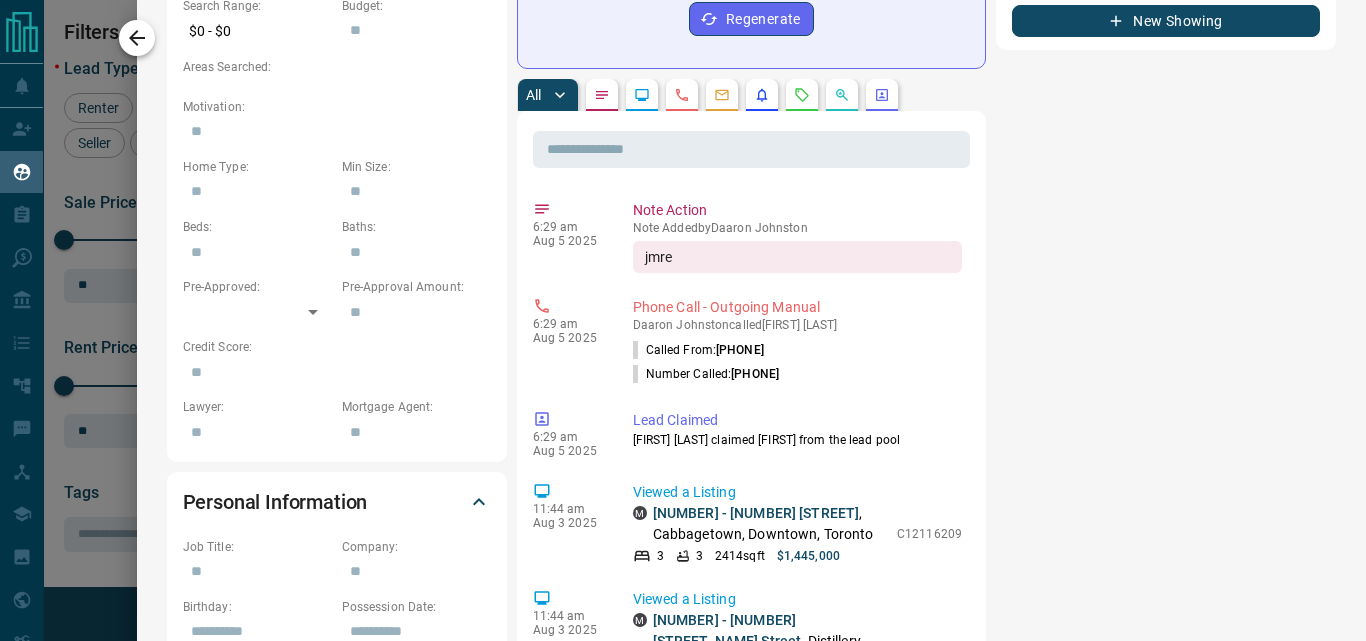 click 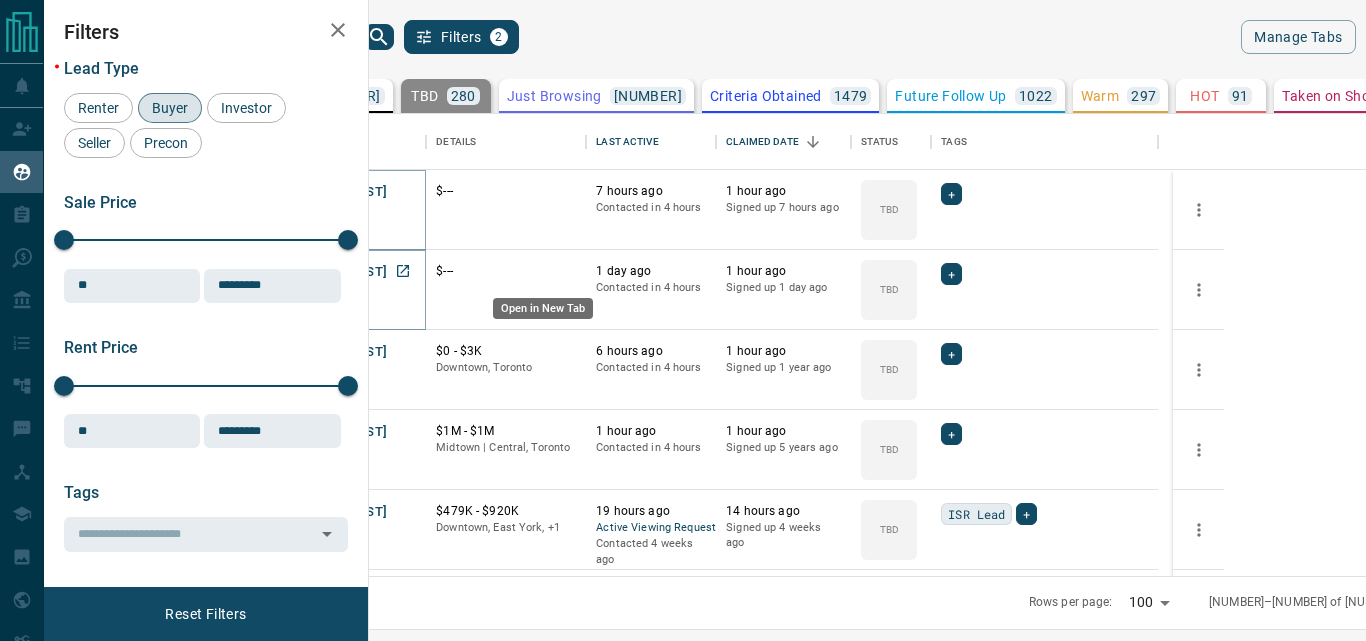 click 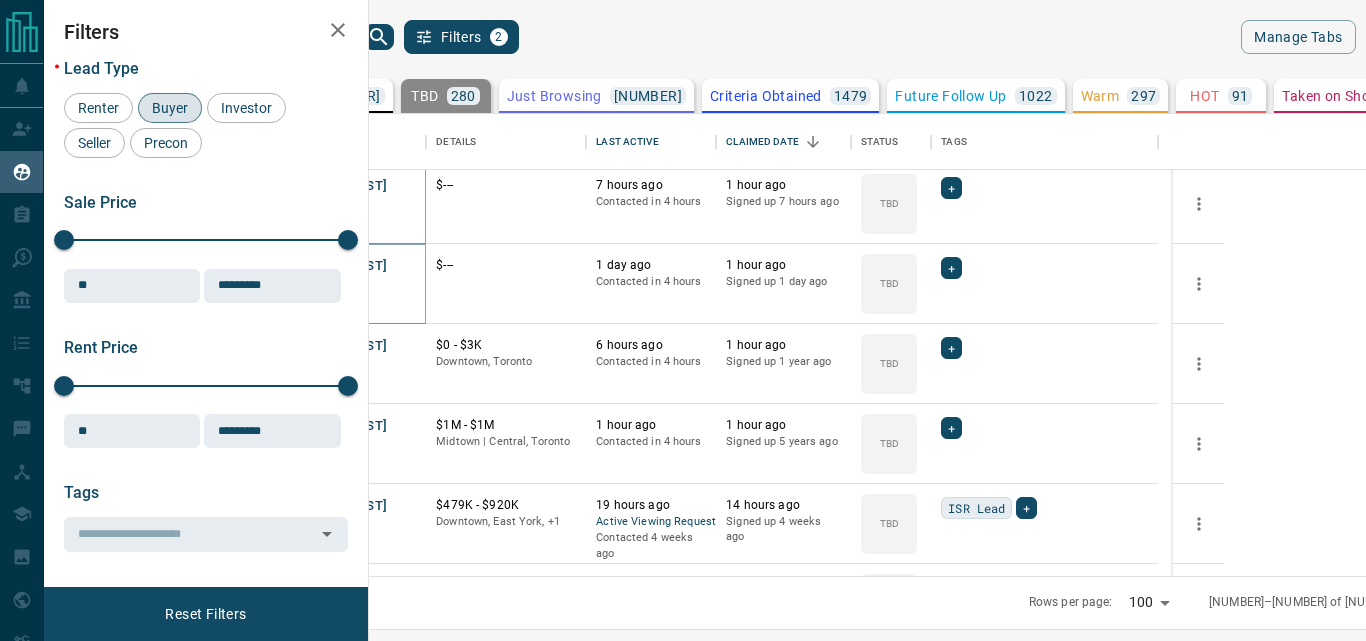 scroll, scrollTop: 0, scrollLeft: 0, axis: both 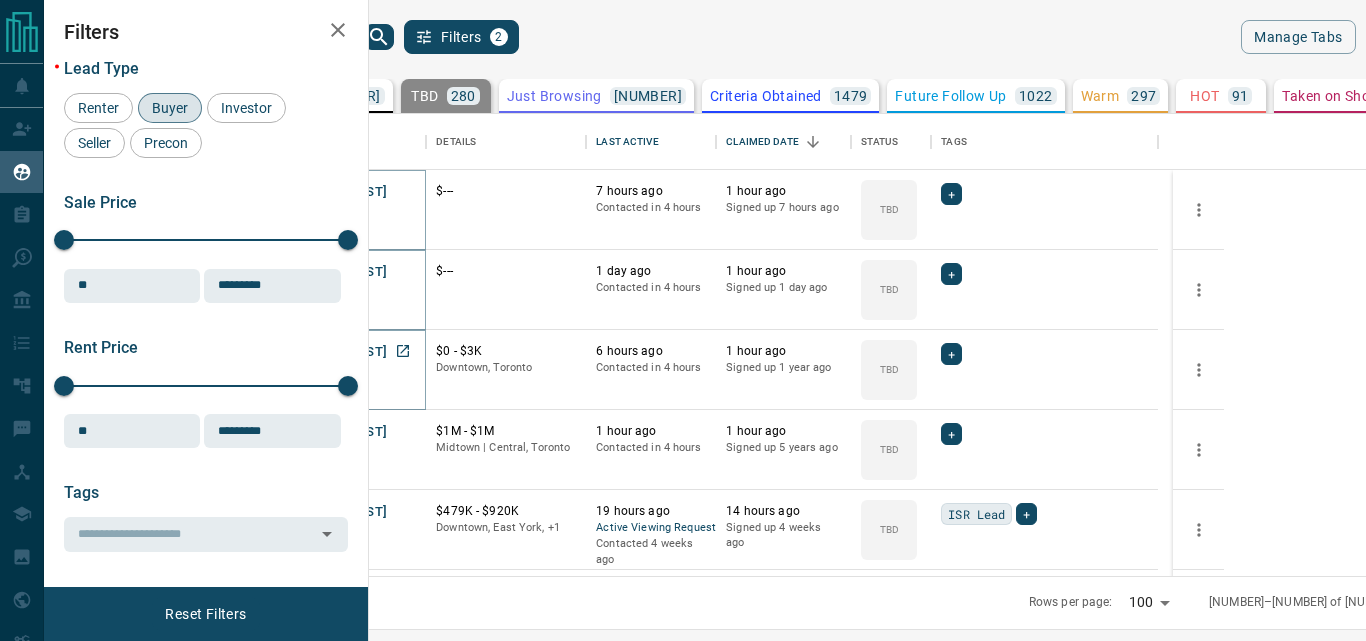click on "[FIRST] [LAST]" at bounding box center [341, 352] 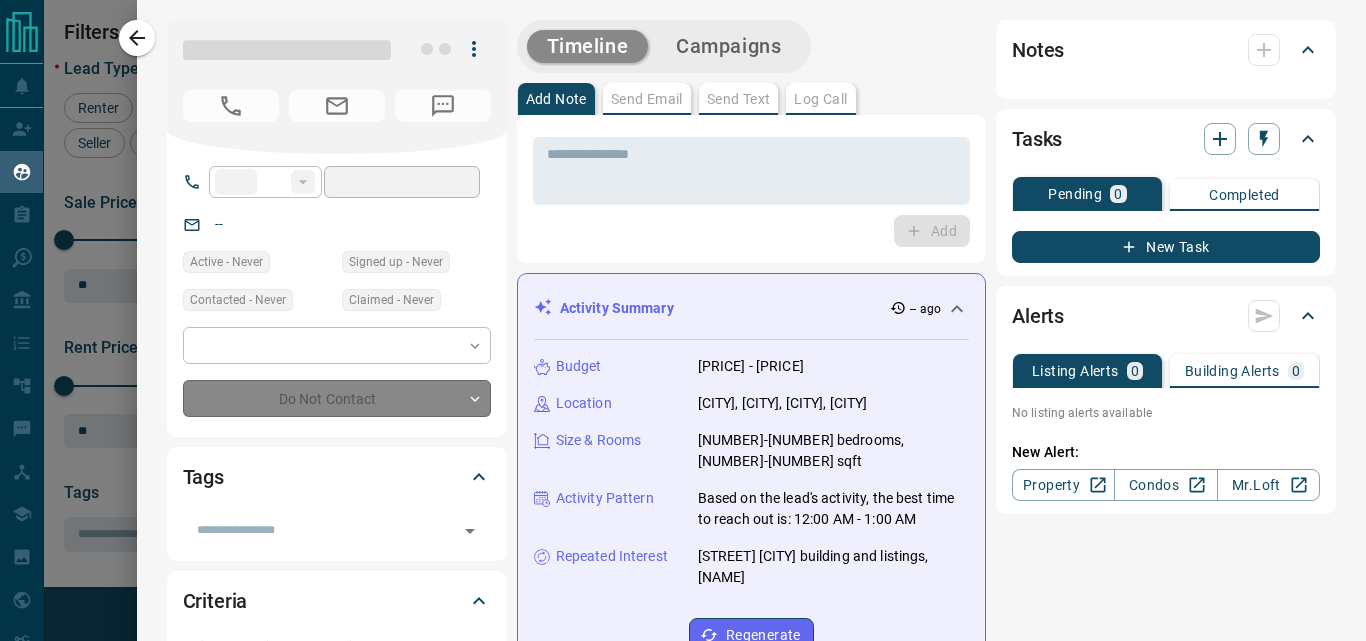 type on "**" 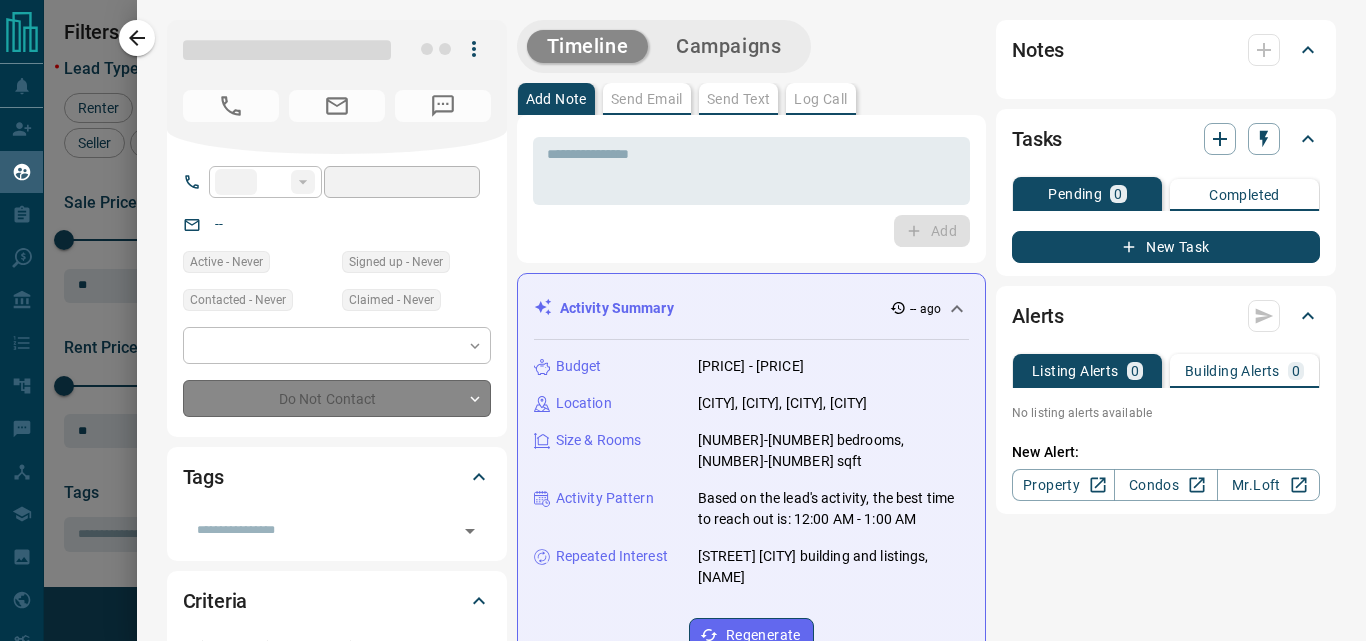 type on "**********" 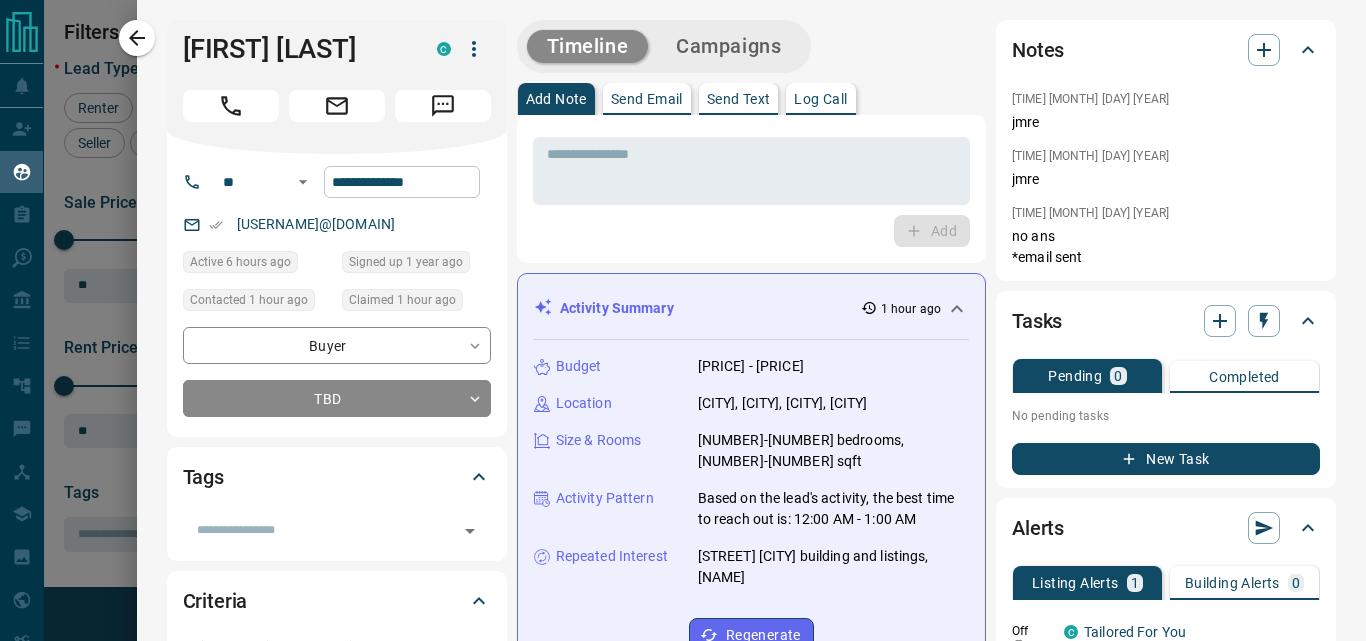 click on "**********" at bounding box center (402, 182) 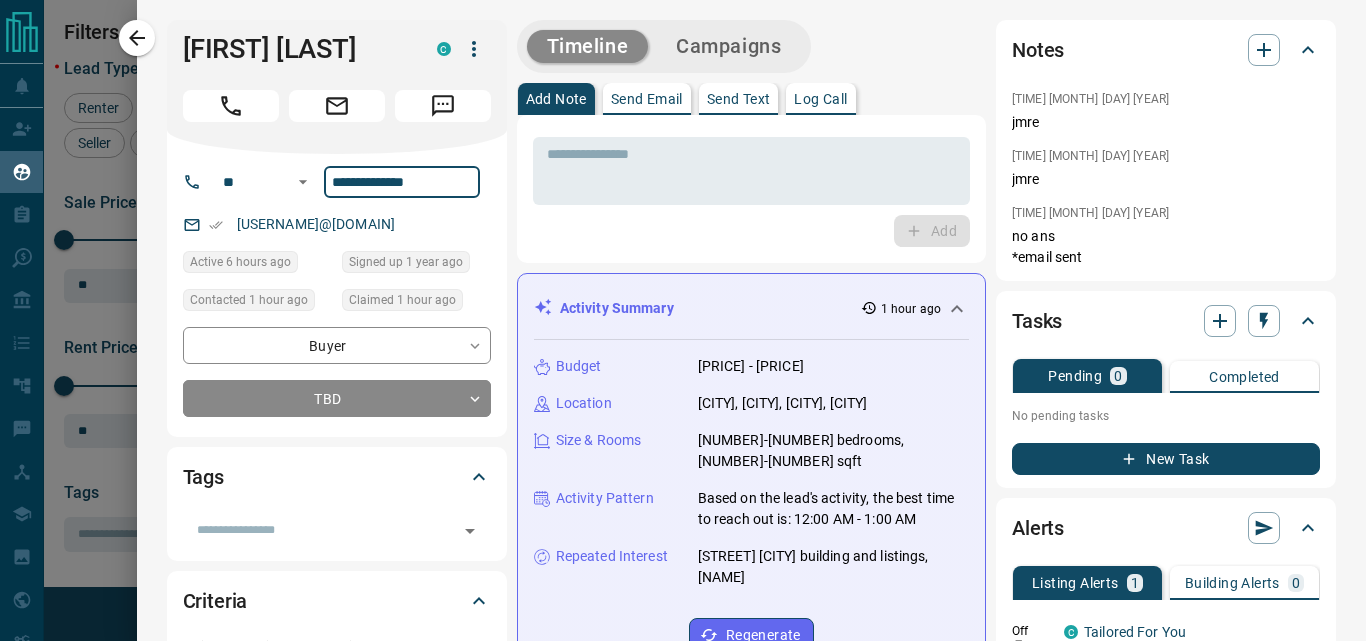 click on "**********" at bounding box center [402, 182] 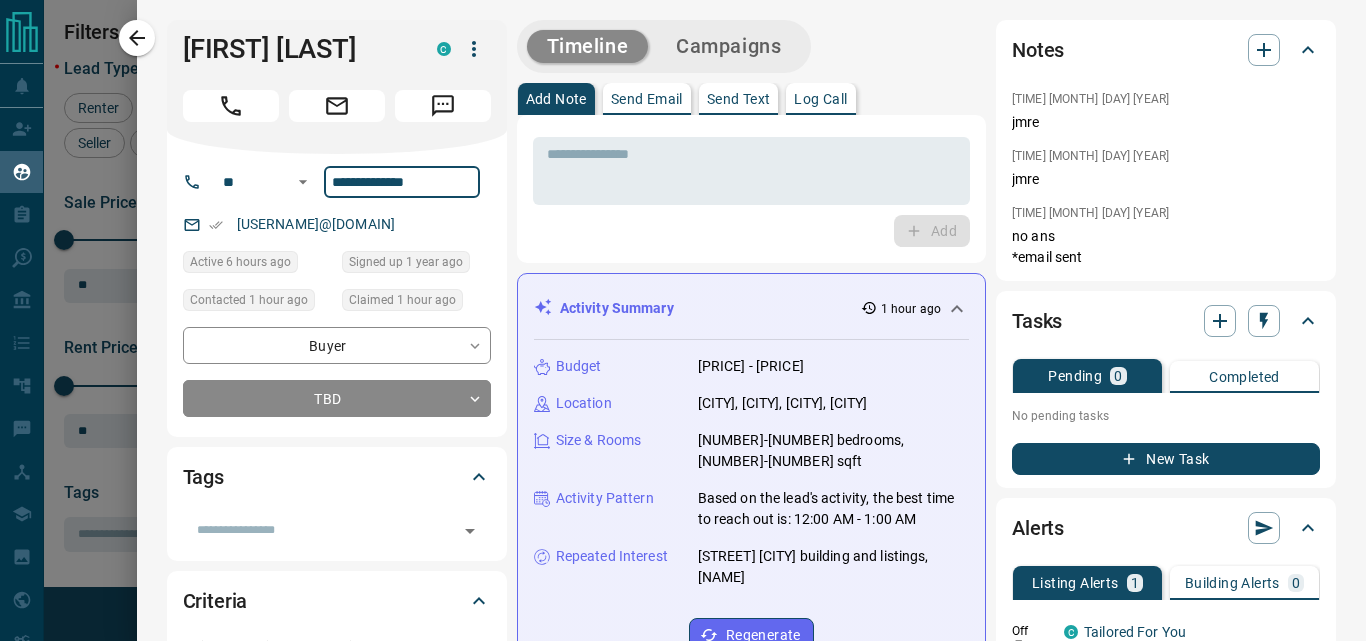 click on "* ​ Add" at bounding box center (751, 189) 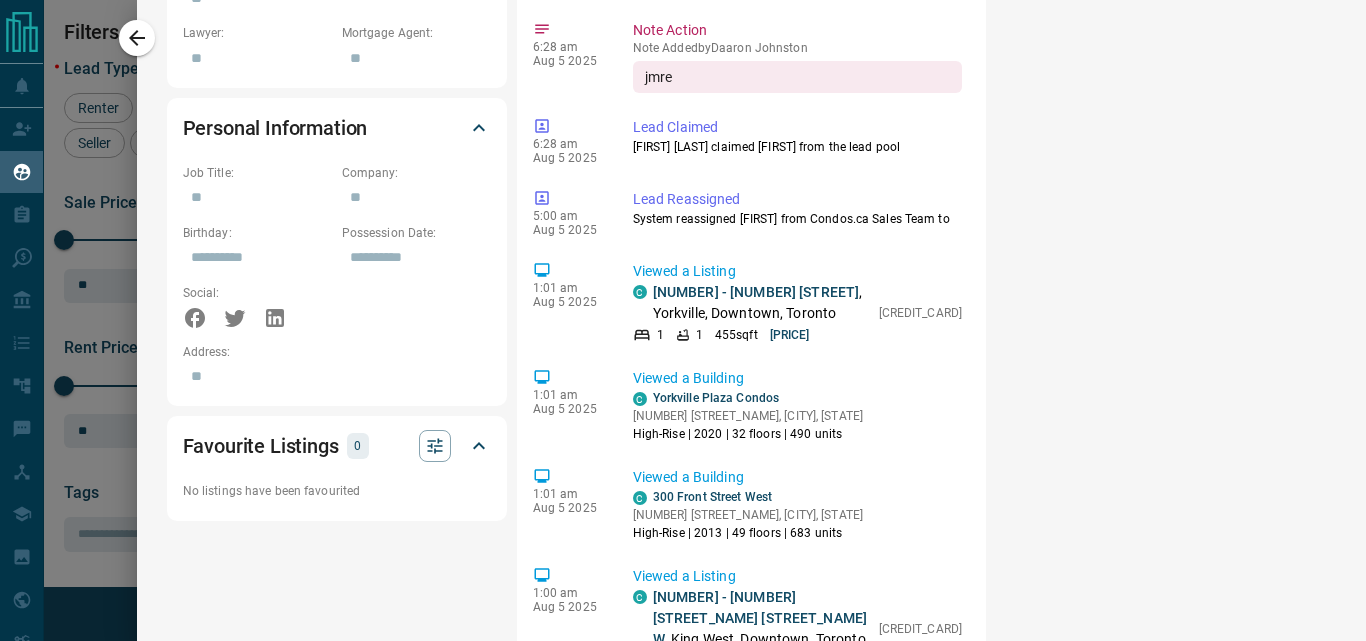 scroll, scrollTop: 1300, scrollLeft: 0, axis: vertical 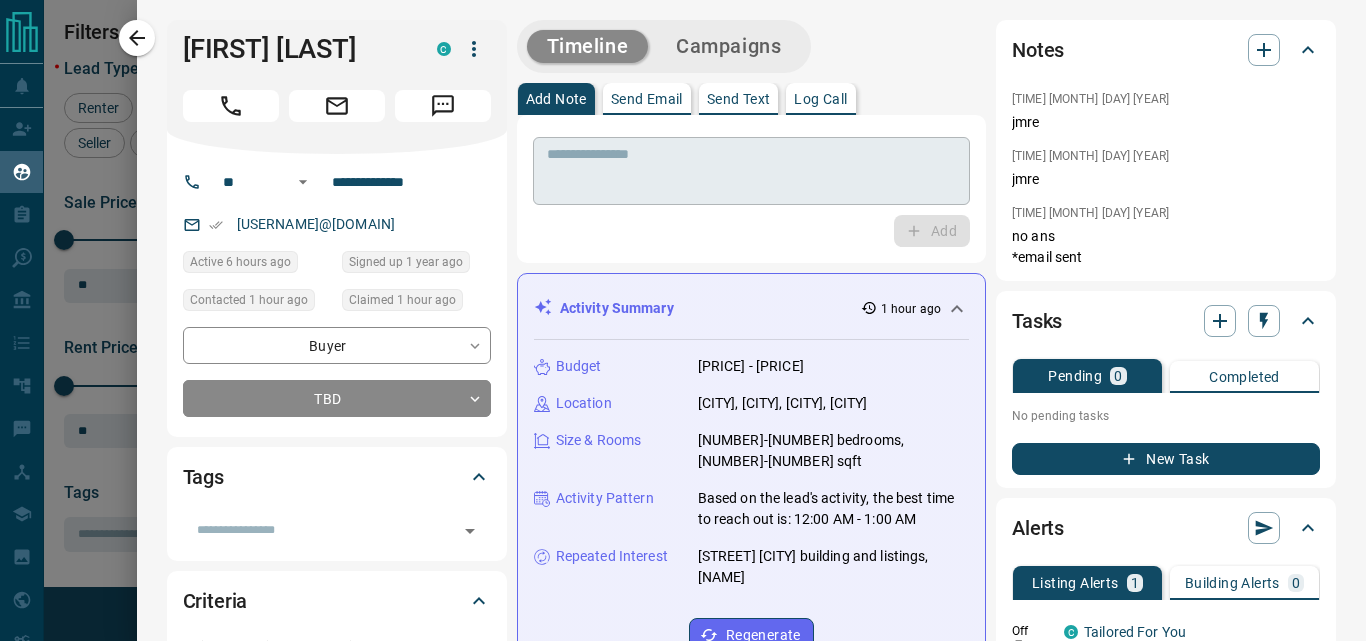 click at bounding box center [751, 171] 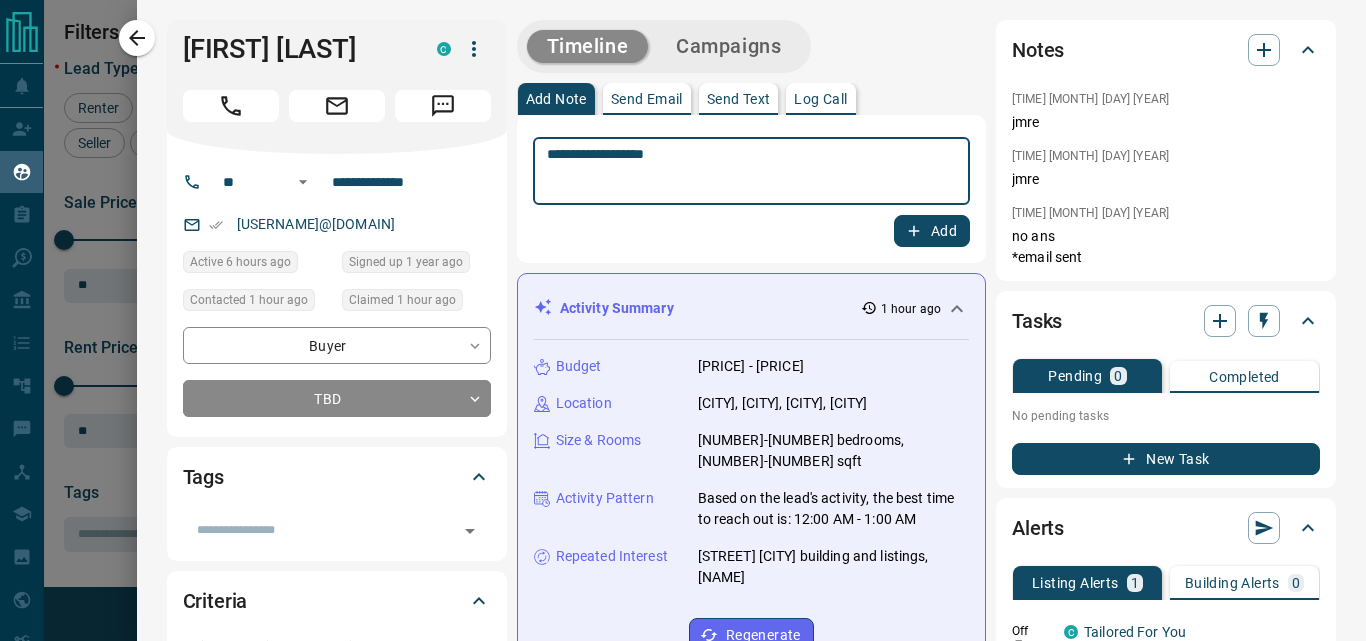type on "**********" 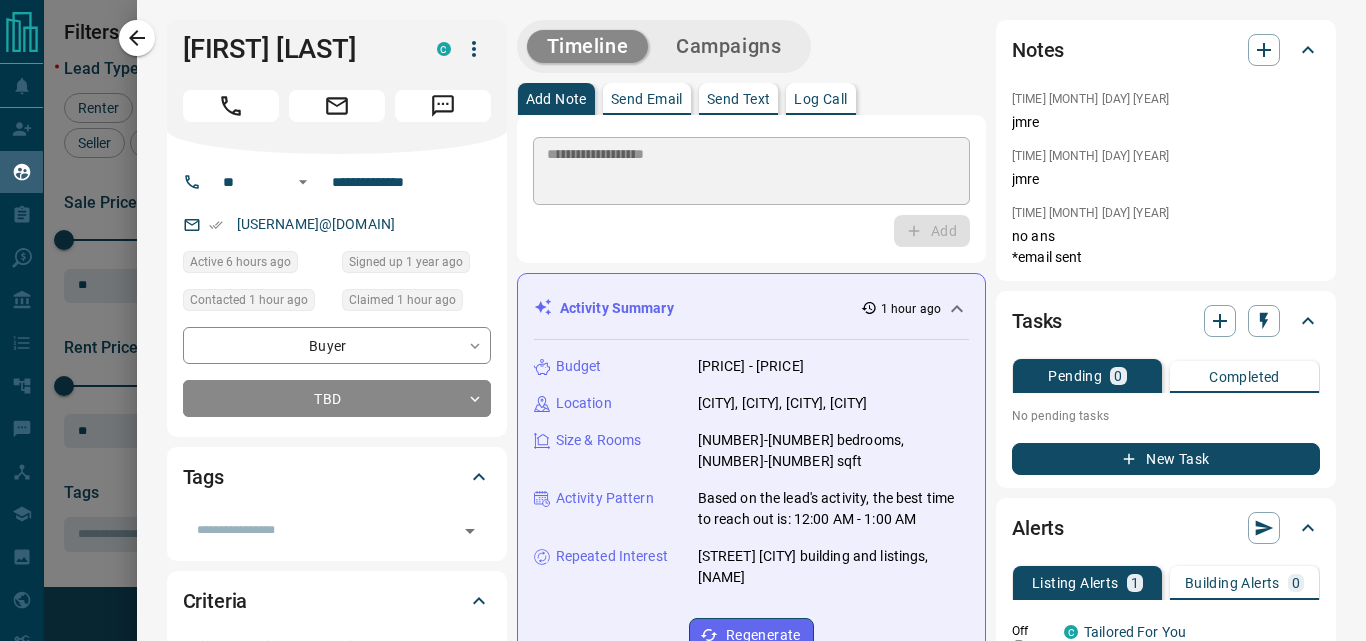 type 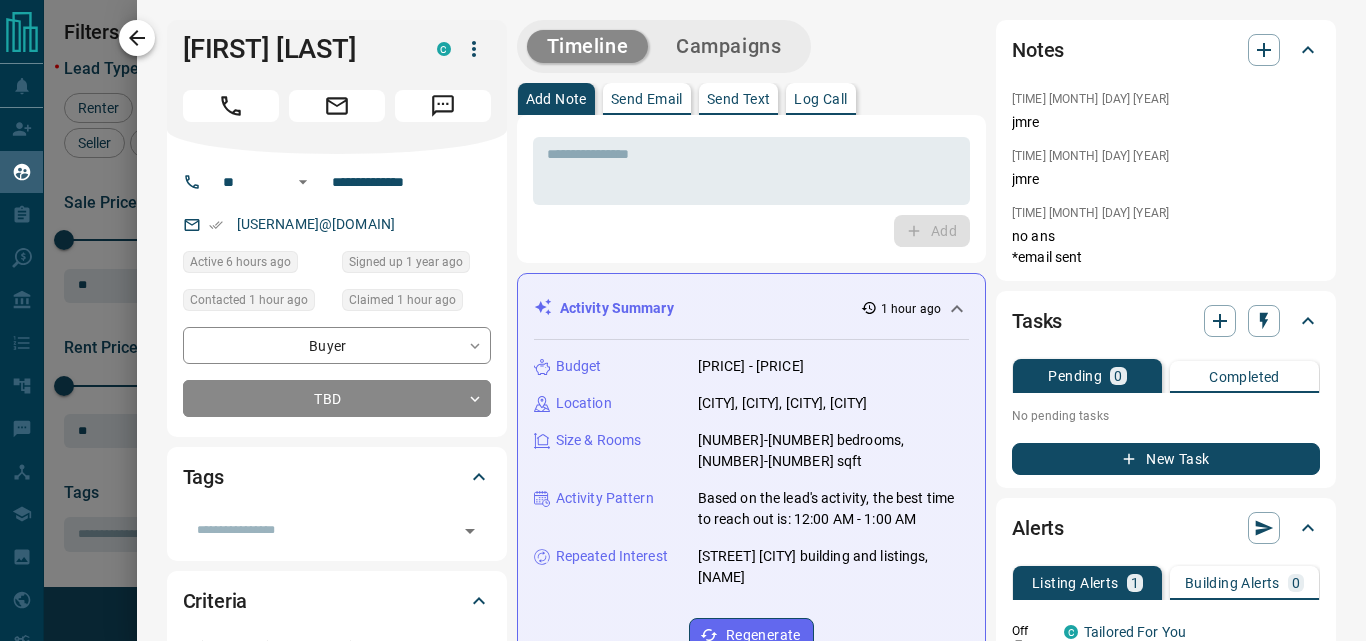 click 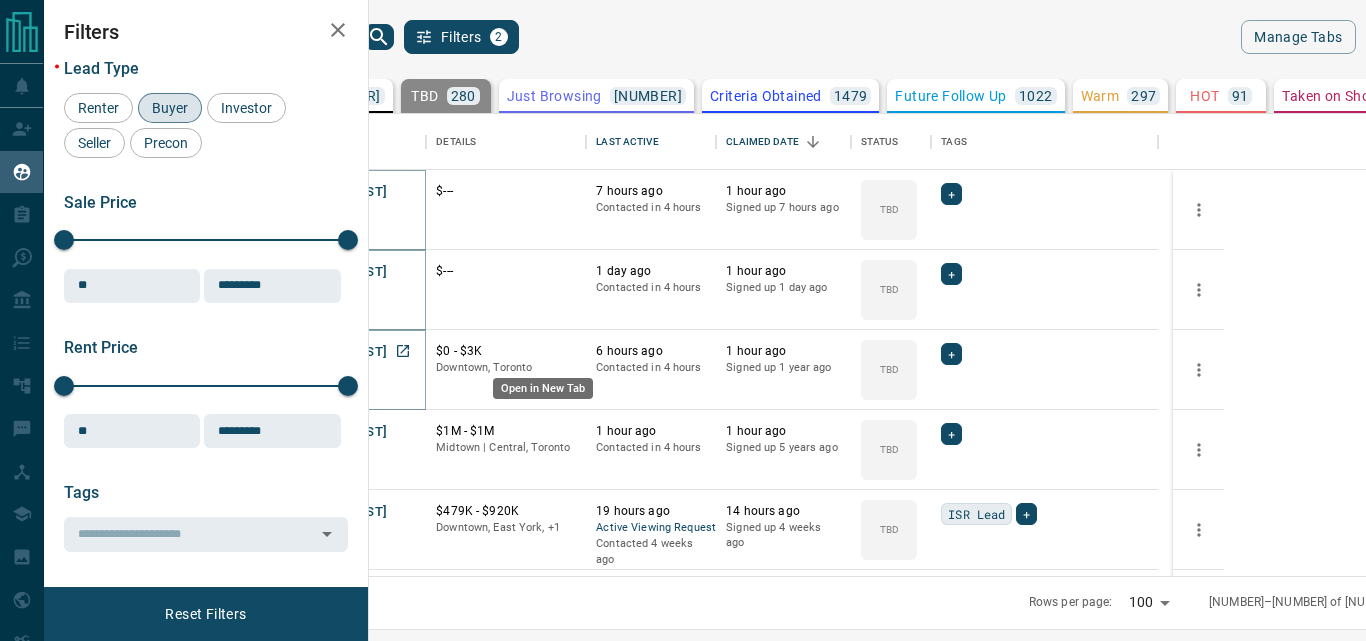 click 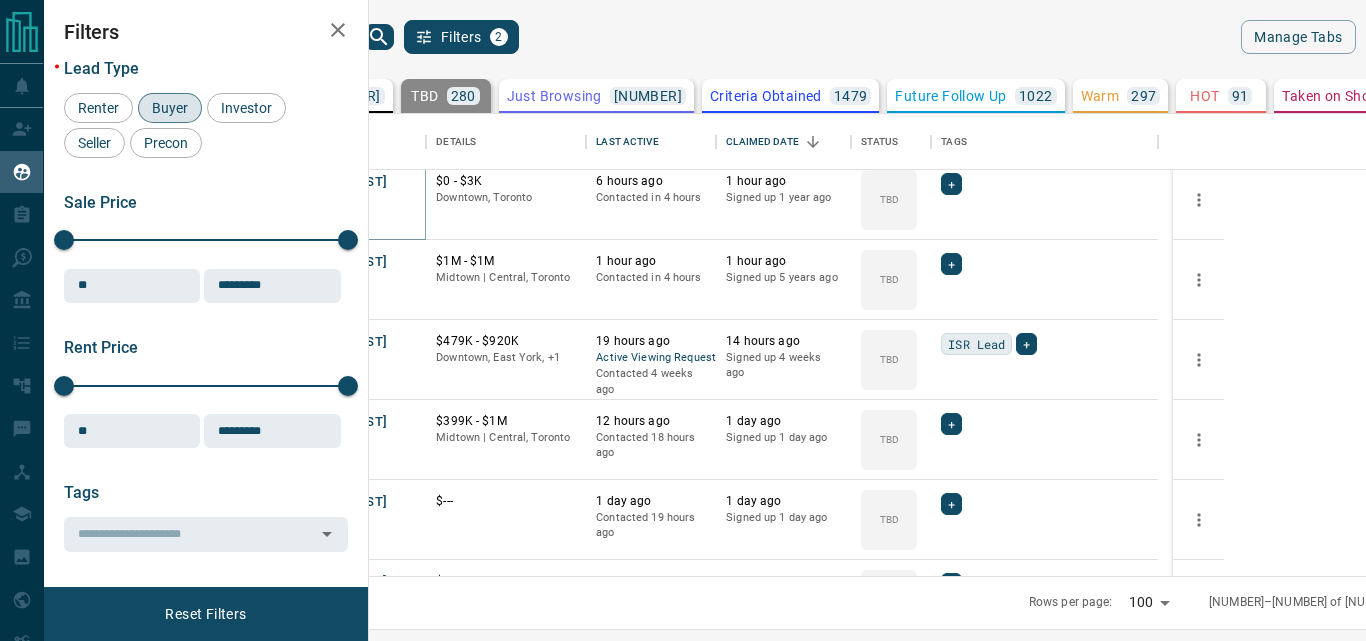 scroll, scrollTop: 200, scrollLeft: 0, axis: vertical 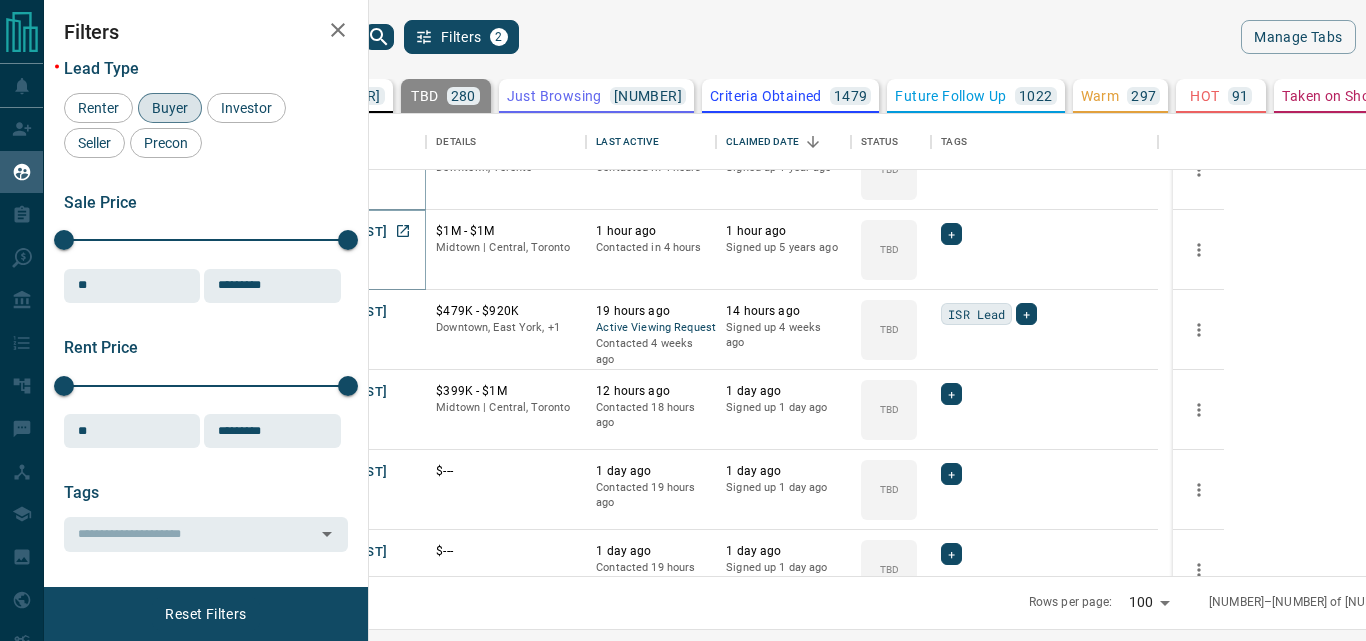 click on "[FIRST] [LAST]" at bounding box center [341, 232] 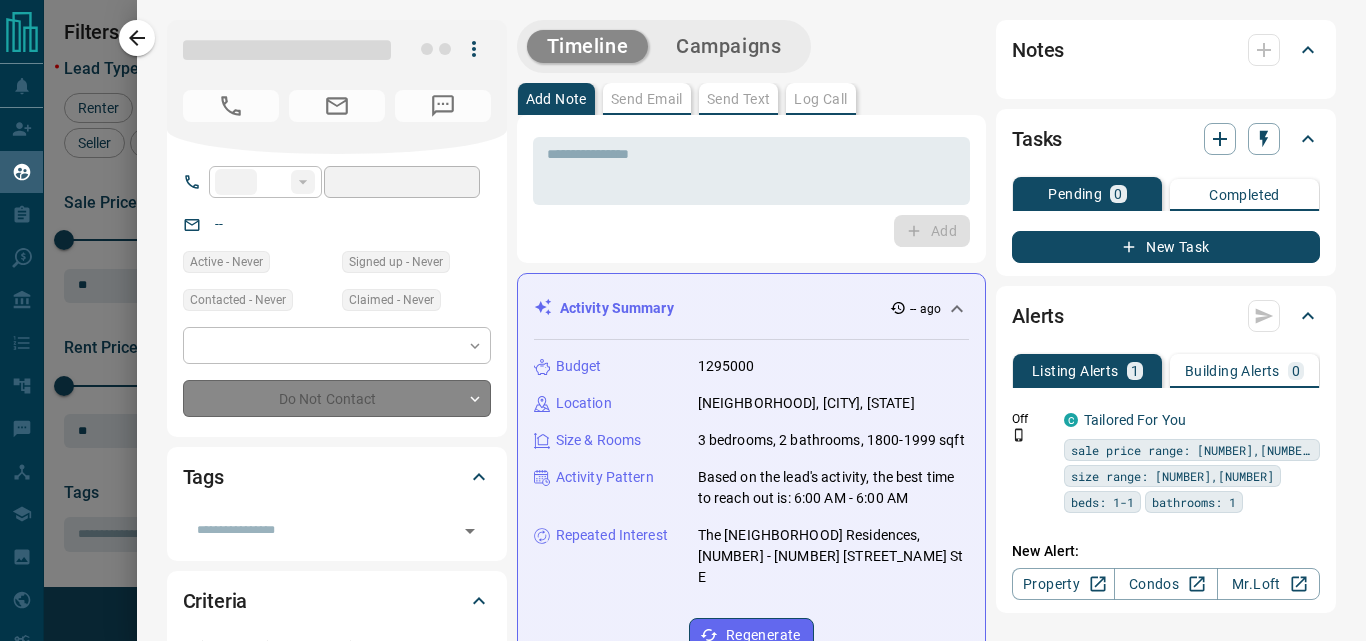 type on "**" 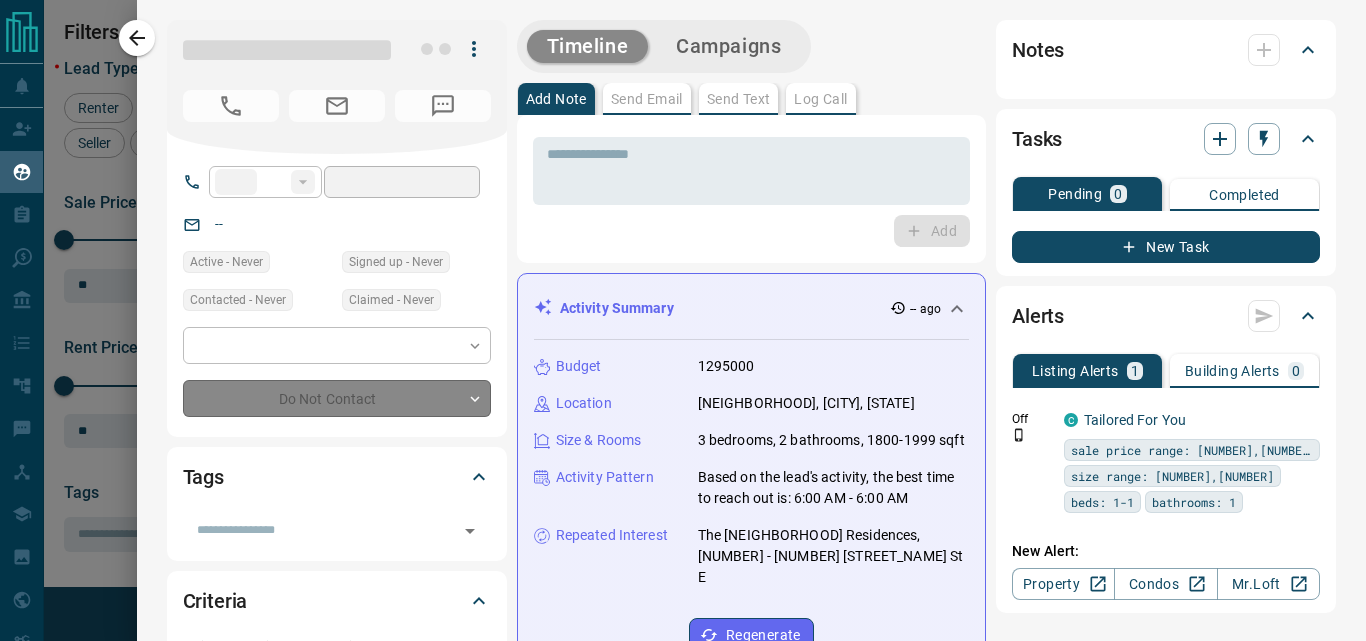 type on "**********" 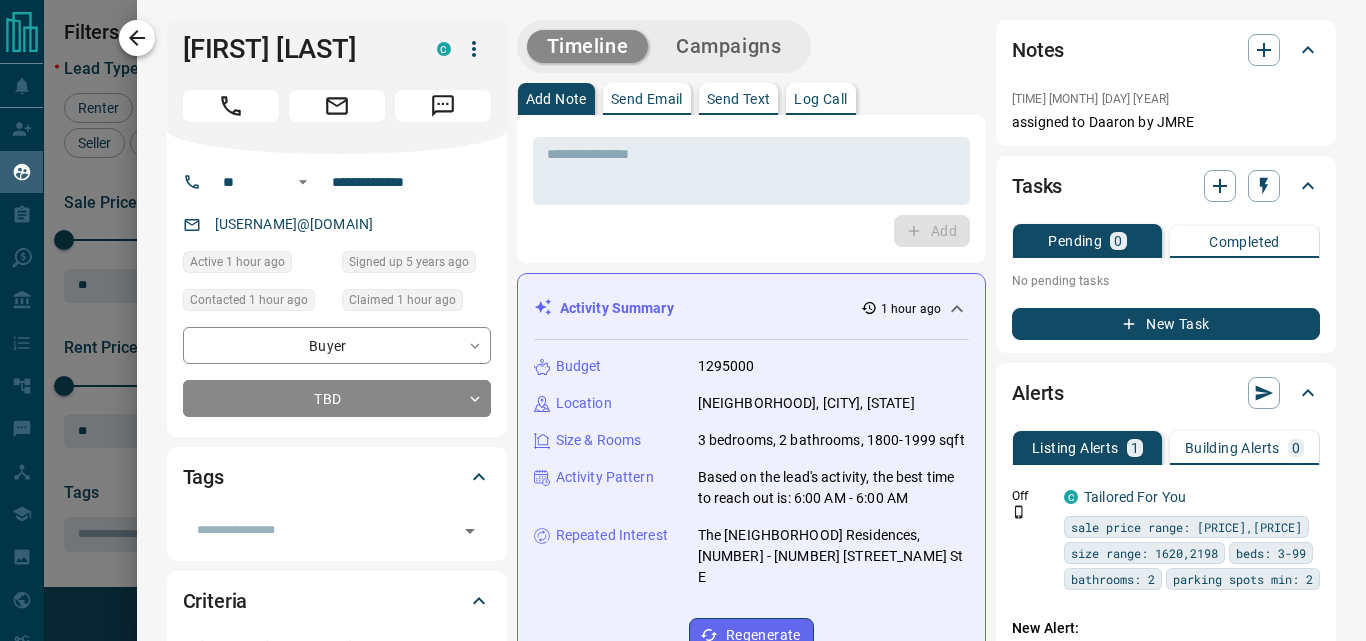 click 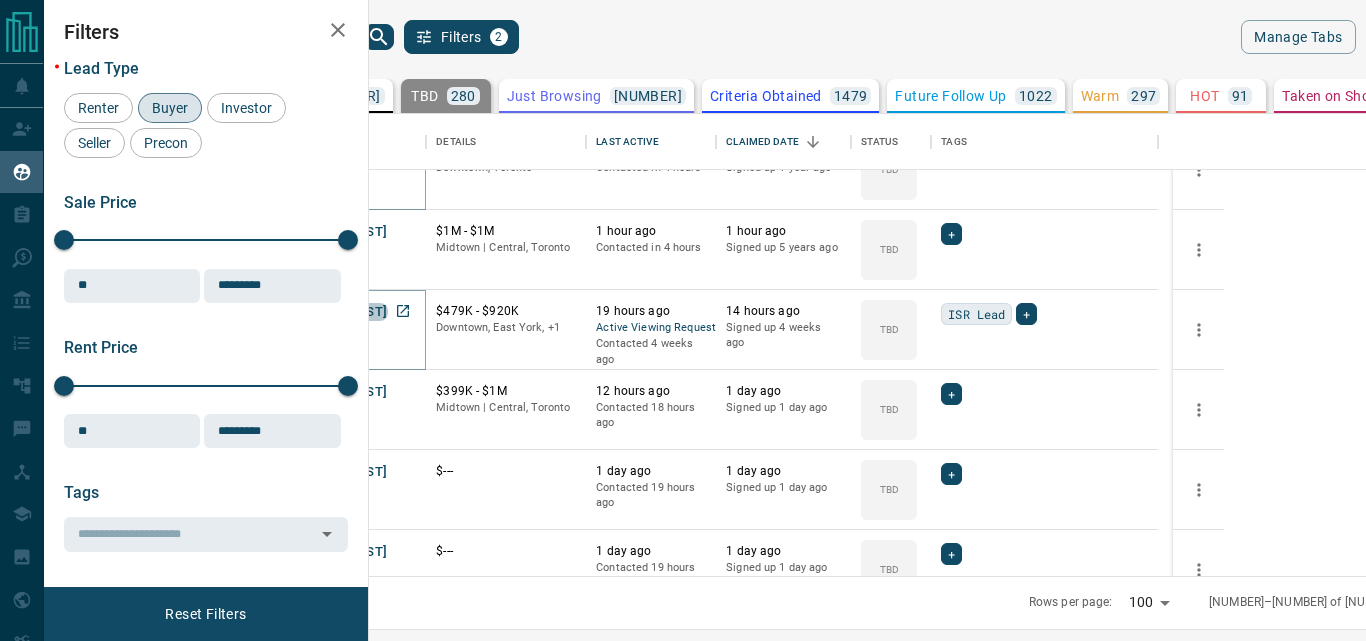 click on "[FIRST] [LAST]" at bounding box center (341, 312) 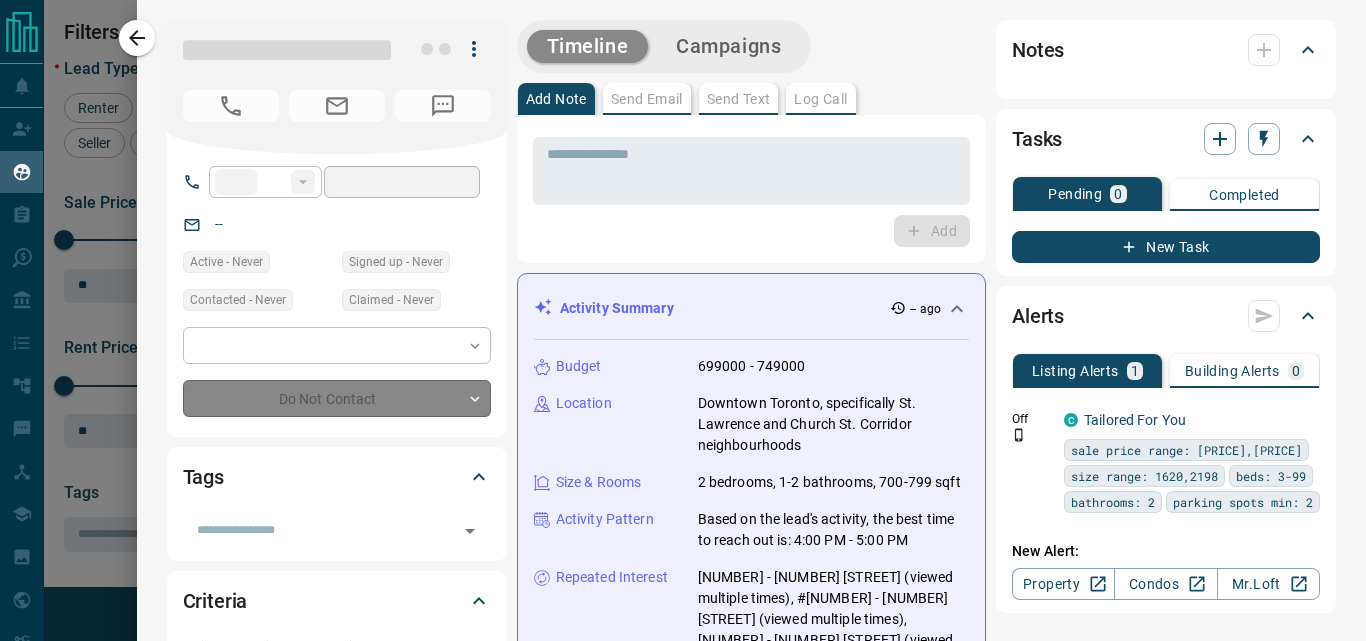 type on "**" 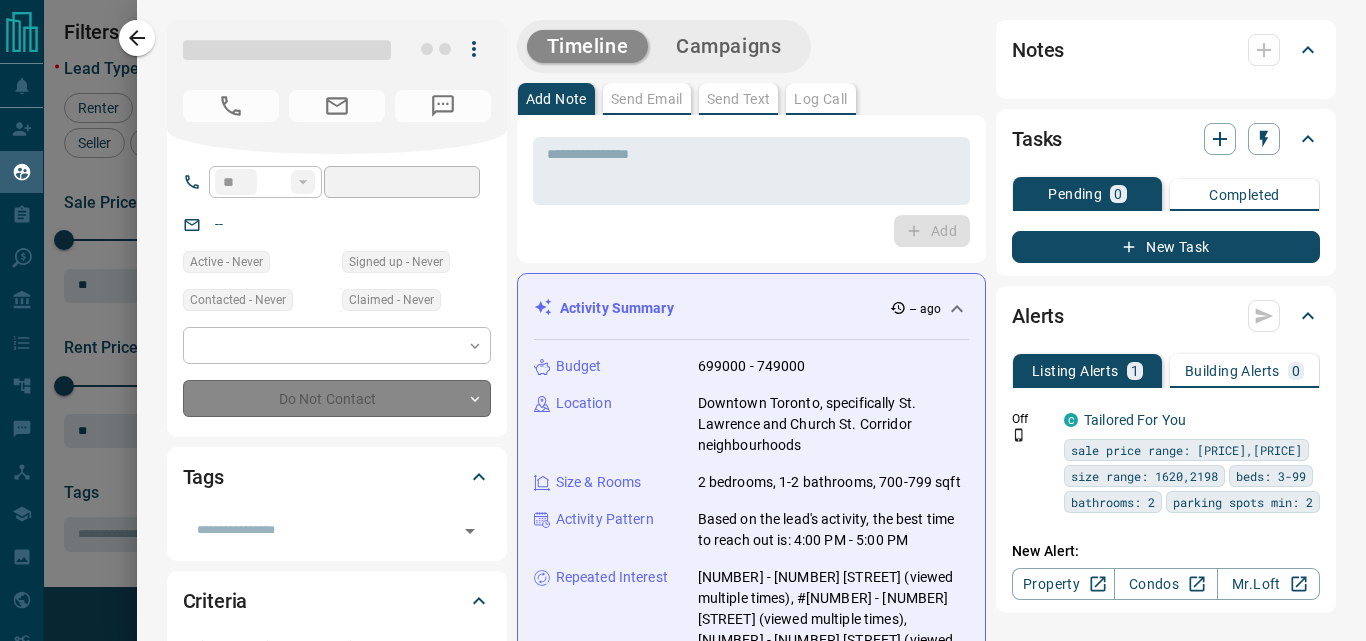 type on "**********" 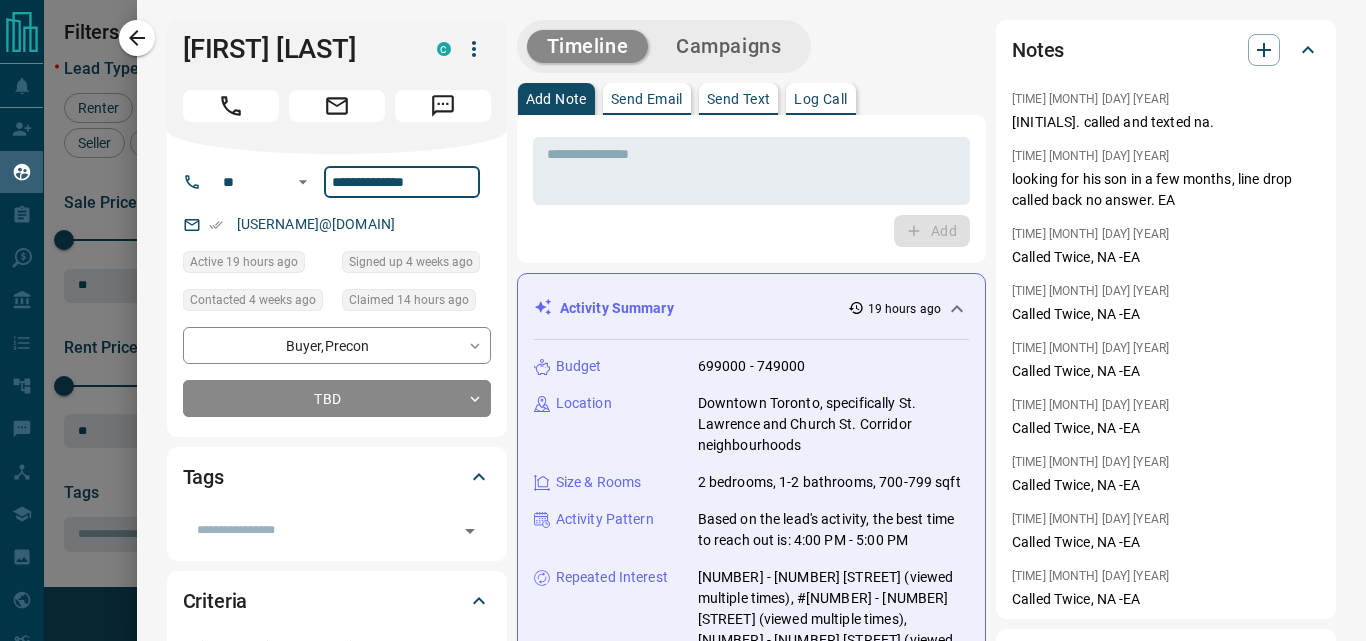 click on "**********" at bounding box center [402, 182] 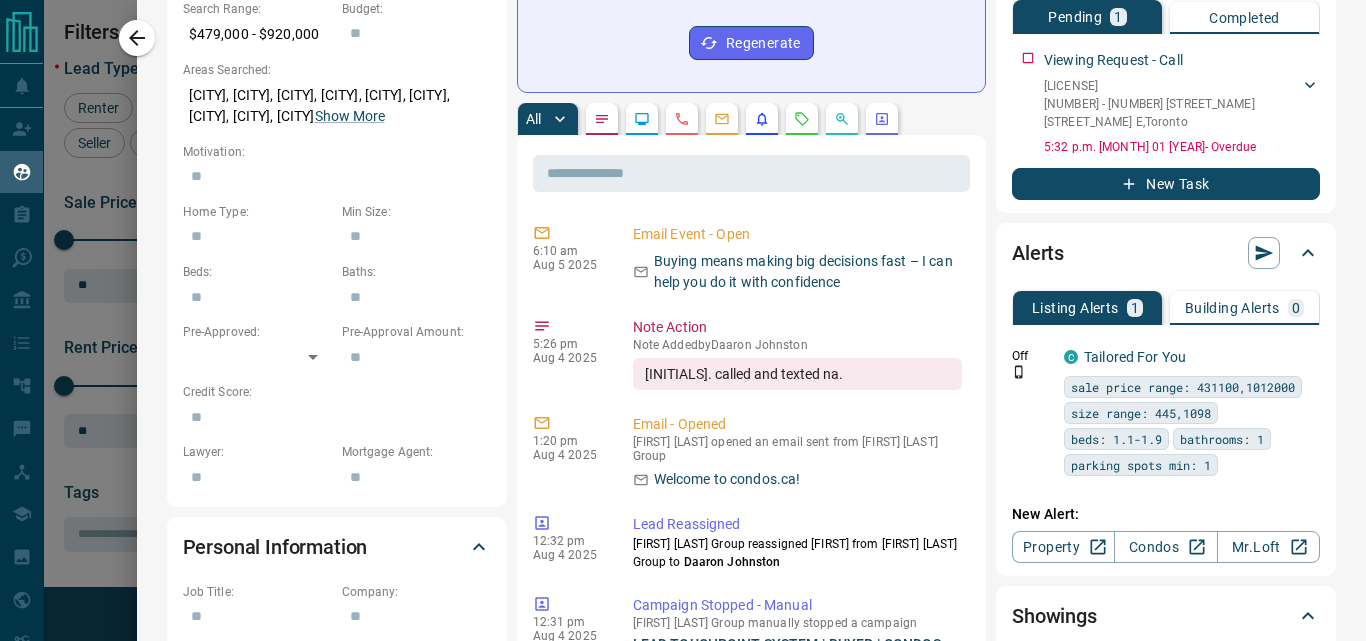 scroll, scrollTop: 700, scrollLeft: 0, axis: vertical 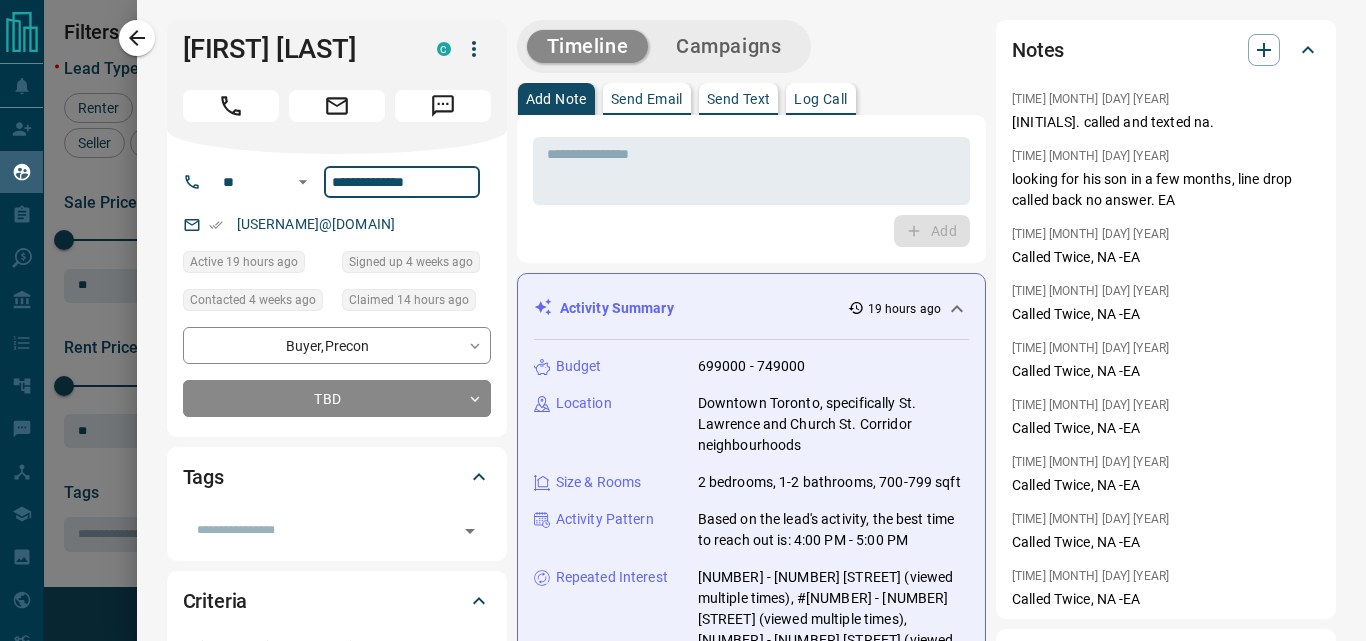 click on "Add" at bounding box center [751, 231] 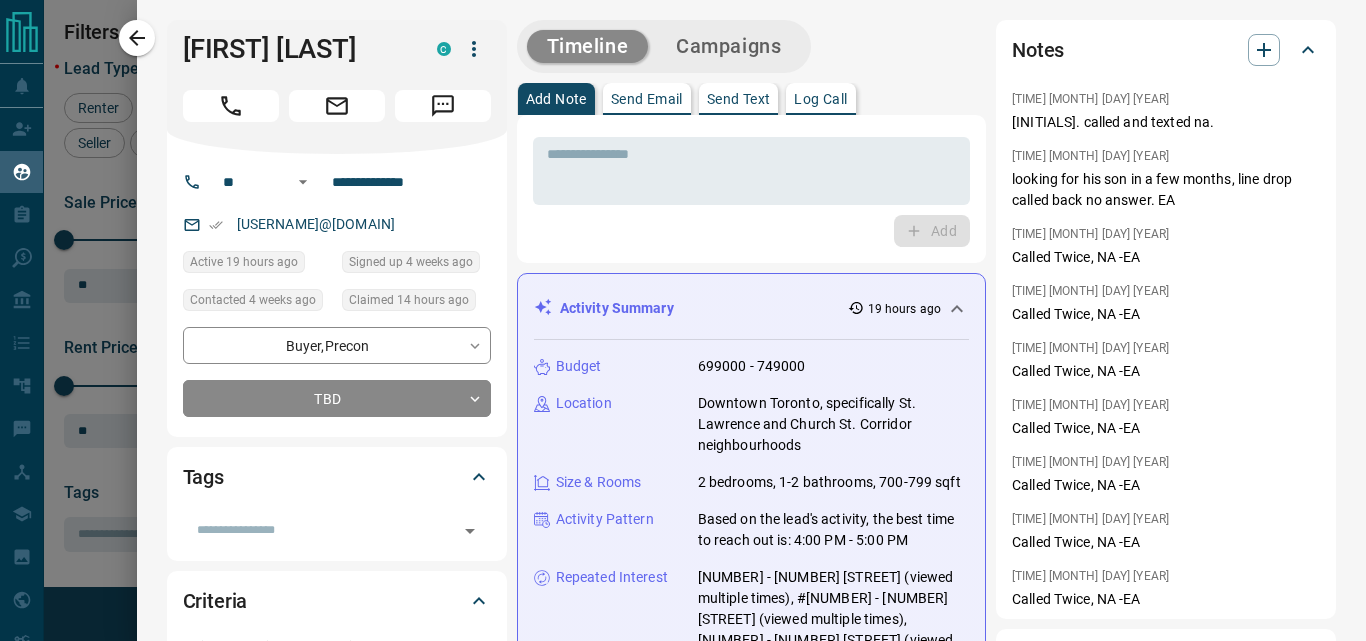 click on "Add" at bounding box center (751, 231) 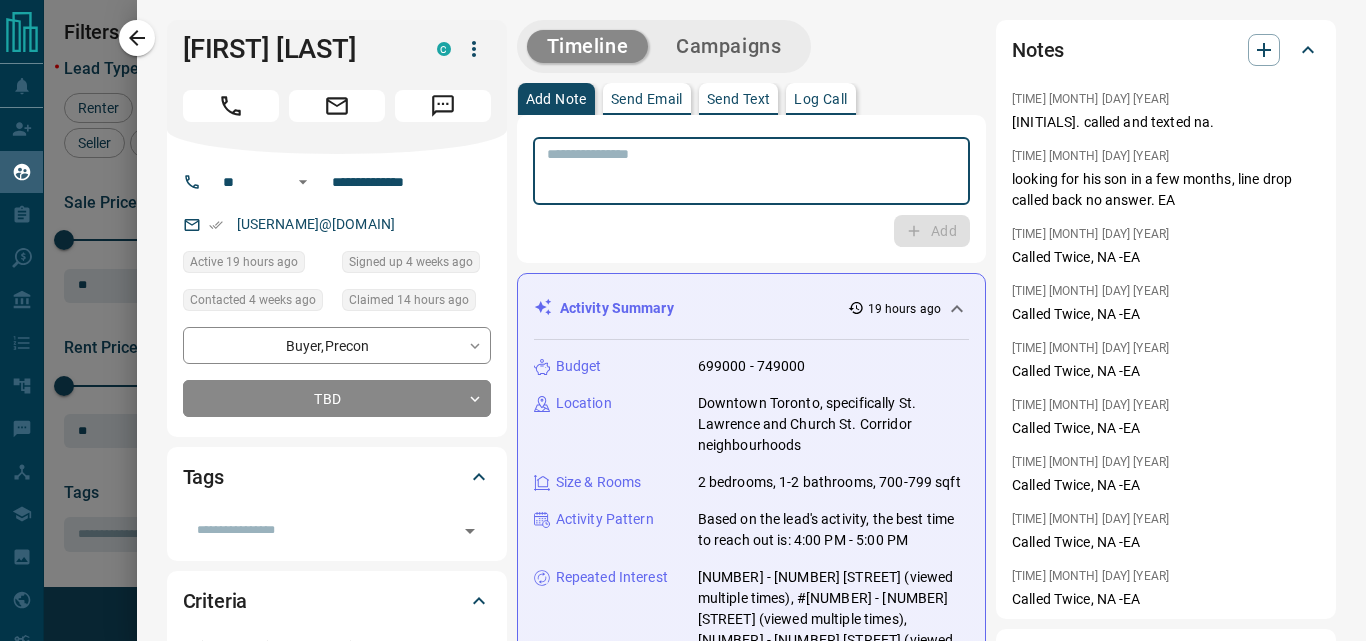 click at bounding box center [751, 171] 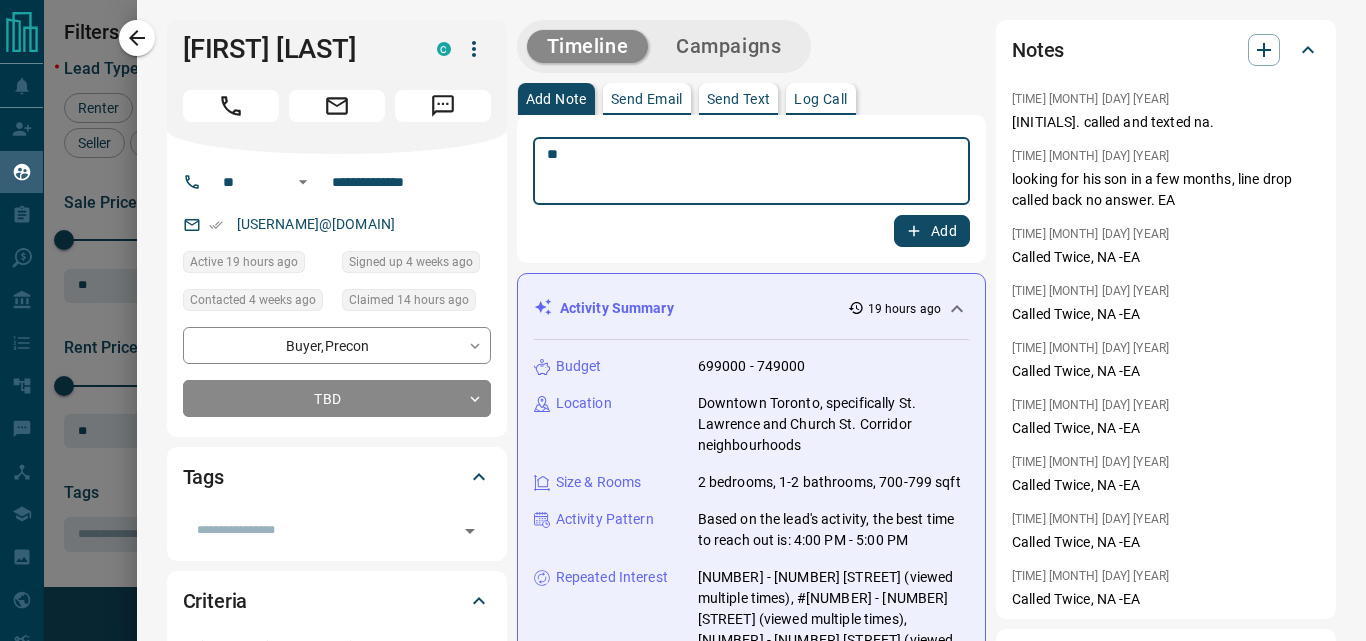 type on "**" 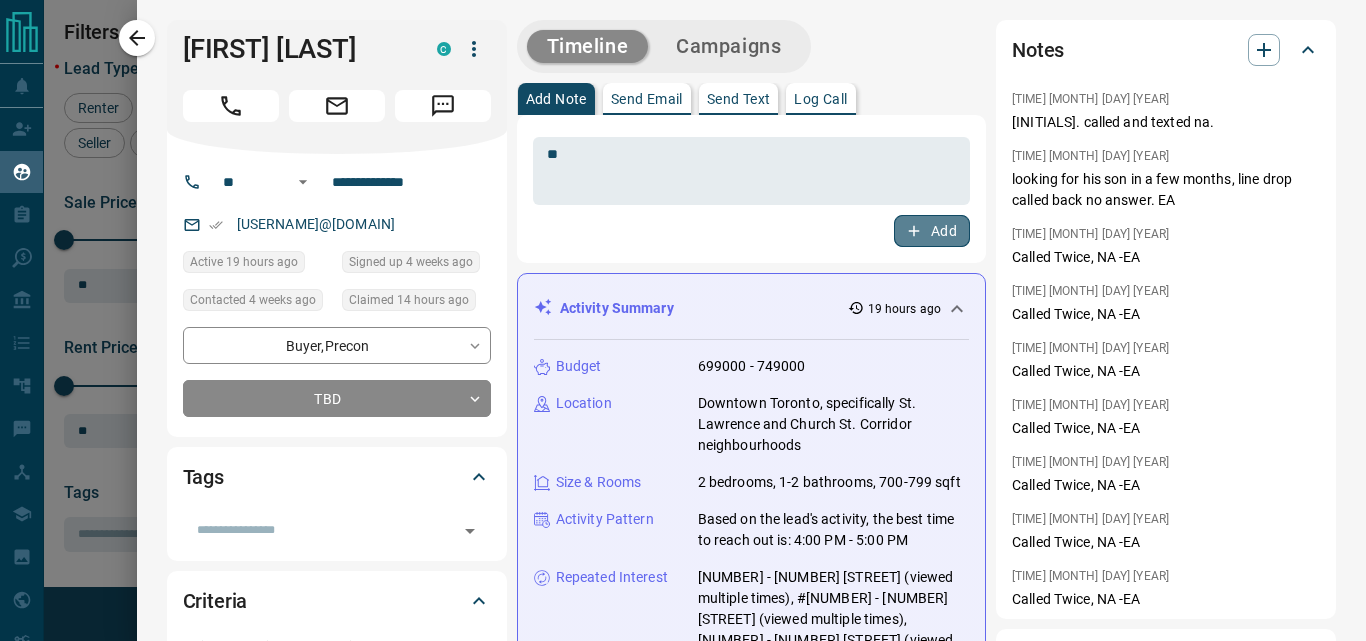 click on "Add" at bounding box center [932, 231] 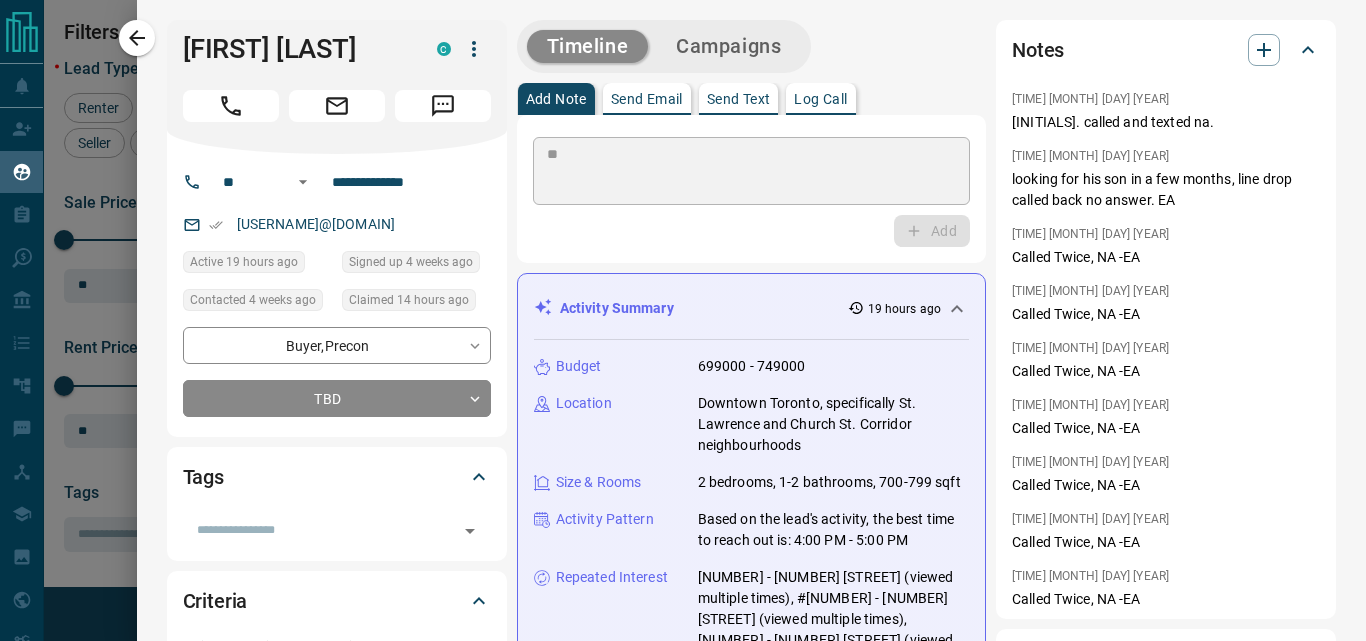 type 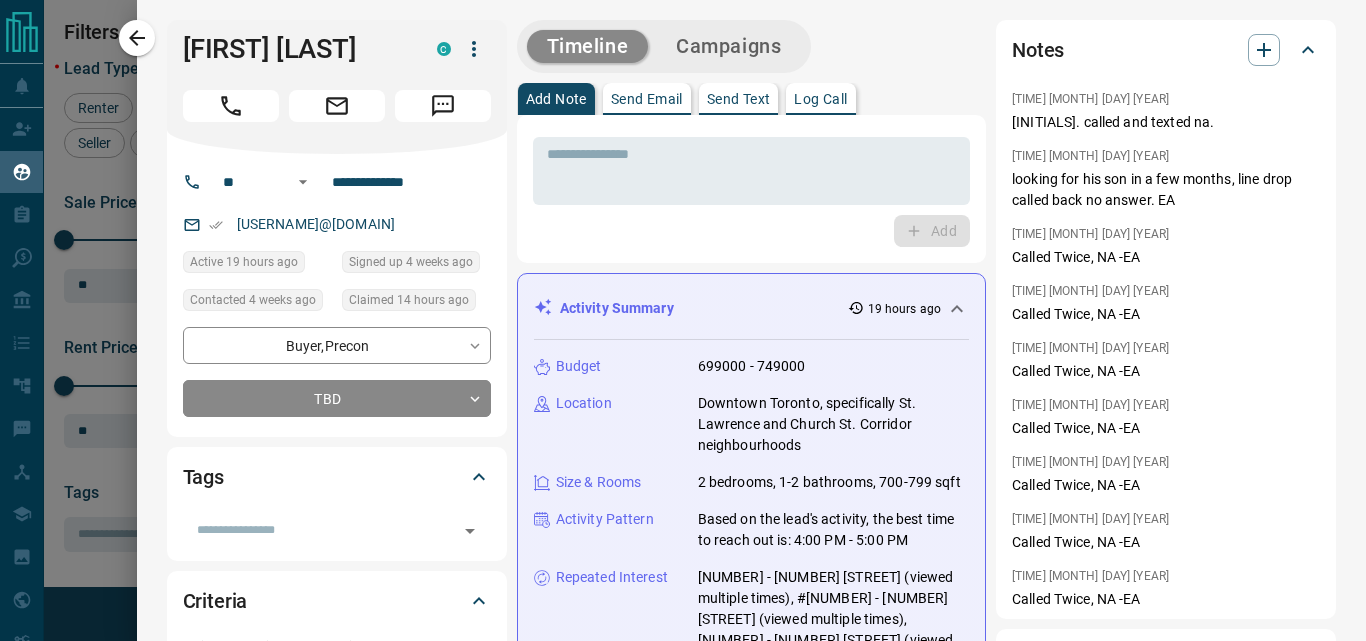 scroll, scrollTop: 2492, scrollLeft: 0, axis: vertical 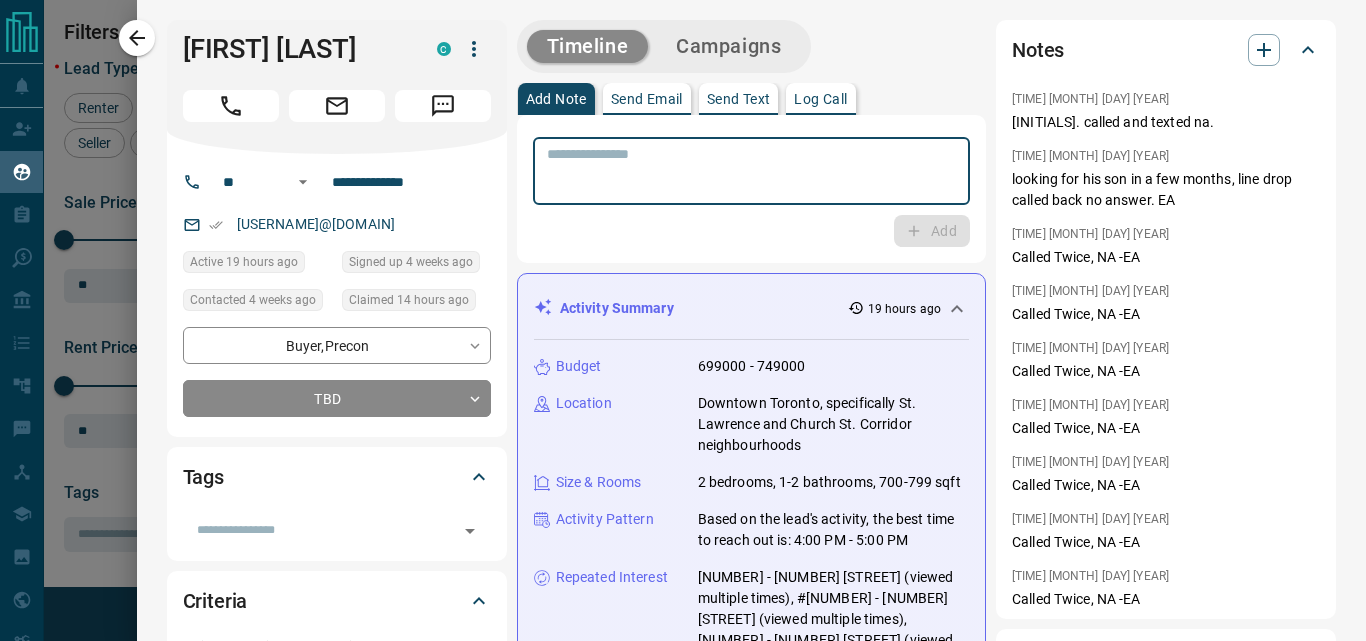 click at bounding box center [744, 171] 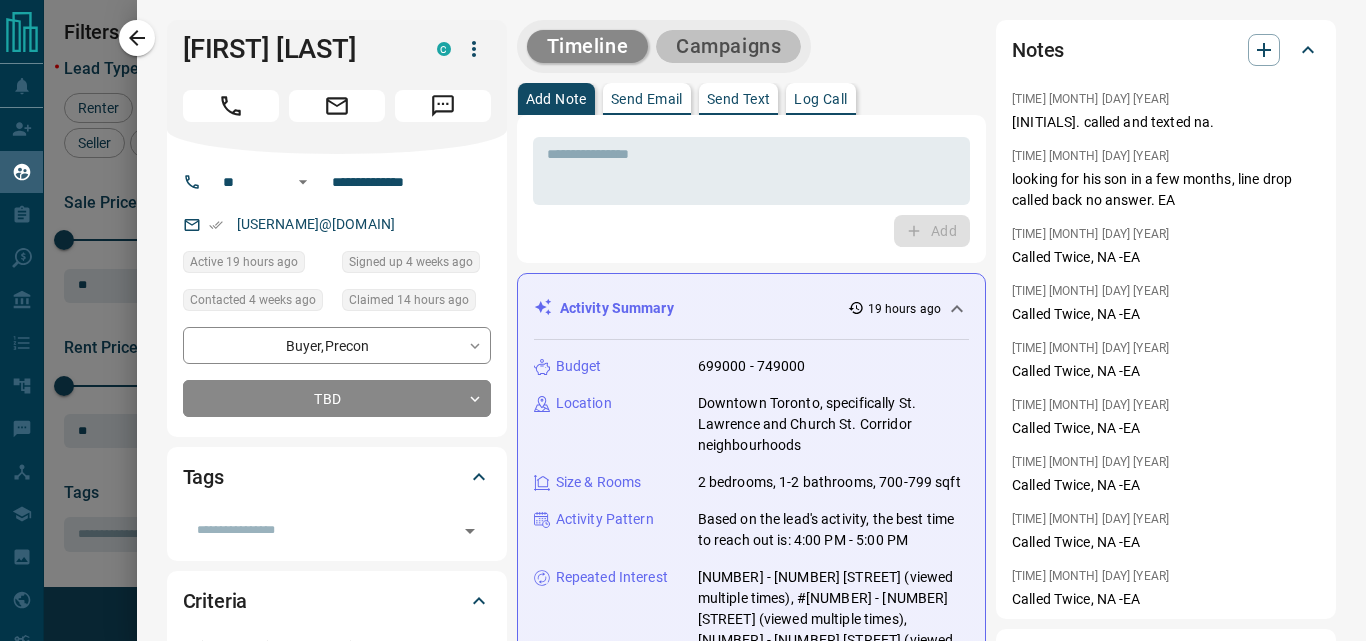 click on "Campaigns" at bounding box center (728, 46) 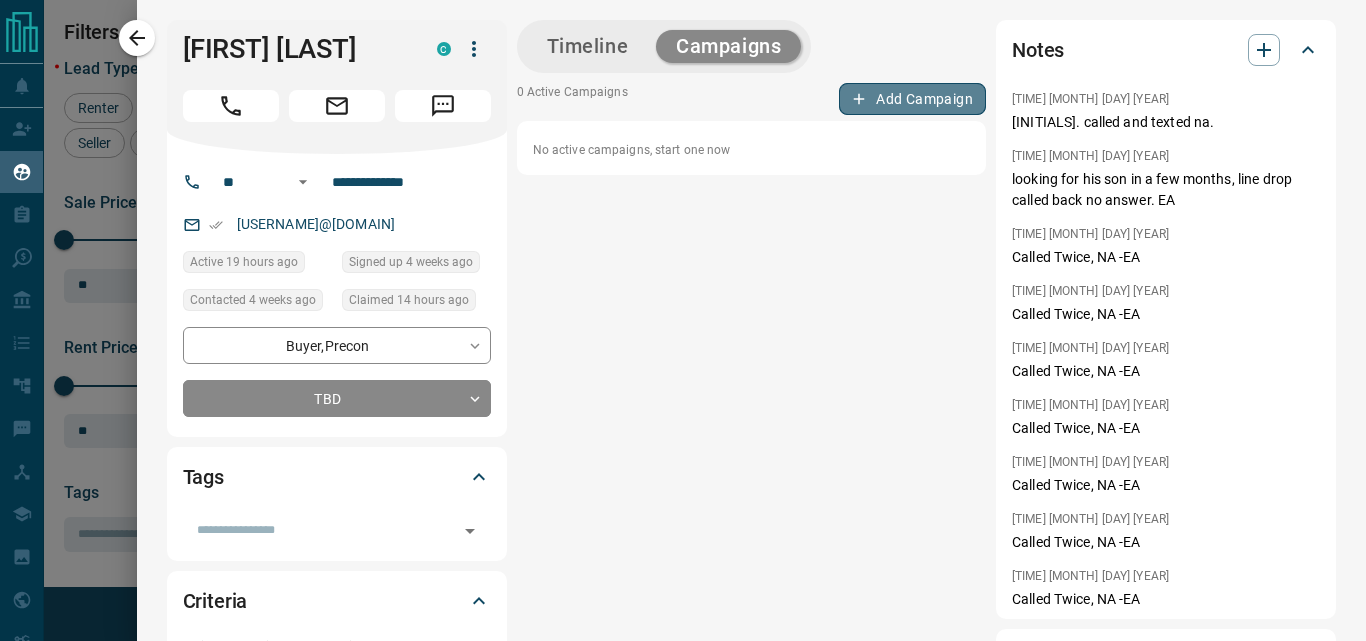 click on "Add Campaign" at bounding box center (912, 99) 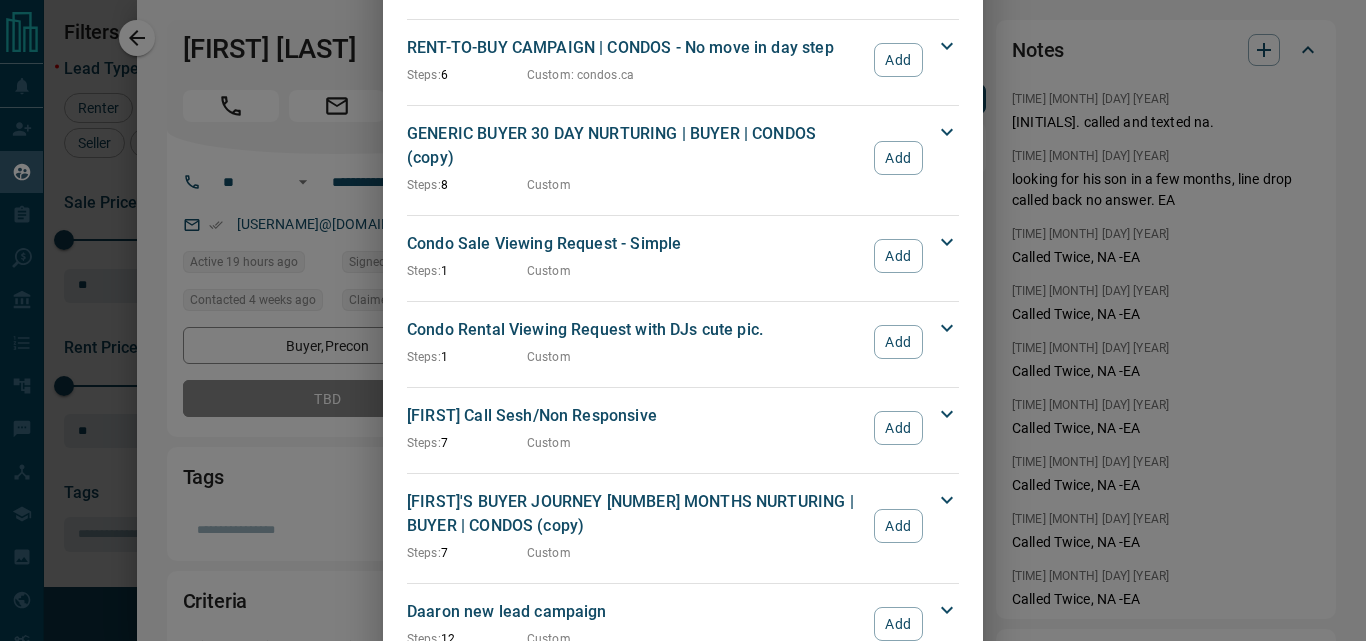 scroll, scrollTop: 2766, scrollLeft: 0, axis: vertical 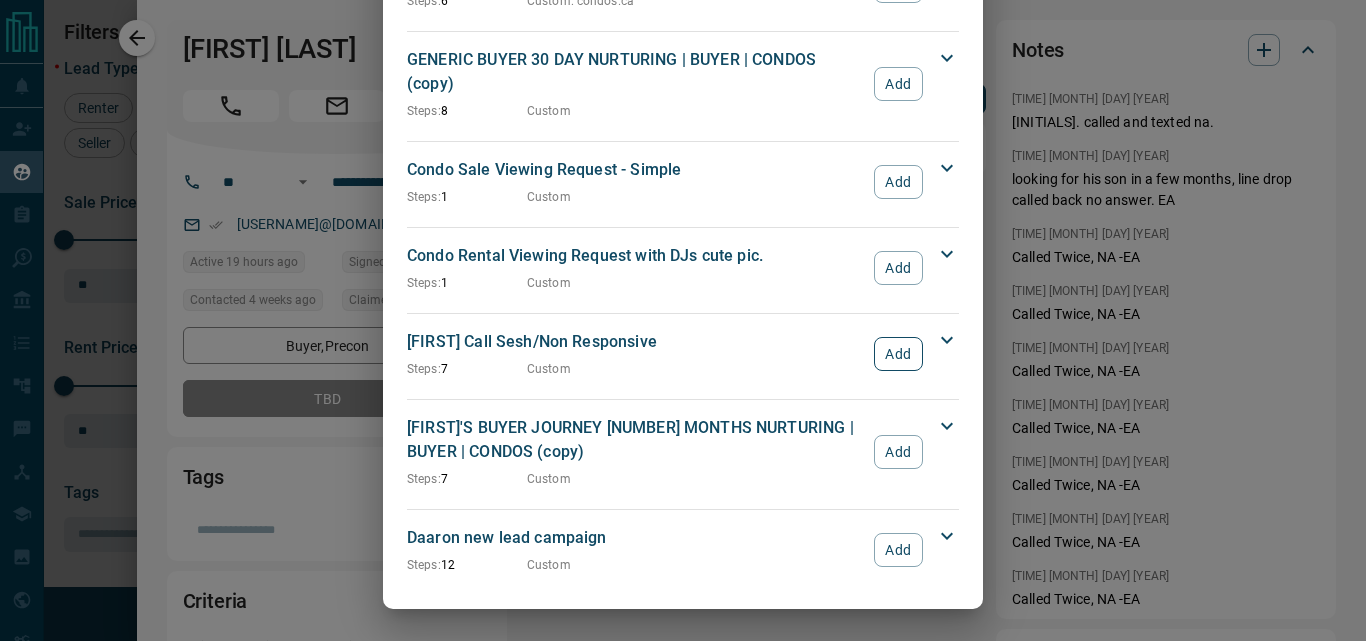 click on "Add" at bounding box center [898, 354] 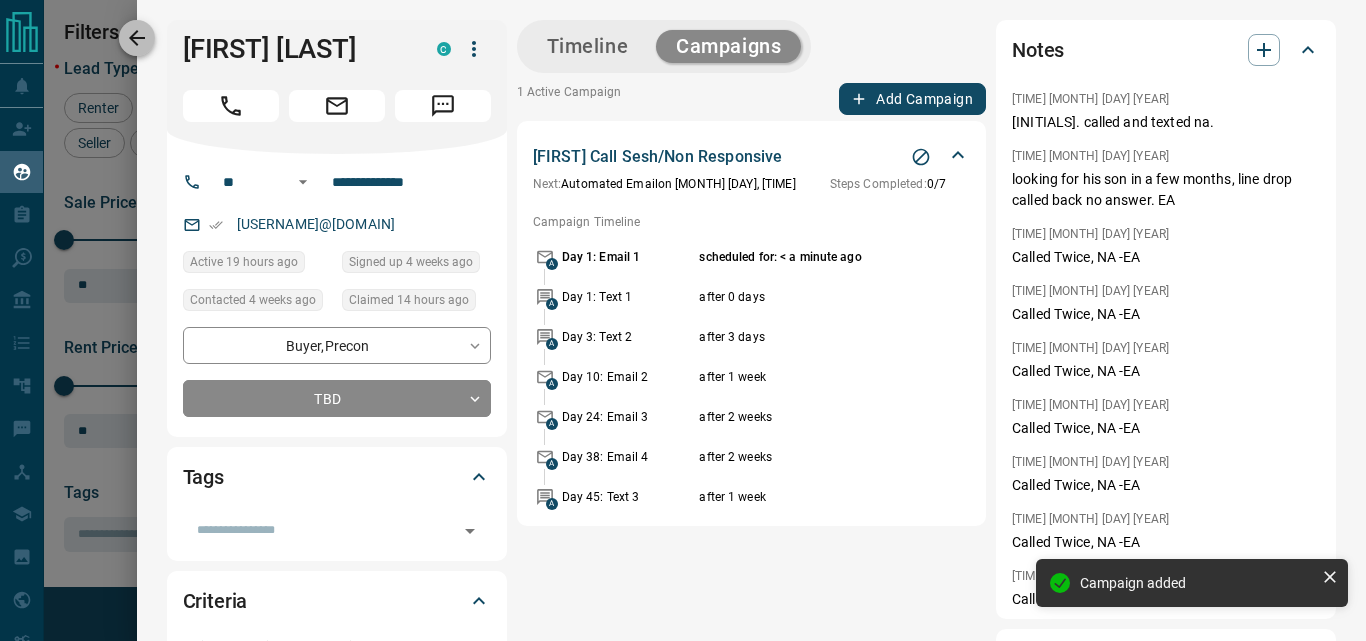 click 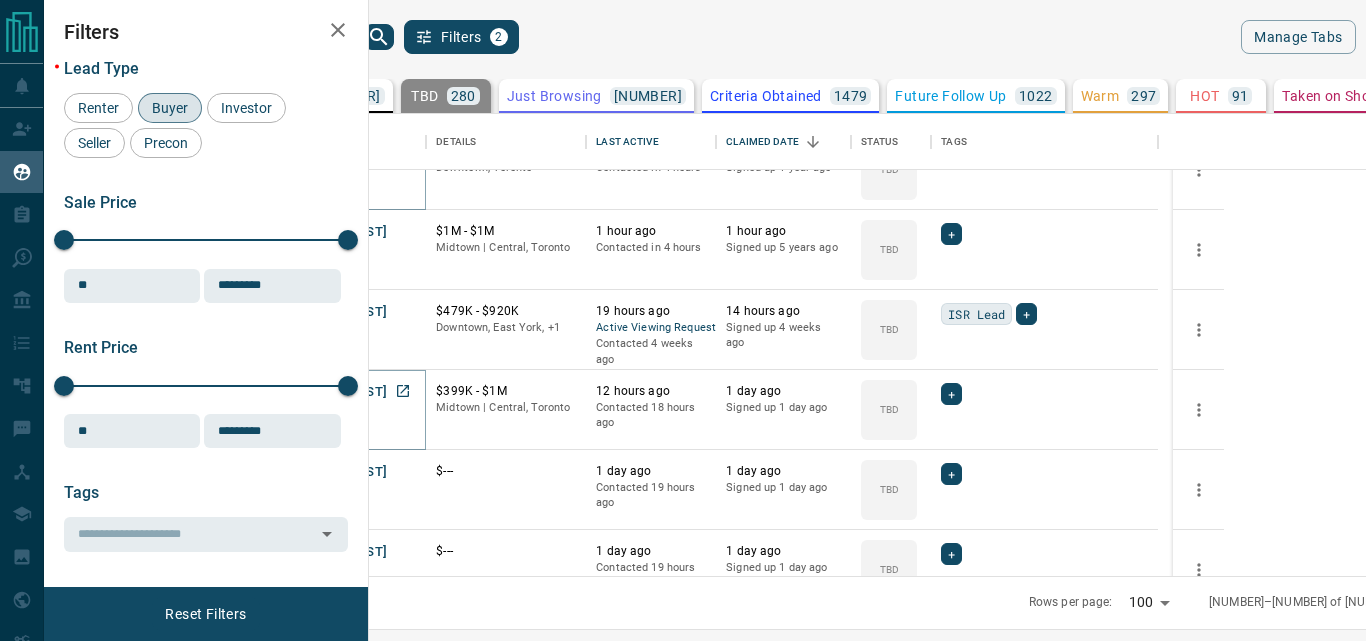 click on "[FIRST] [LAST]" at bounding box center [341, 392] 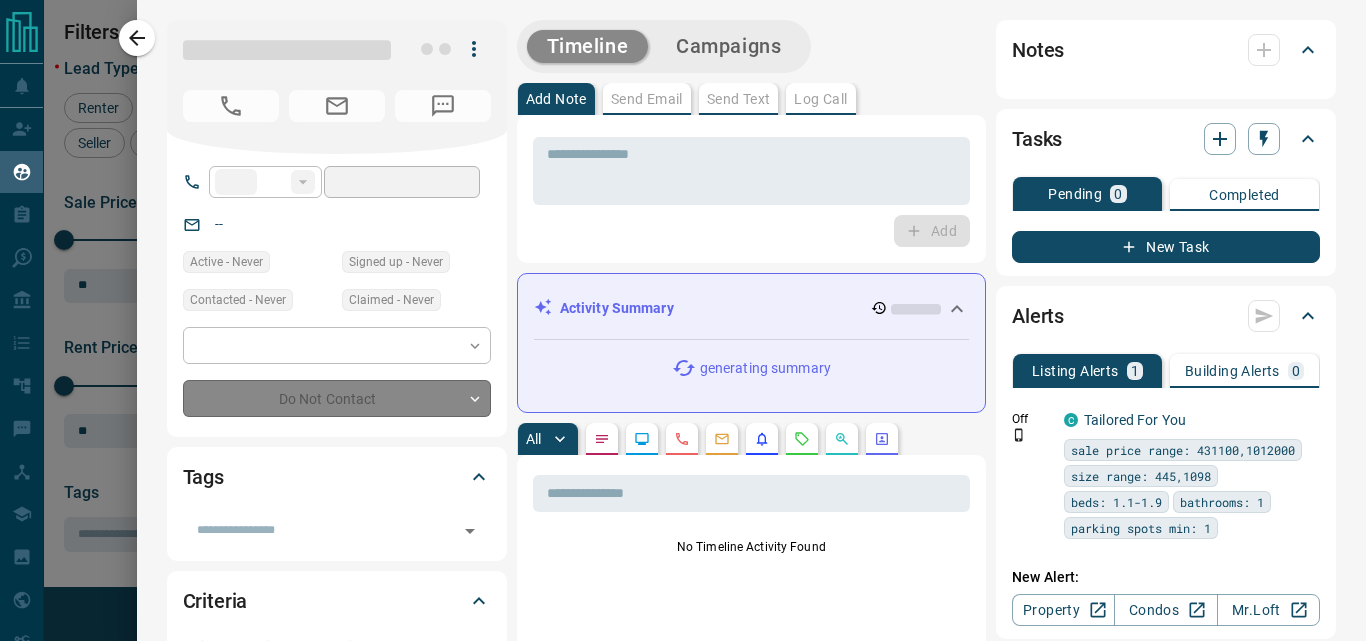 type on "**" 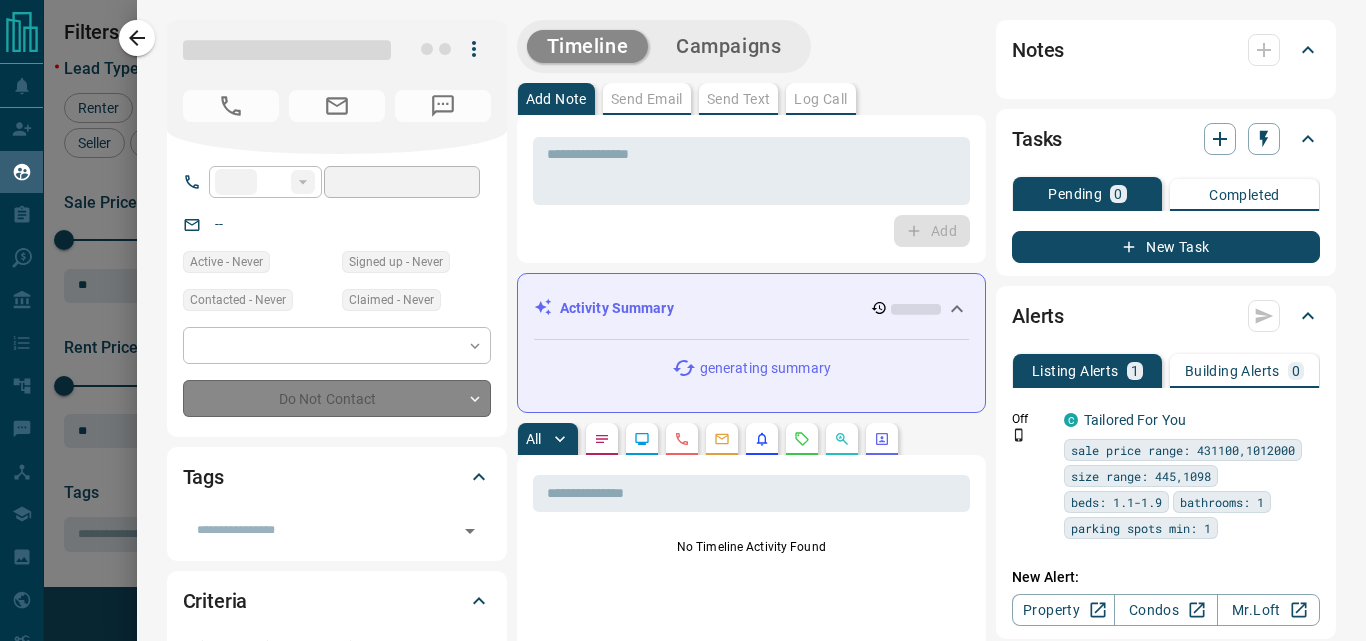type on "**********" 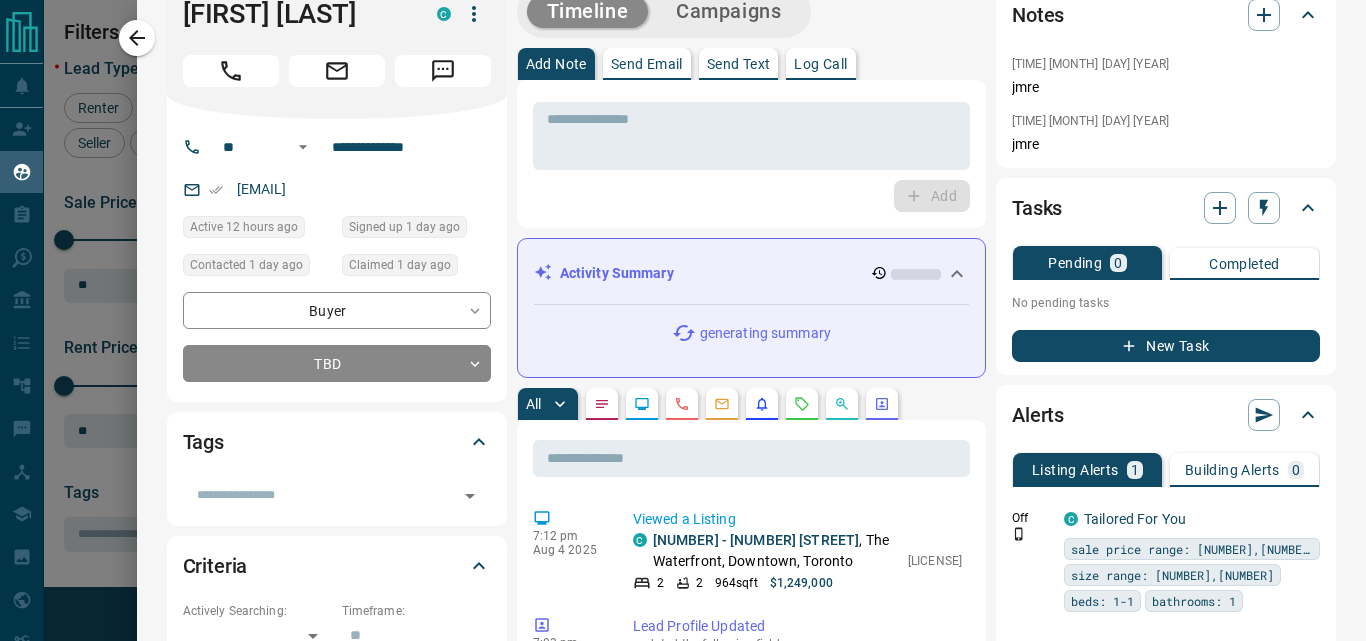scroll, scrollTop: 0, scrollLeft: 0, axis: both 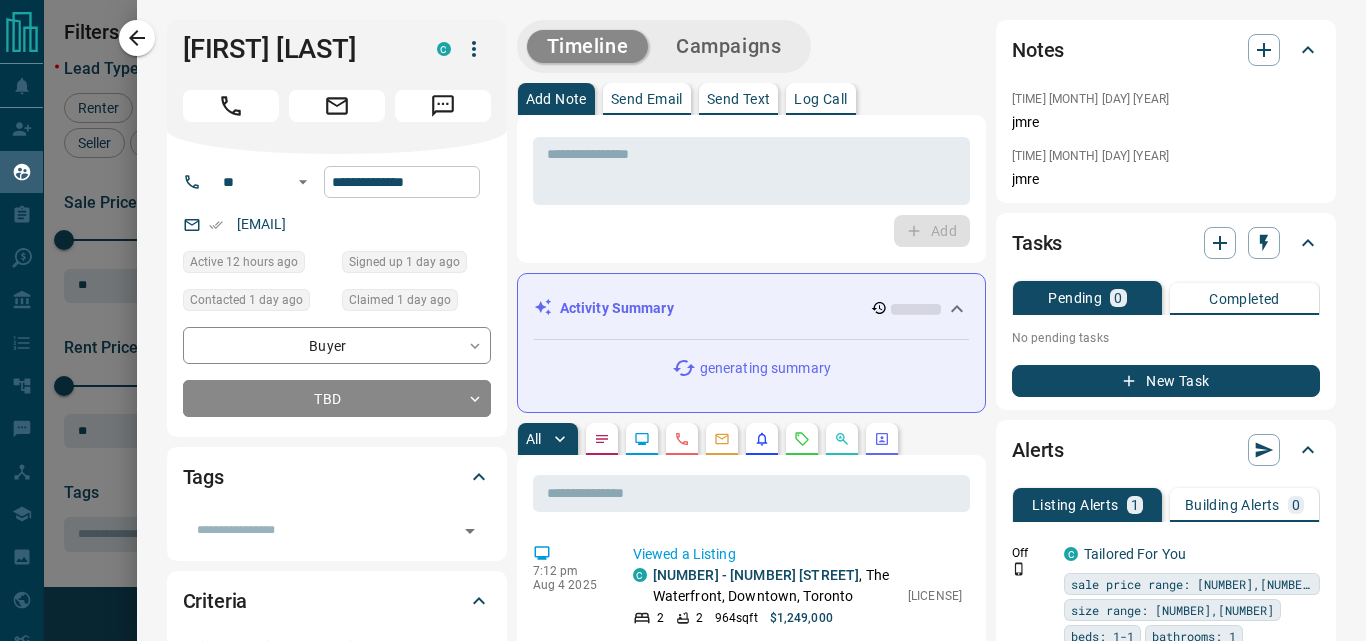 click on "**********" at bounding box center (402, 182) 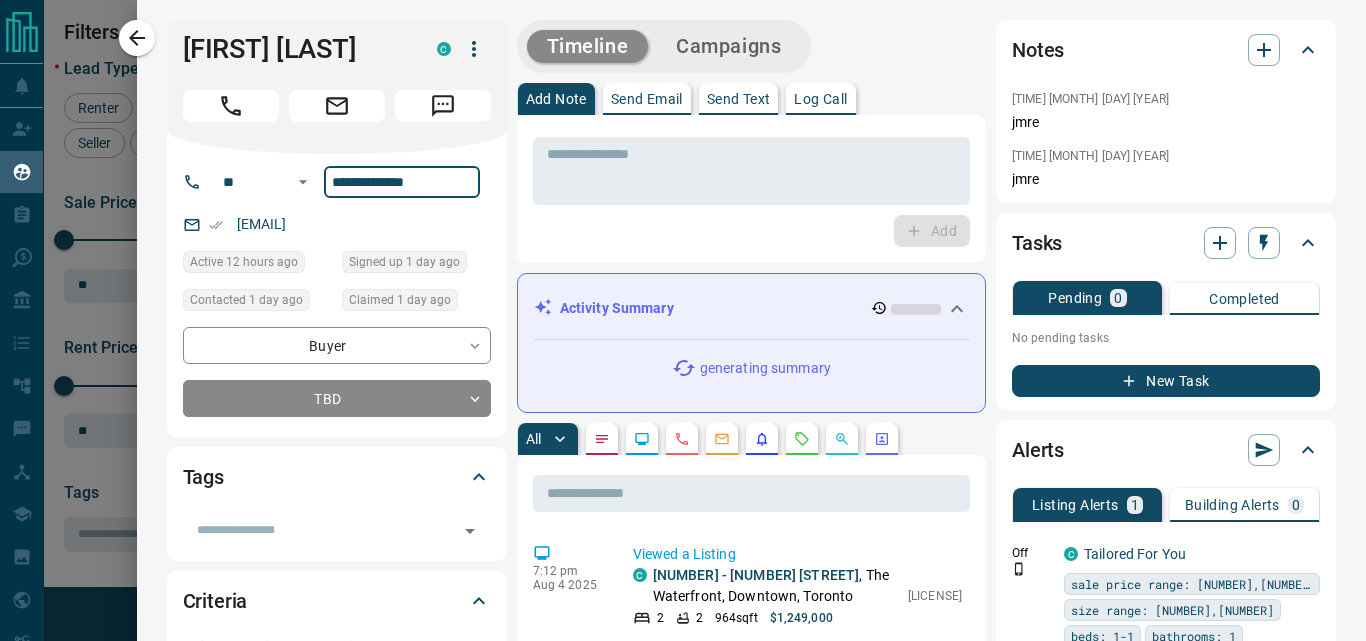click on "**********" at bounding box center [402, 182] 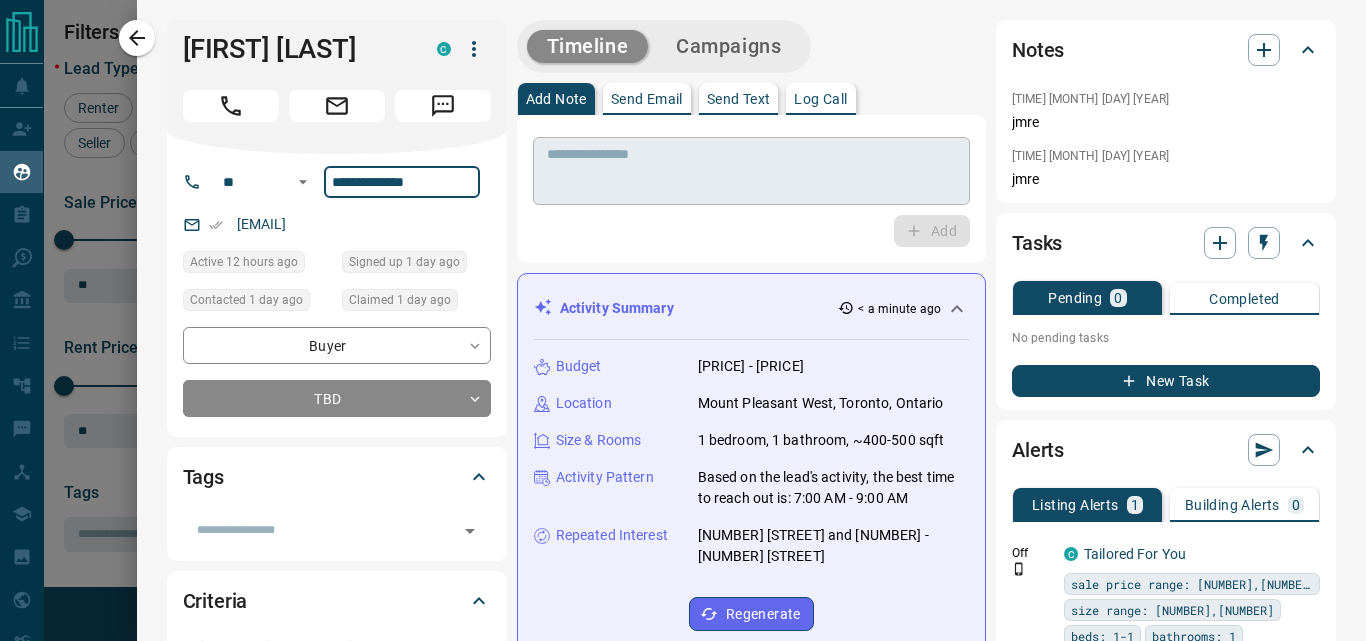 click at bounding box center (751, 171) 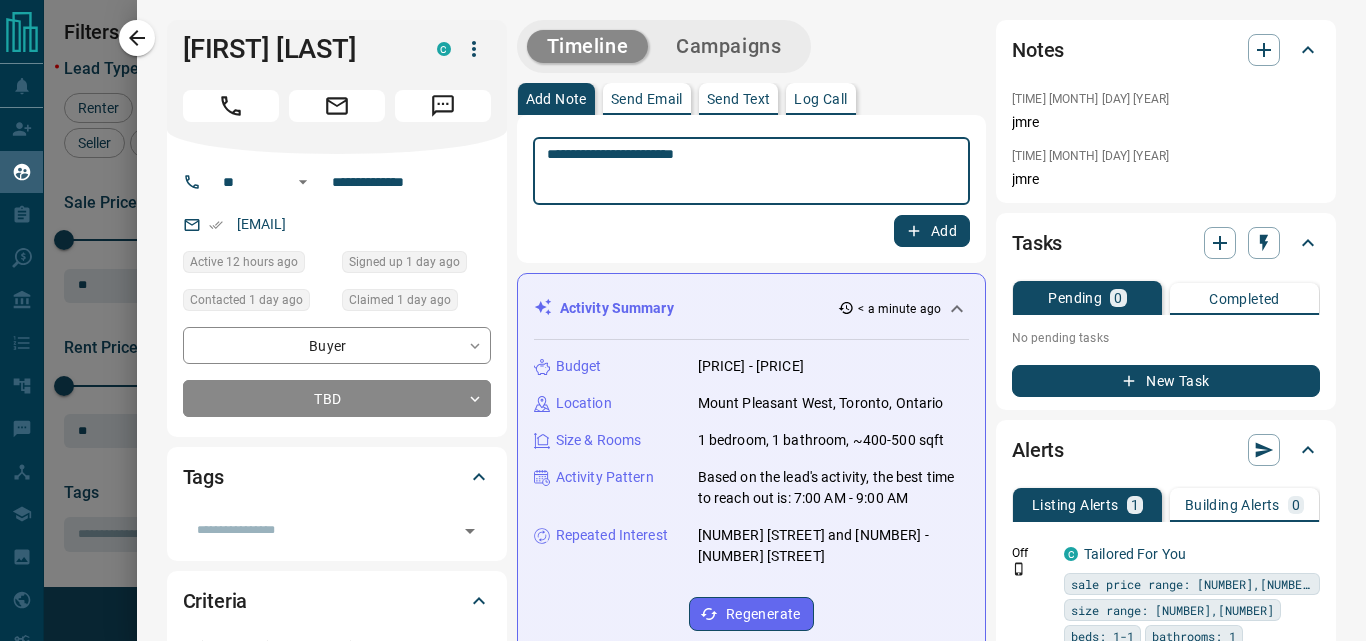 type on "**********" 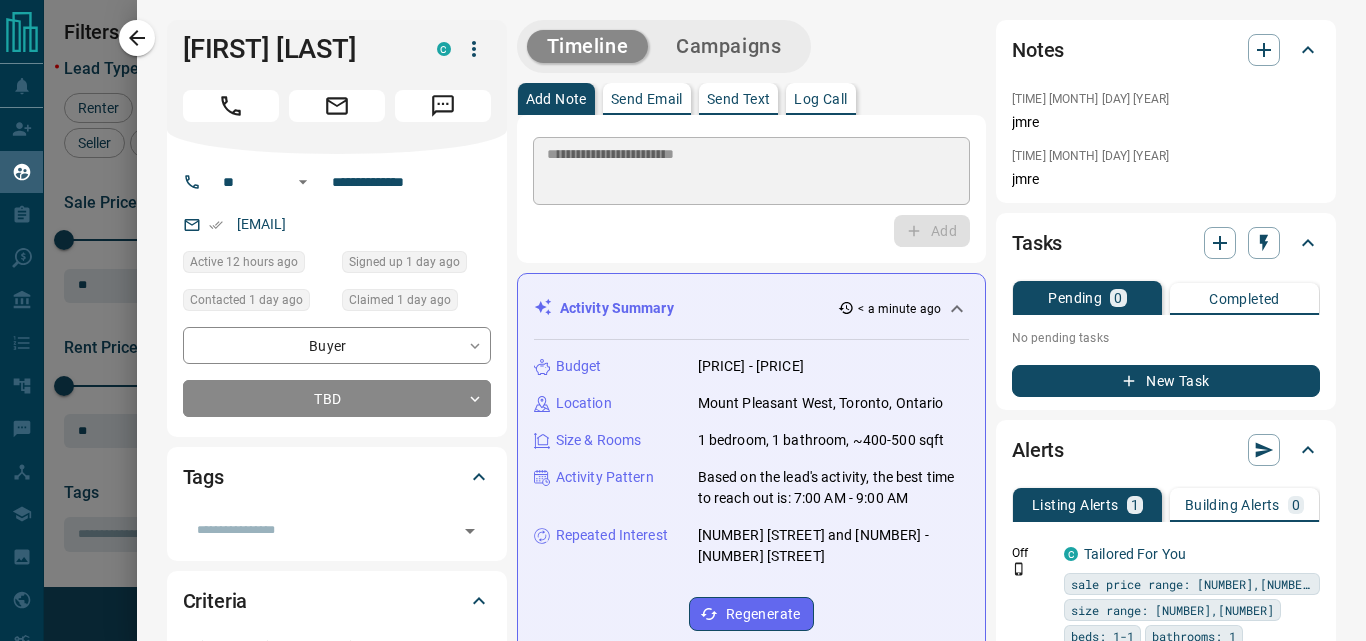 type 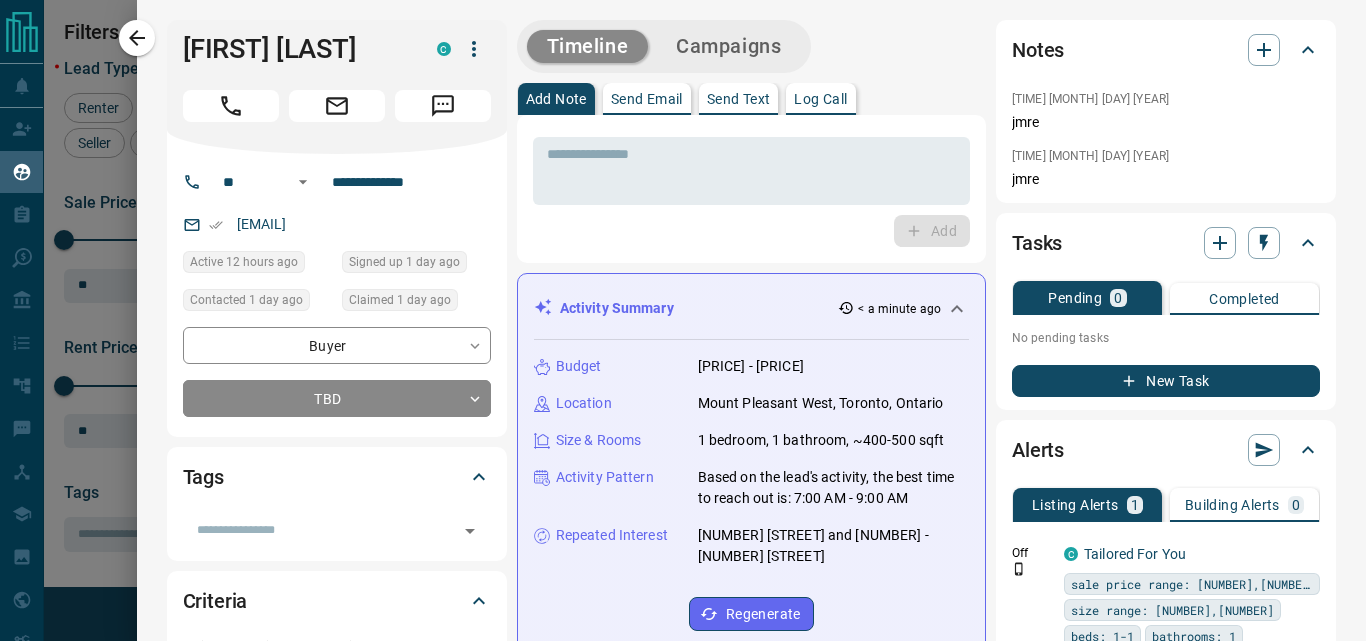 click on "Timeline Campaigns" at bounding box center (664, 46) 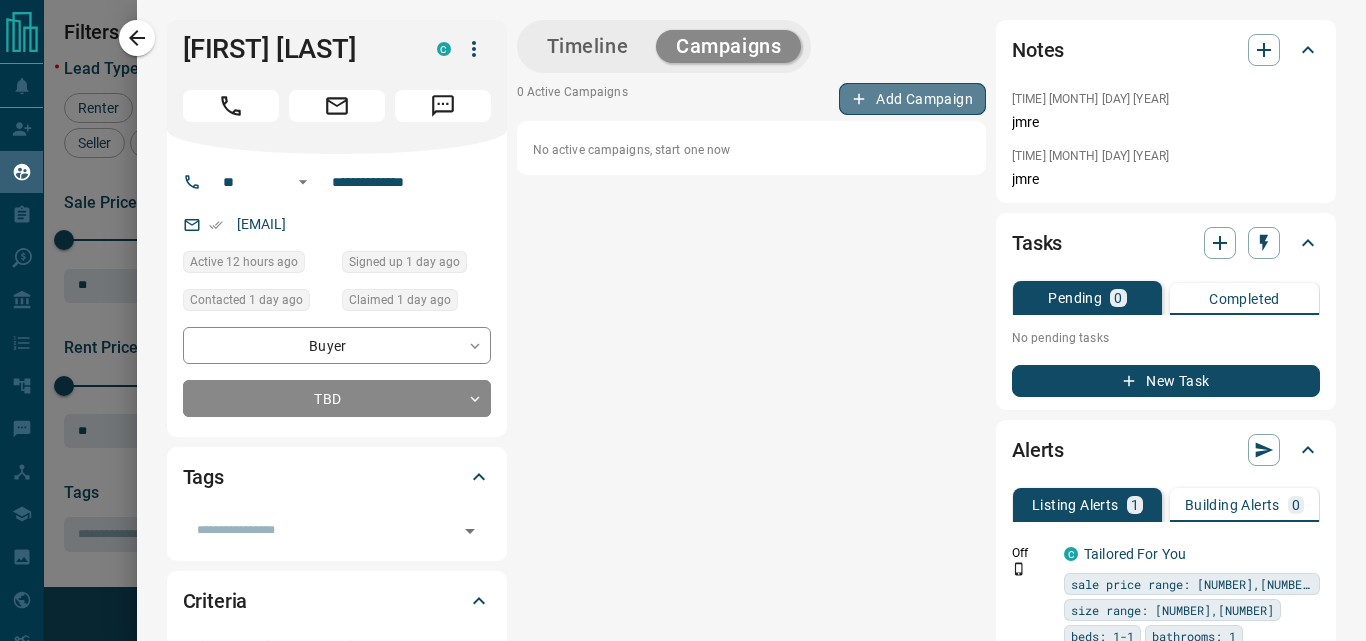 click on "Add Campaign" at bounding box center [912, 99] 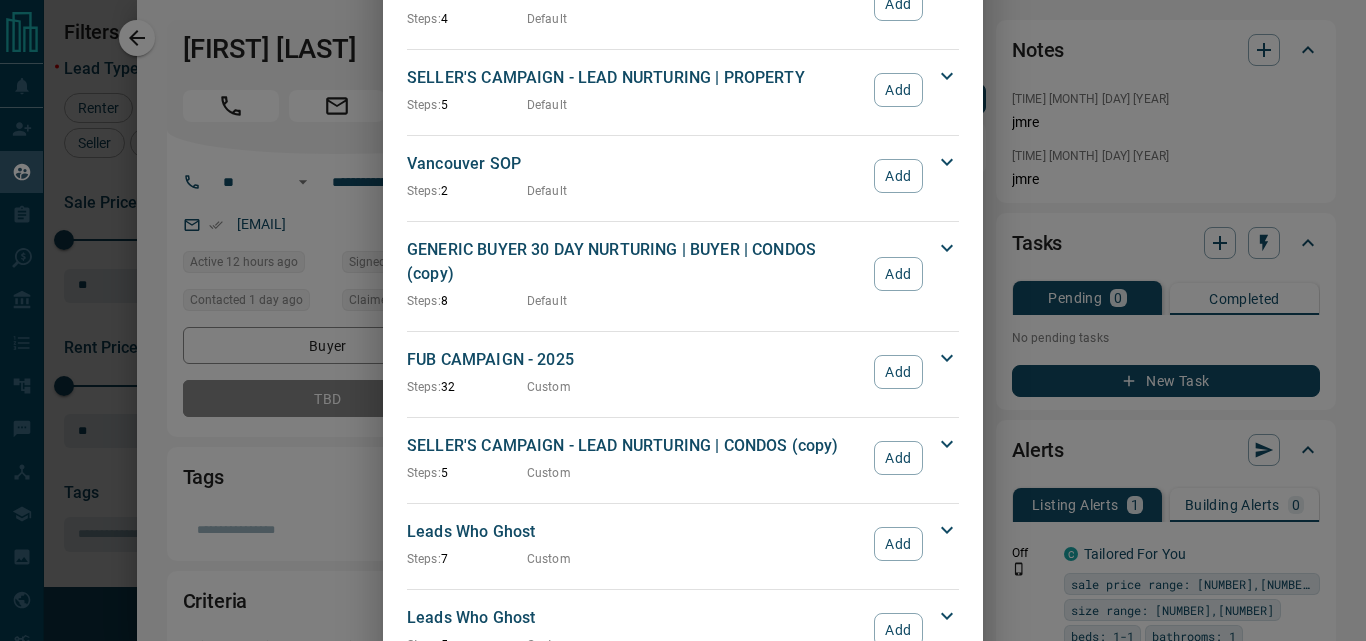 scroll, scrollTop: 2100, scrollLeft: 0, axis: vertical 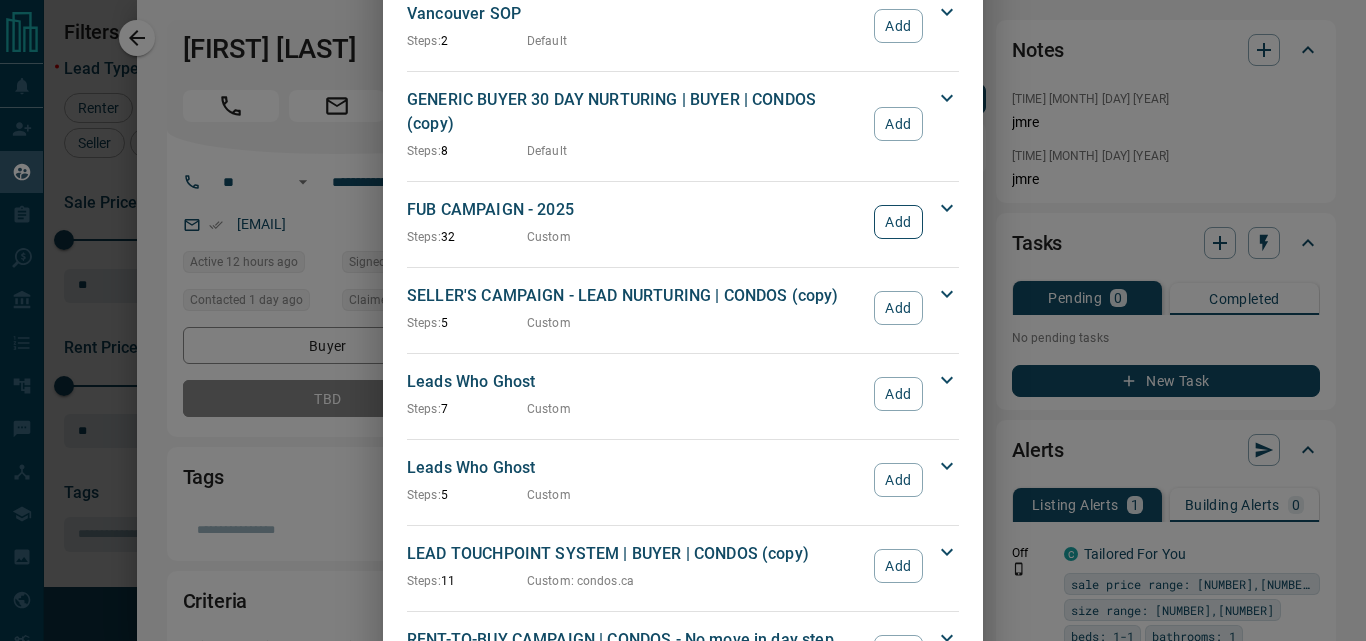 click on "Add" at bounding box center [898, 222] 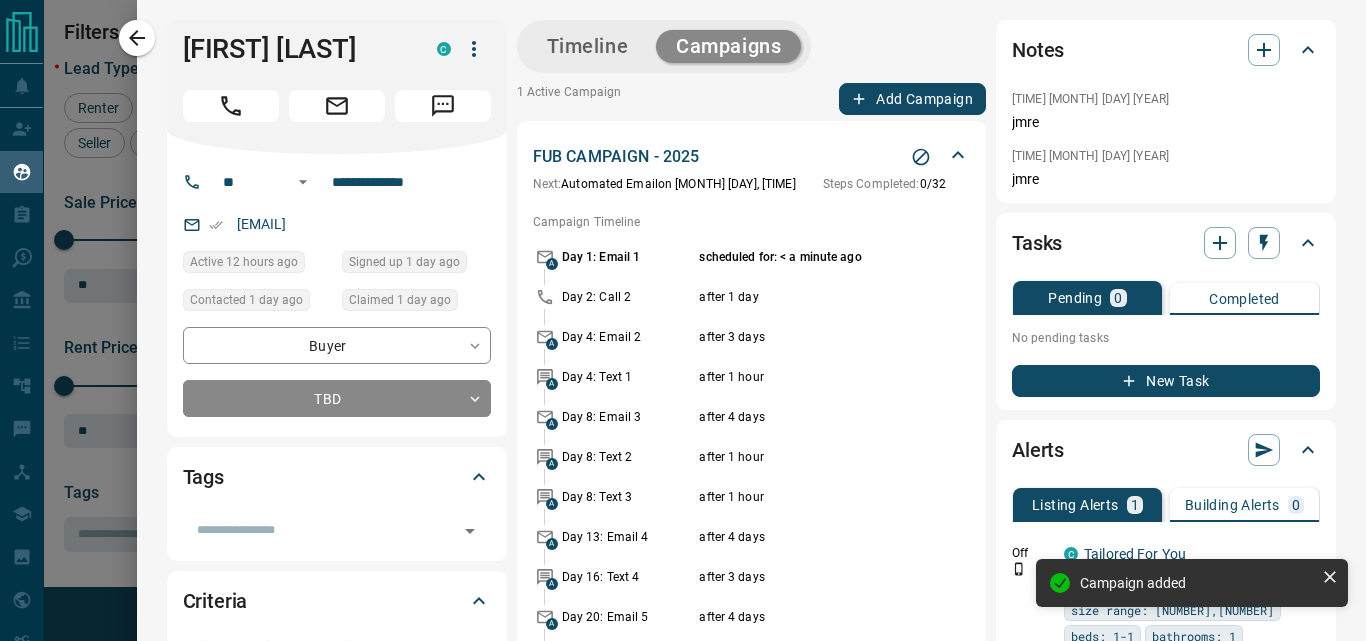 click on "Timeline" at bounding box center (588, 46) 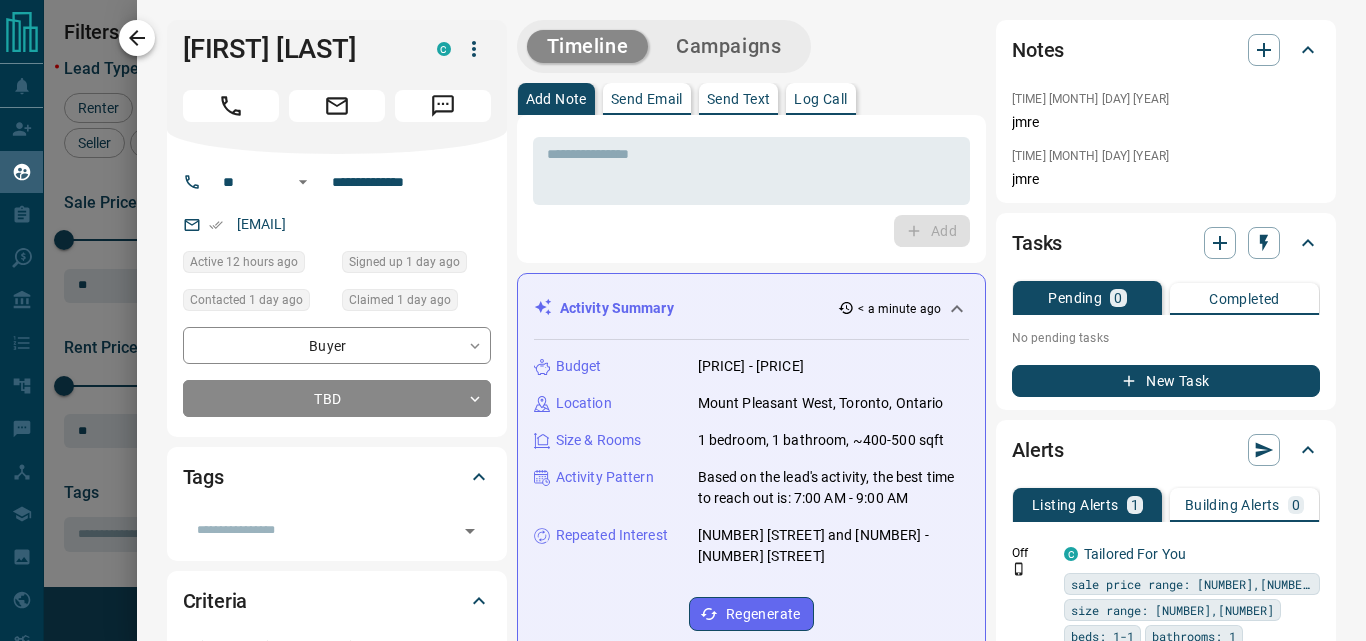 click 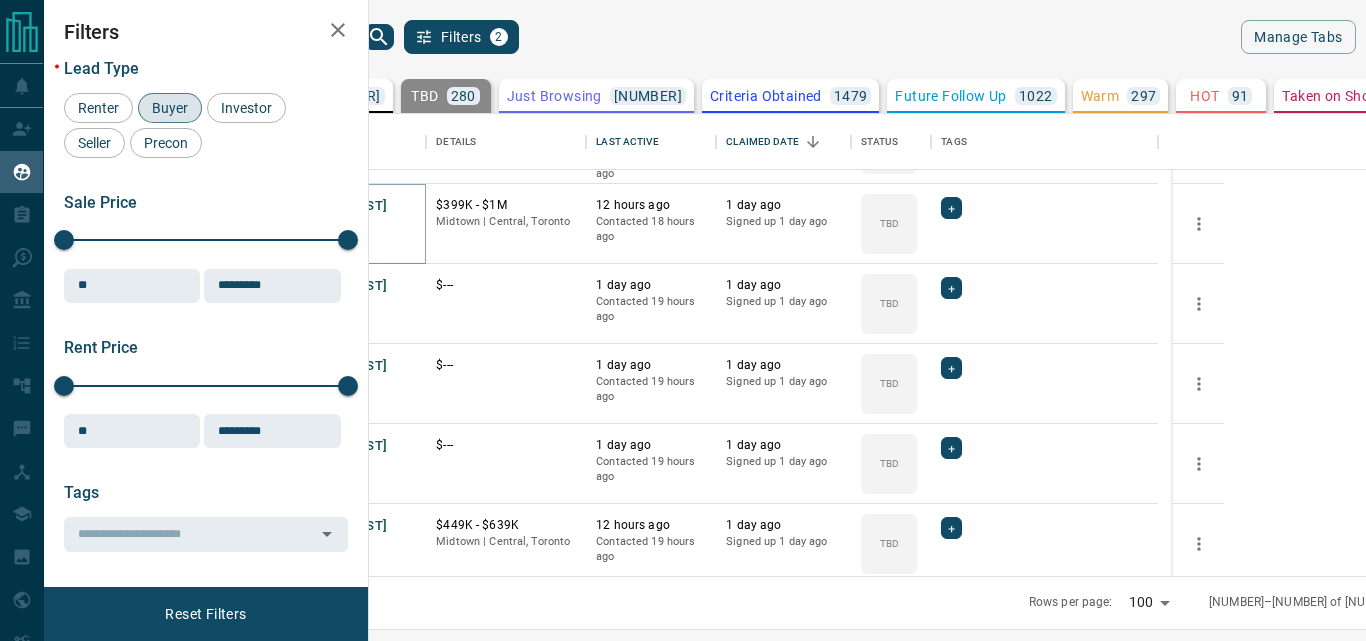 scroll, scrollTop: 300, scrollLeft: 0, axis: vertical 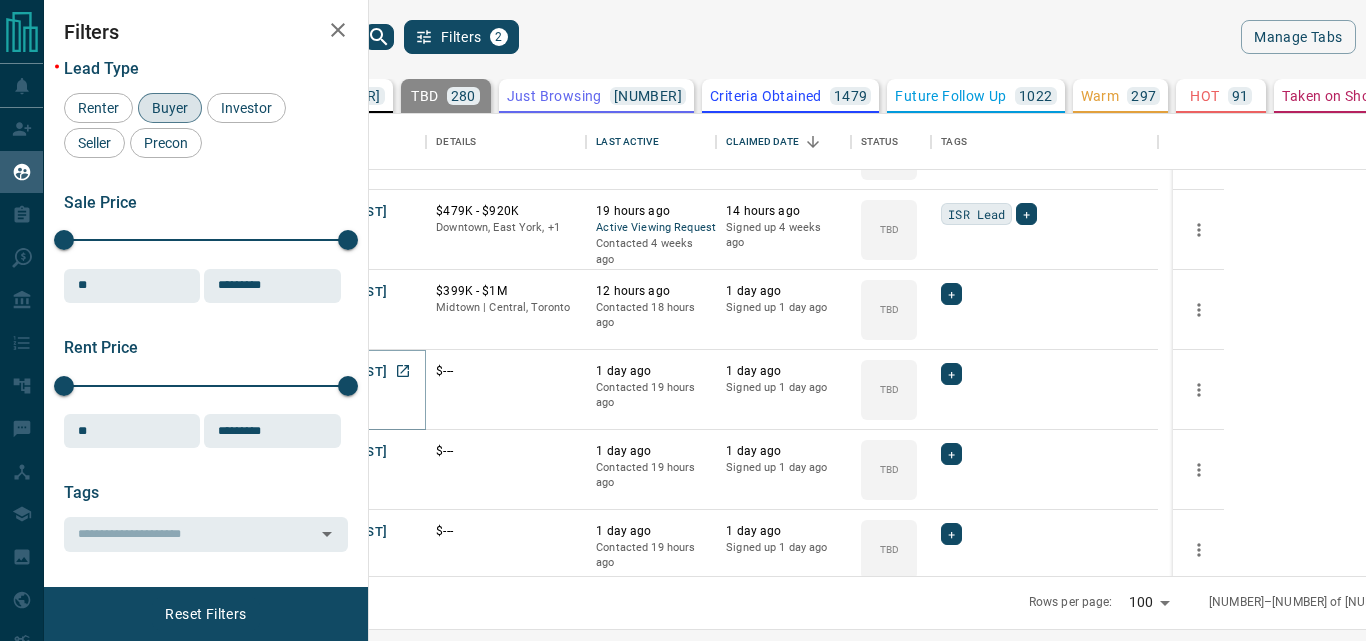 click on "[FIRST] [LAST]" at bounding box center (341, 372) 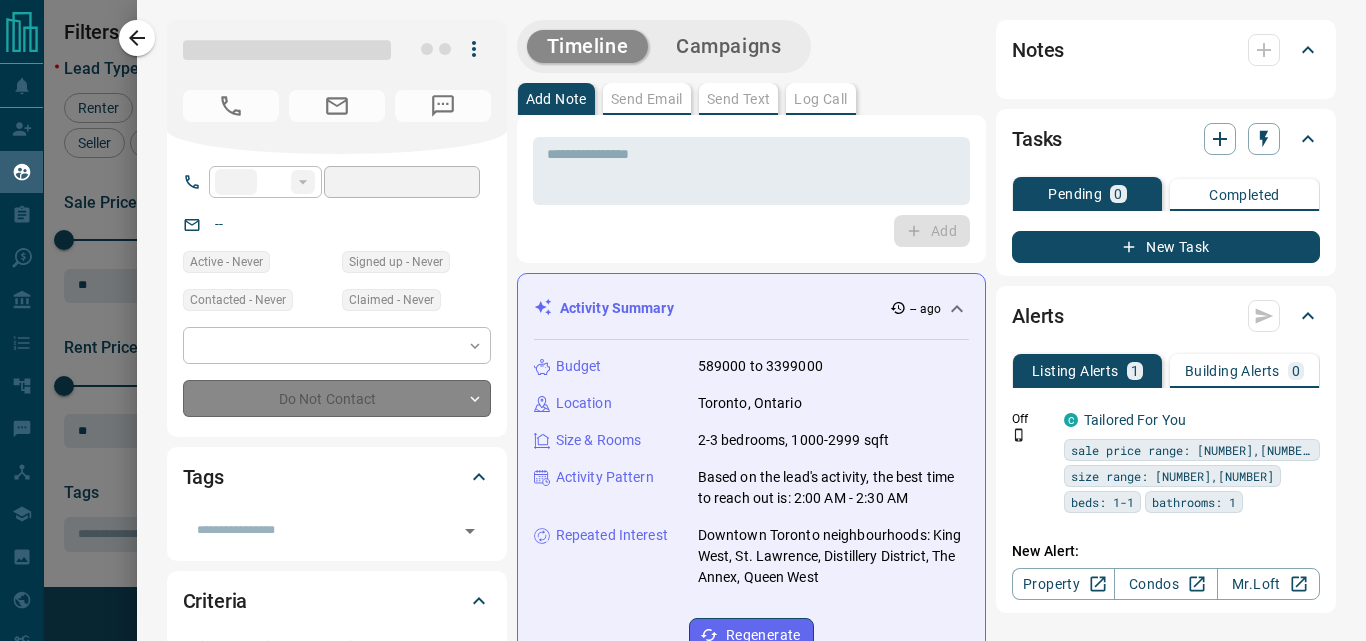 type on "**" 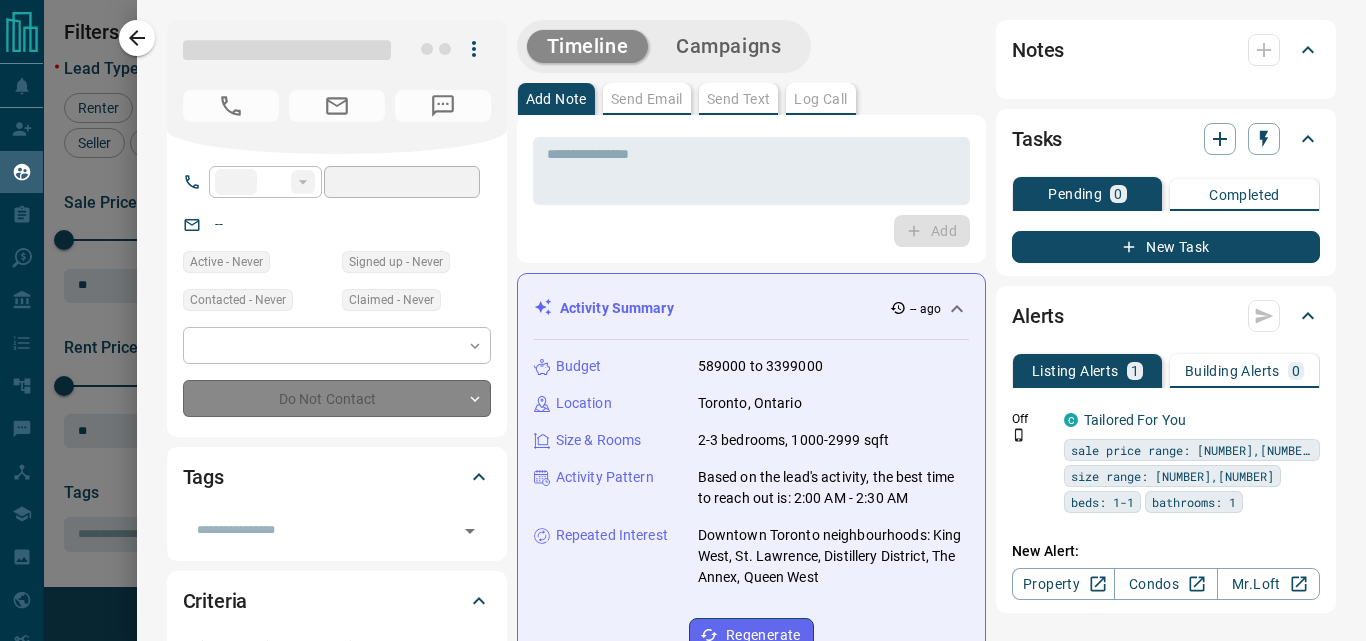 type on "**********" 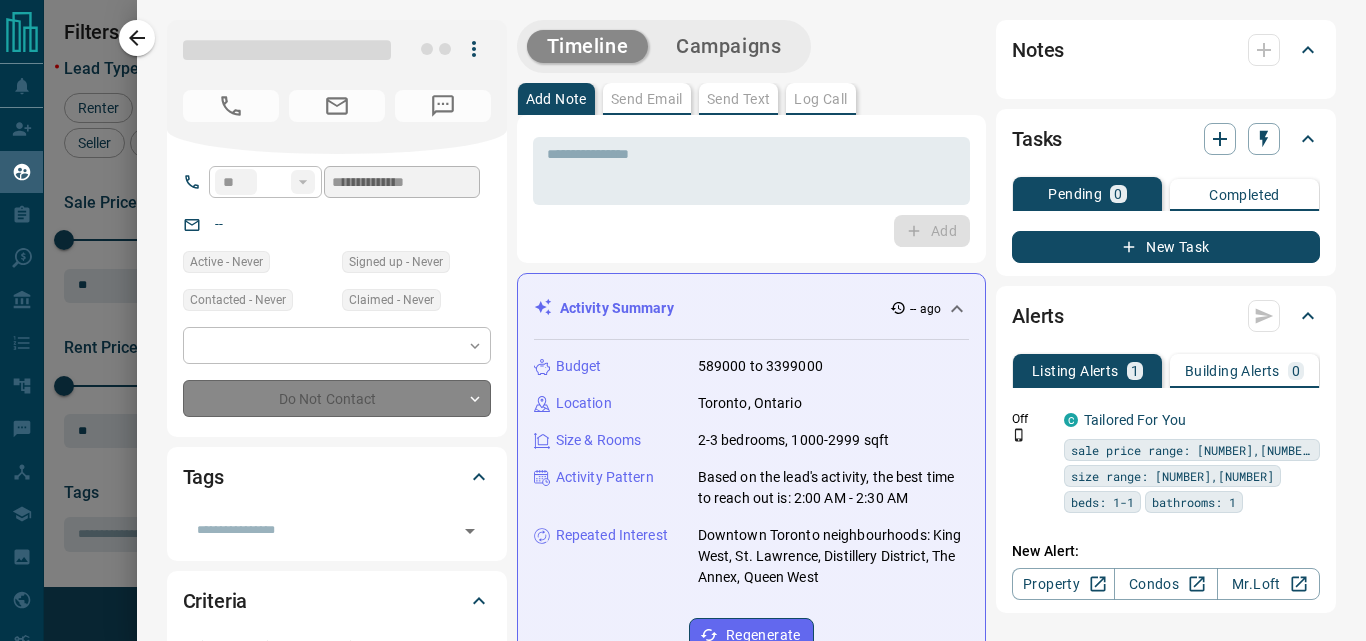 type on "**" 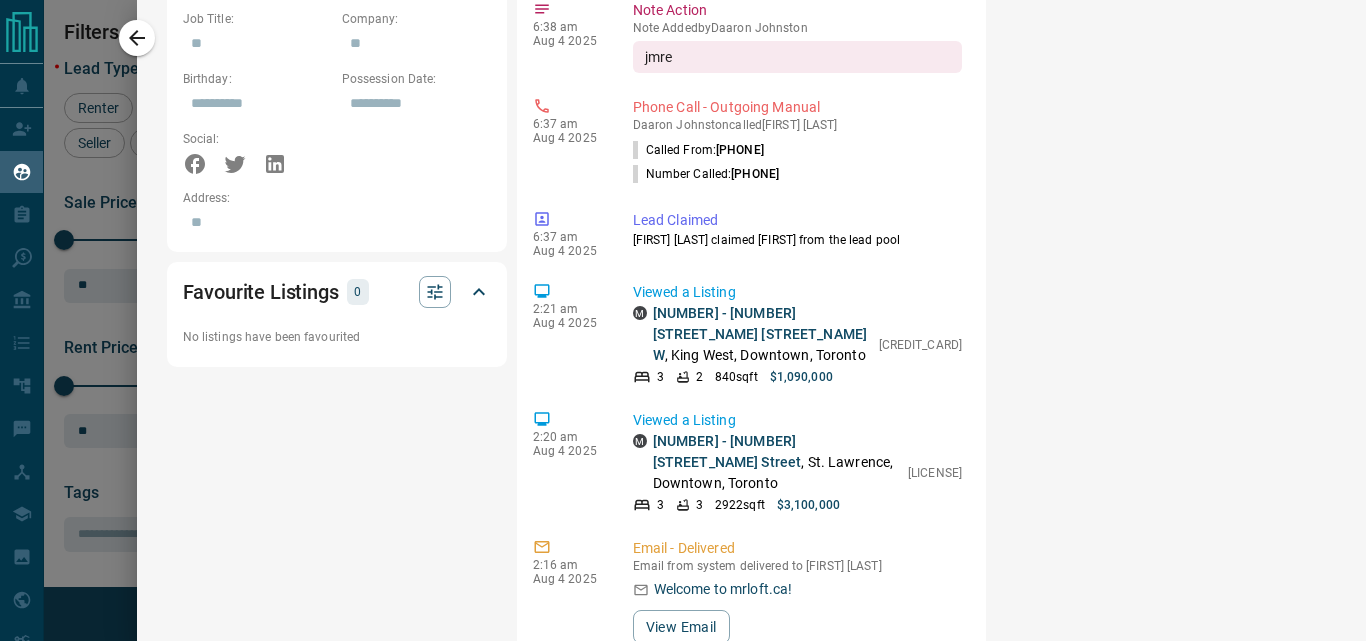 scroll, scrollTop: 1500, scrollLeft: 0, axis: vertical 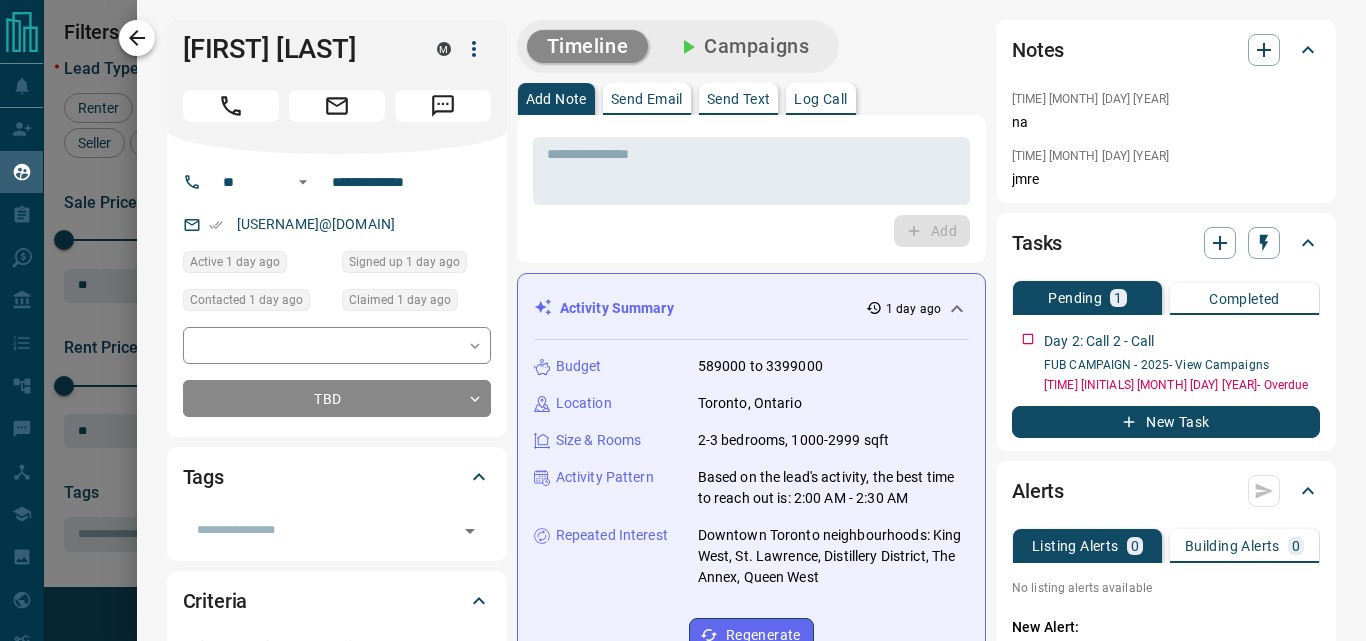 click at bounding box center (137, 38) 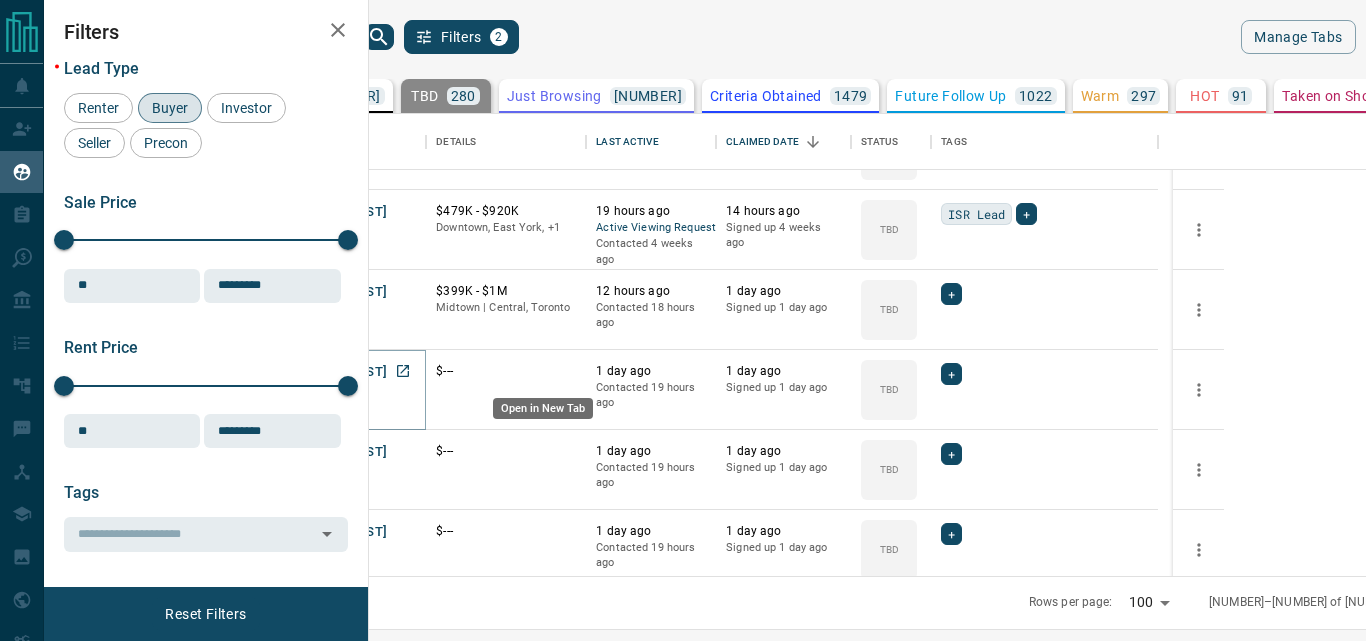 click 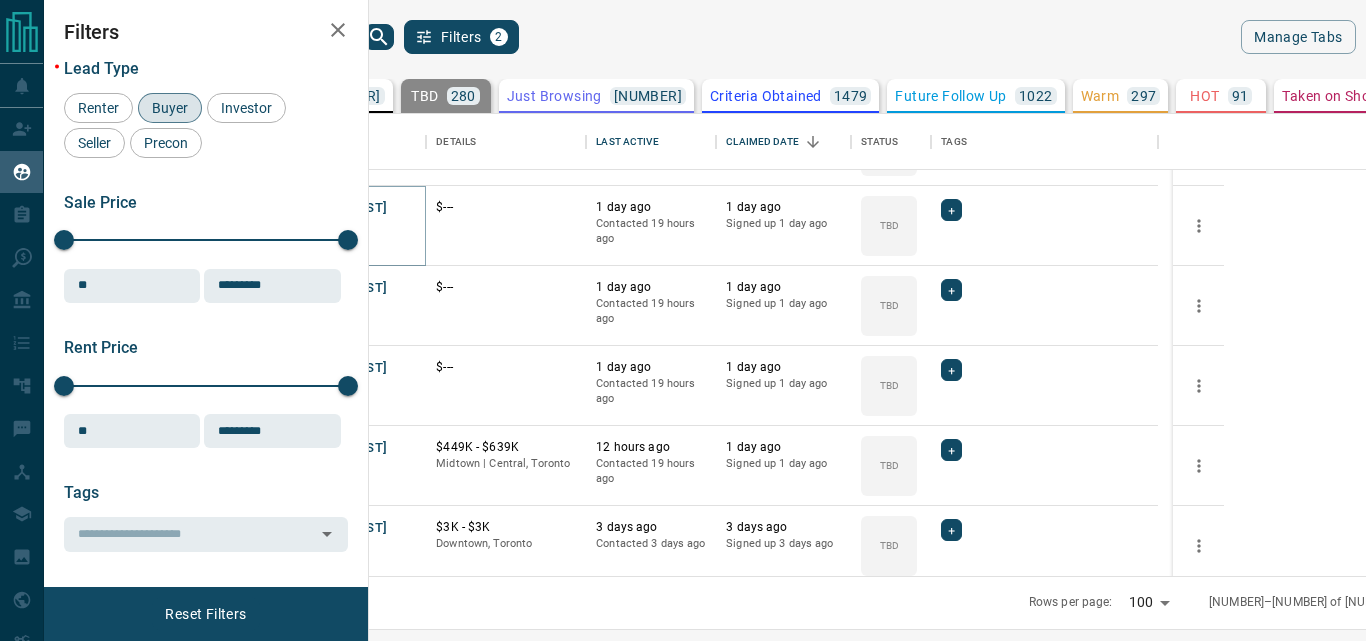scroll, scrollTop: 500, scrollLeft: 0, axis: vertical 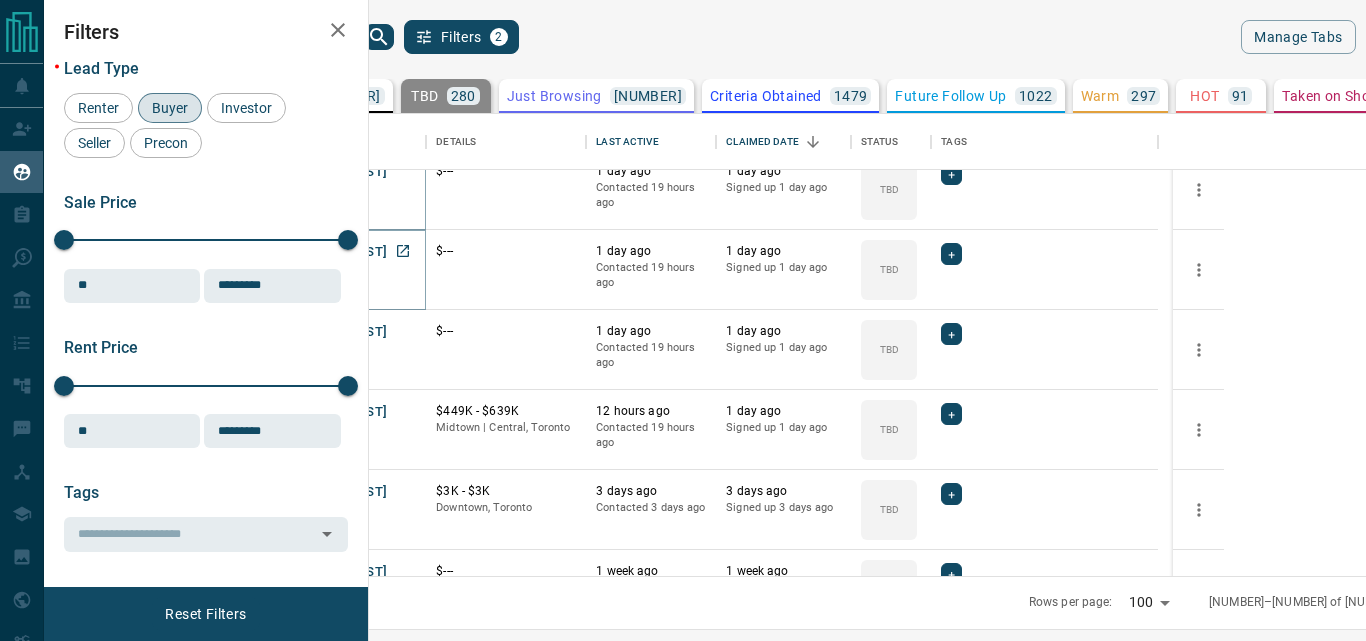click on "[FIRST] [LAST]" at bounding box center [341, 252] 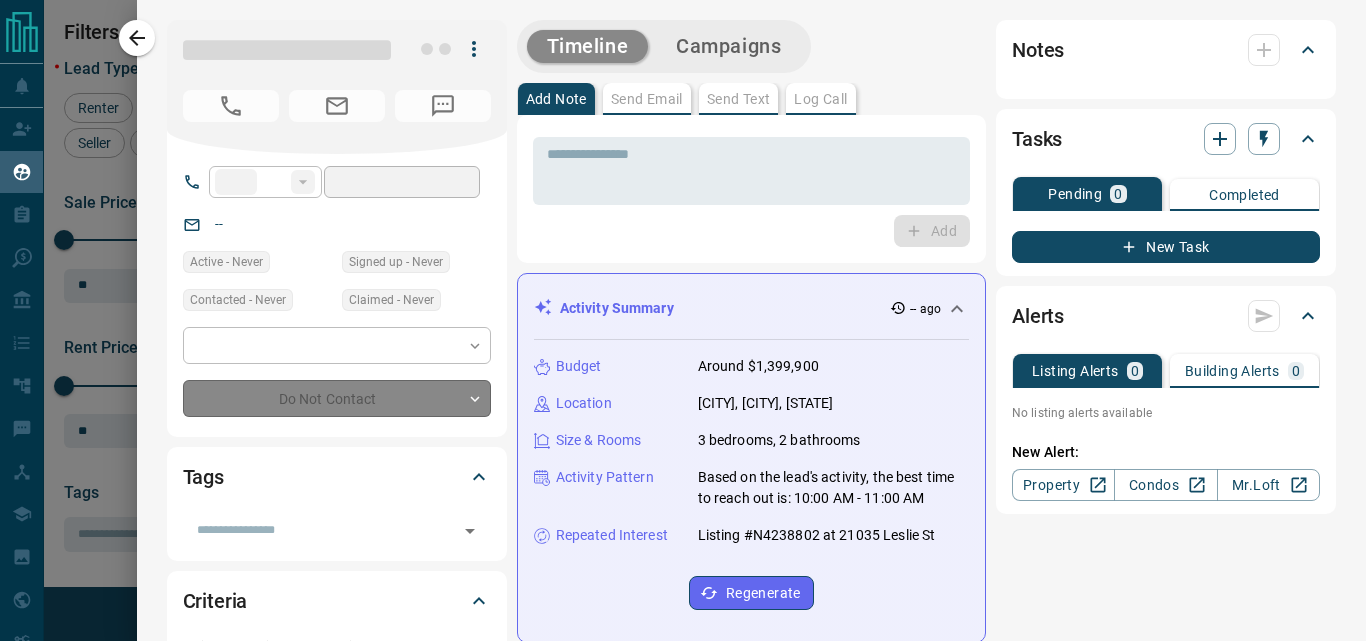 type on "**" 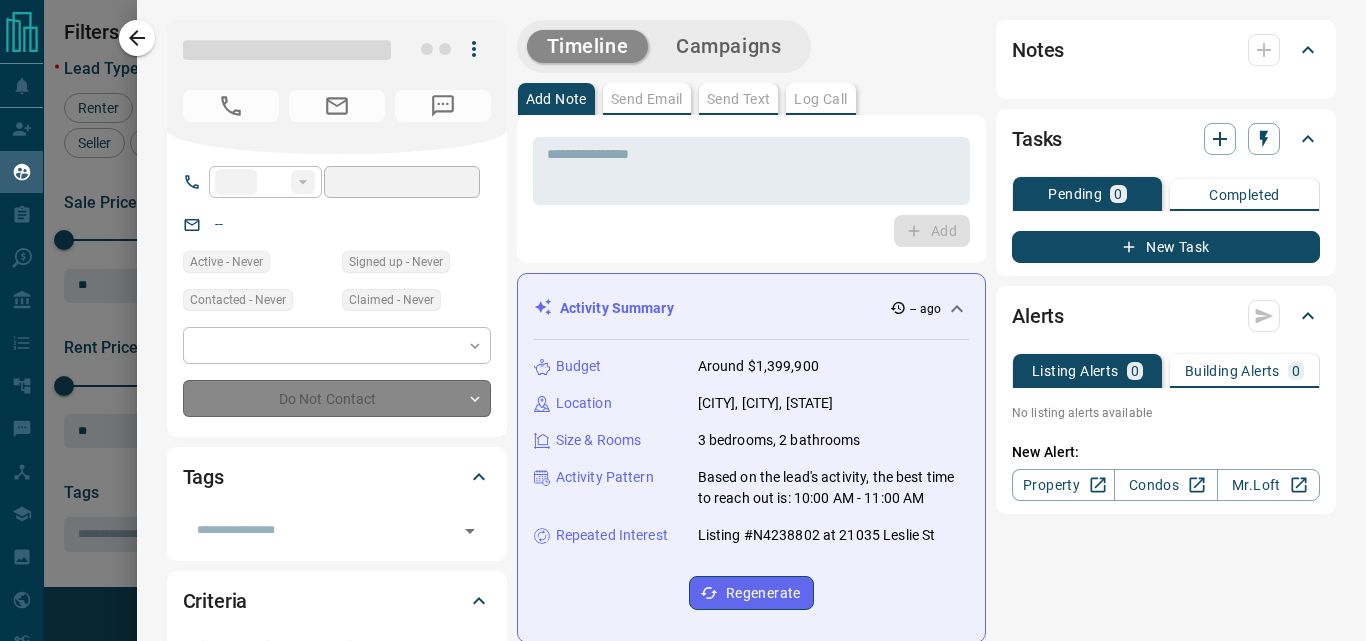 type on "**********" 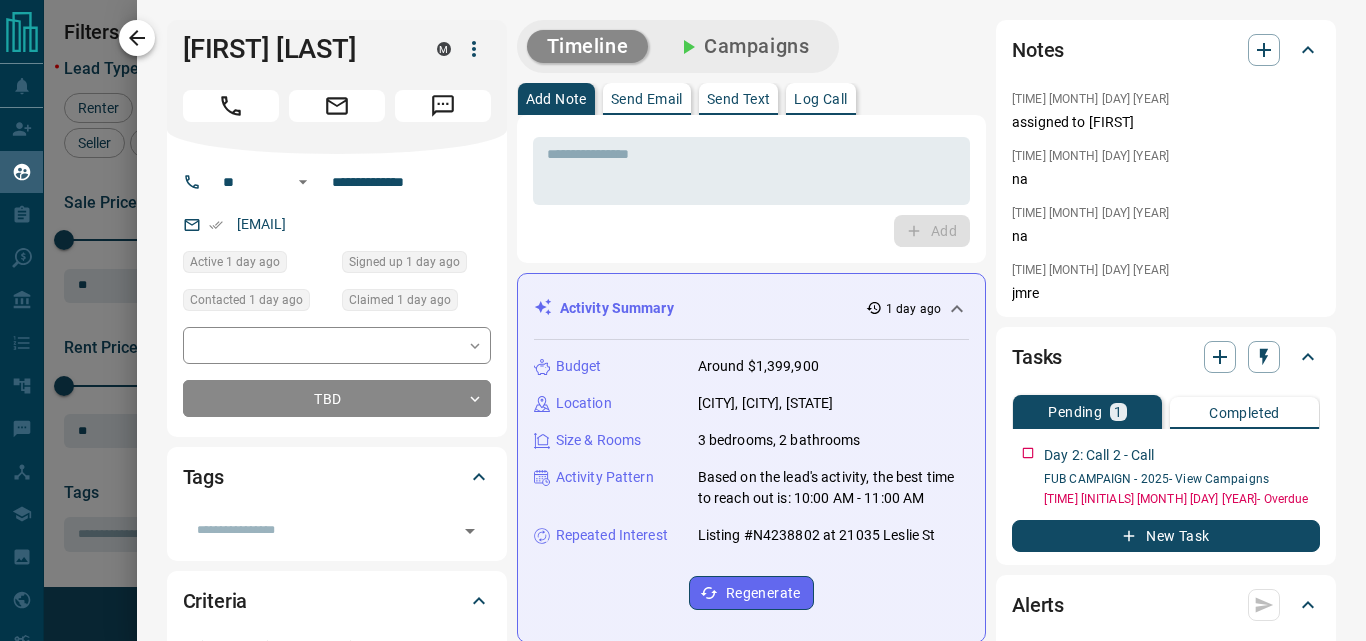 click 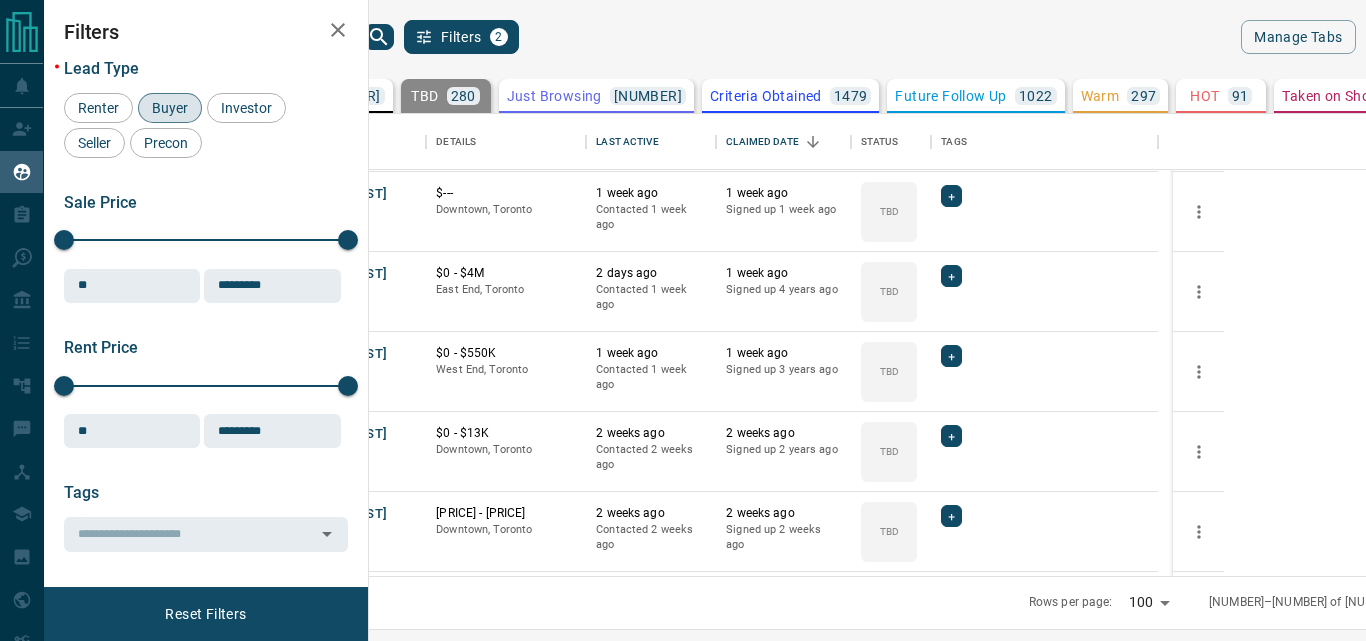 scroll, scrollTop: 2300, scrollLeft: 0, axis: vertical 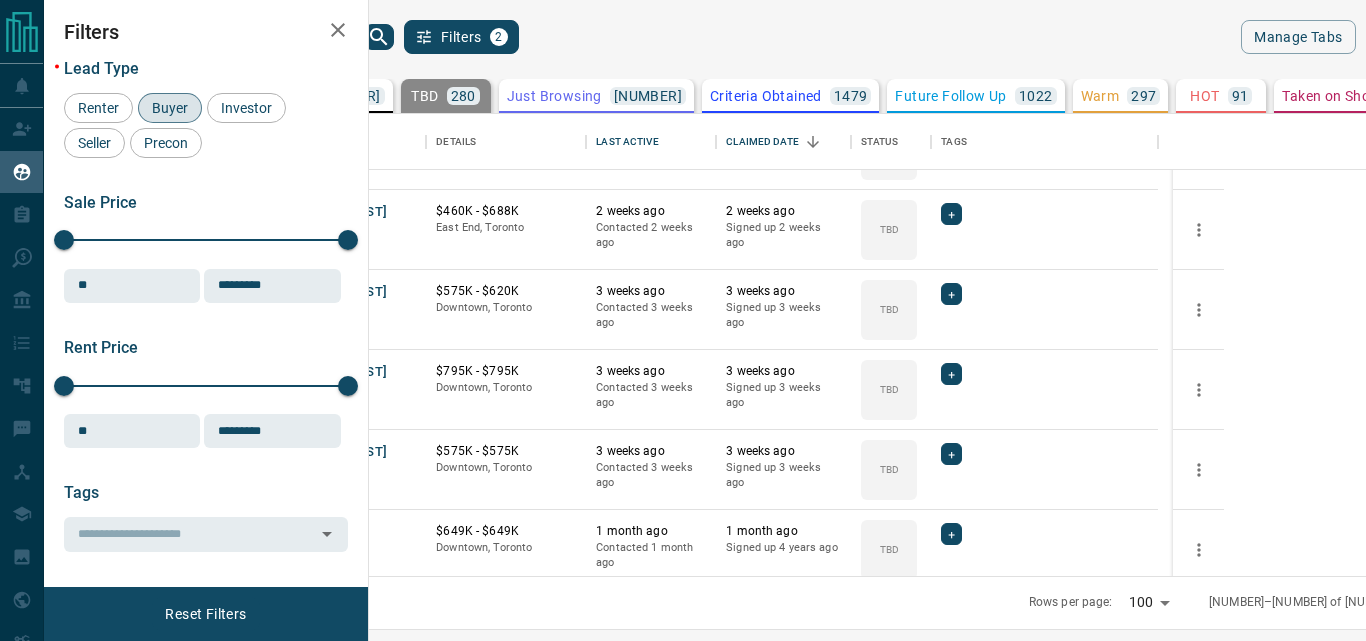 click 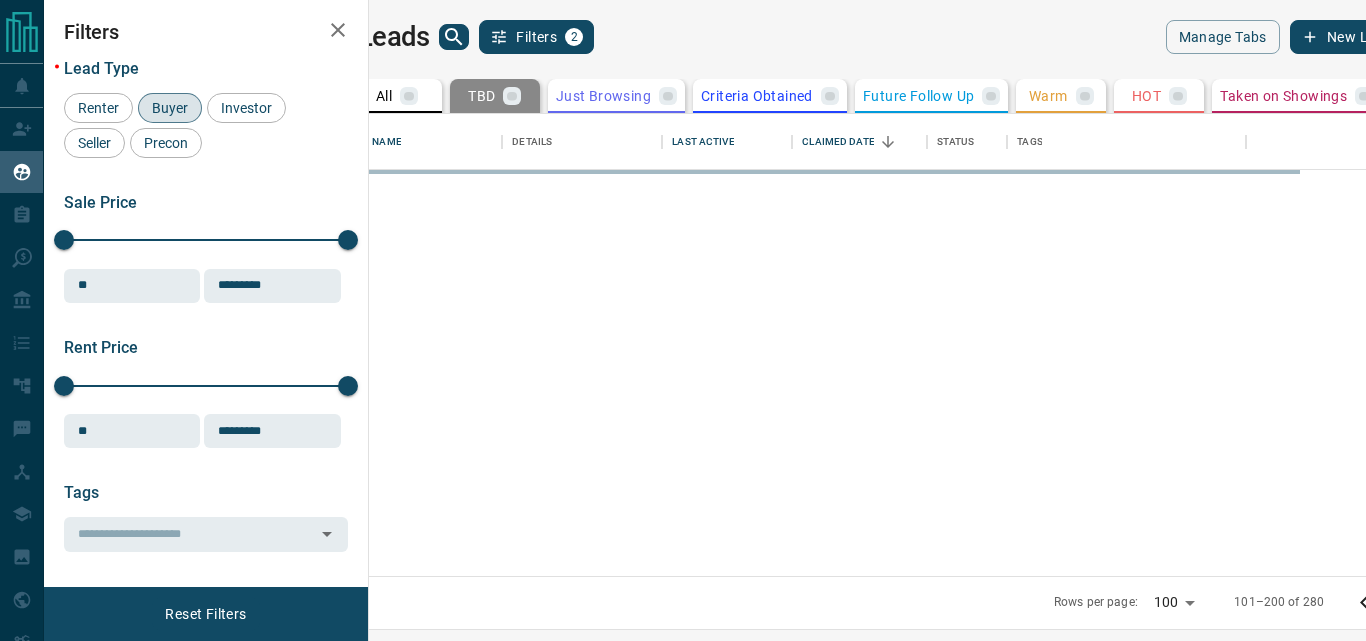 scroll, scrollTop: 0, scrollLeft: 0, axis: both 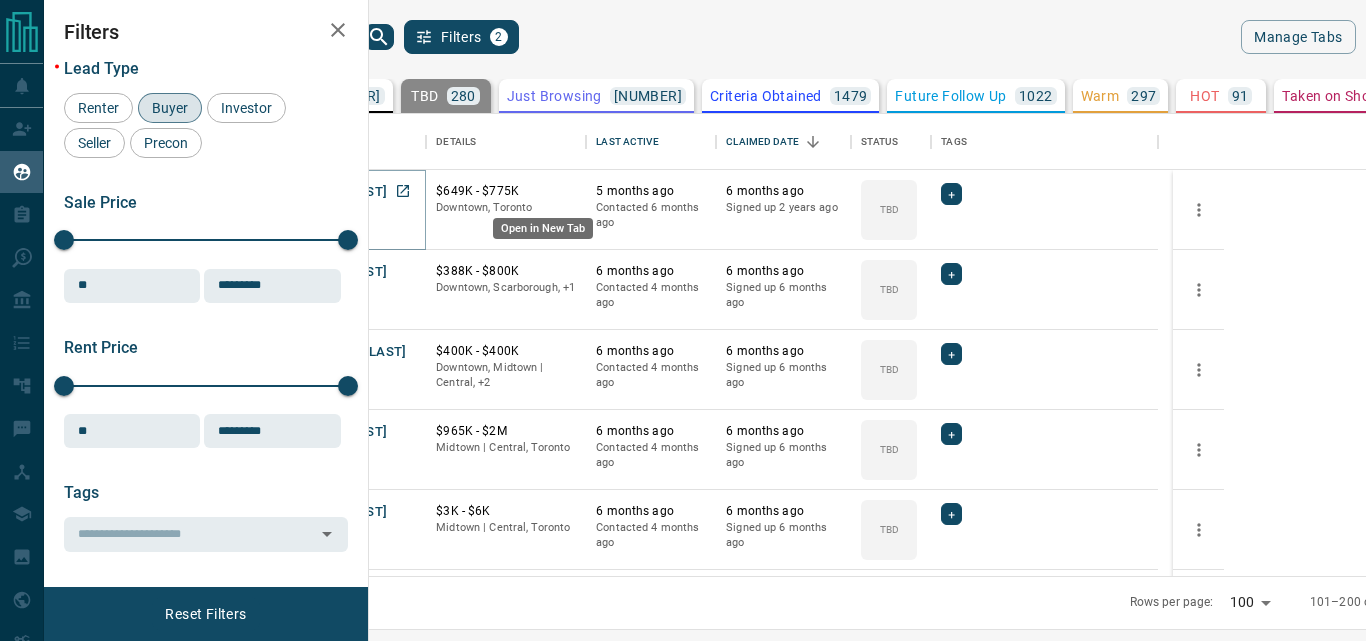click 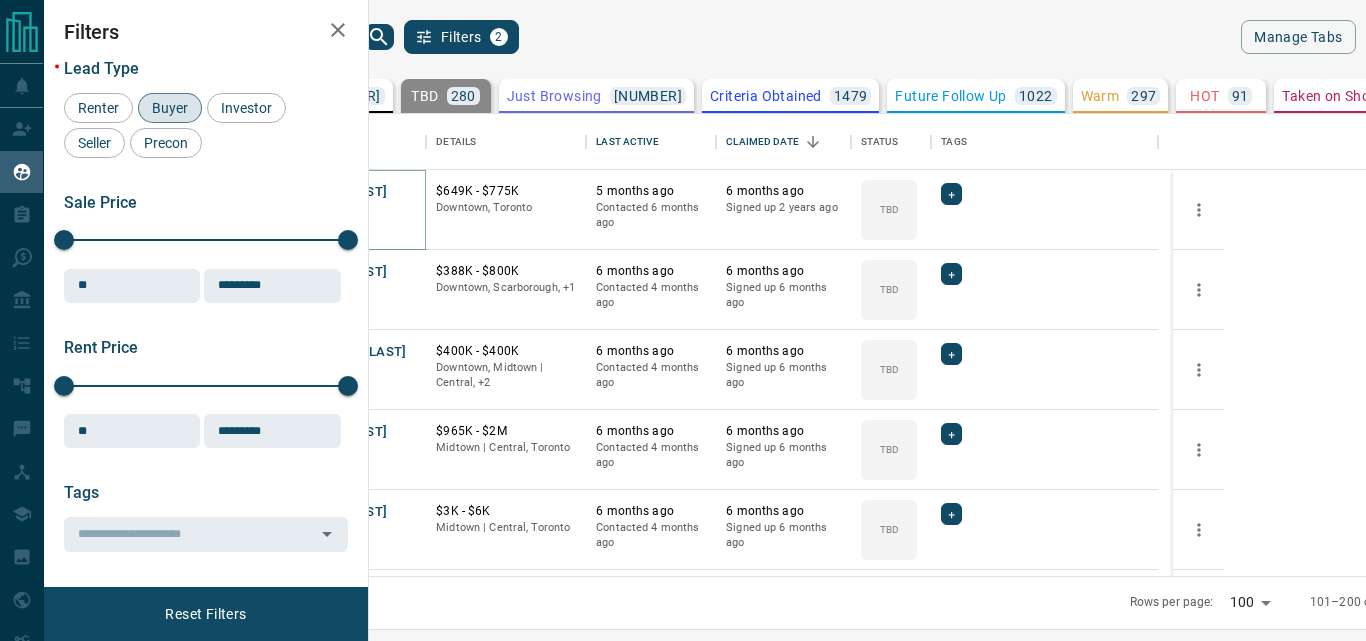 click on "Lead Transfers Claim Leads My Leads Tasks Opportunities Deals Campaigns Automations Messages Broker Bay Training Media Services Agent Resources Precon Worksheet My Team Mobile Apps Disclosure Logout My Leads Filters 2 Manage Tabs New Lead All [NUMBER] TBD [NUMBER] Do Not Contact - Not Responsive [NUMBER] Bogus [NUMBER] Just Browsing [NUMBER] Criteria Obtained [NUMBER] Future Follow Up [NUMBER] Warm [NUMBER] HOT [NUMBER] Taken on Showings [NUMBER] Submitted Offer [NUMBER] Client [NUMBER] Name Details Last Active Claimed Date Status Tags [FIRST] [LAST] Buyer C [PRICE] - [PRICE] [CITY], [CITY] [TIME] ago Contacted [TIME] ago [TIME] ago Signed up [TIME] ago TBD + [FIRST] [LAST] Buyer C [PRICE] - [PRICE] [CITY], [CITY], [NUMBER] [TIME] ago Contacted [TIME] ago [TIME] ago Signed up [TIME] ago TBD + [FIRST] [LAST] Buyer C [PRICE] - [PRICE] [CITY], [CITY] | [CITY], [NUMBER] [TIME] ago Contacted [TIME] ago [TIME] ago Signed up [TIME] ago TBD + [FIRST] [LAST] Buyer C [PRICE] - [PRICE] [CITY] | [CITY], [CITY] [TIME] ago Contacted [TIME] ago [TIME] ago Signed up [TIME] ago TBD + C" at bounding box center [683, 308] 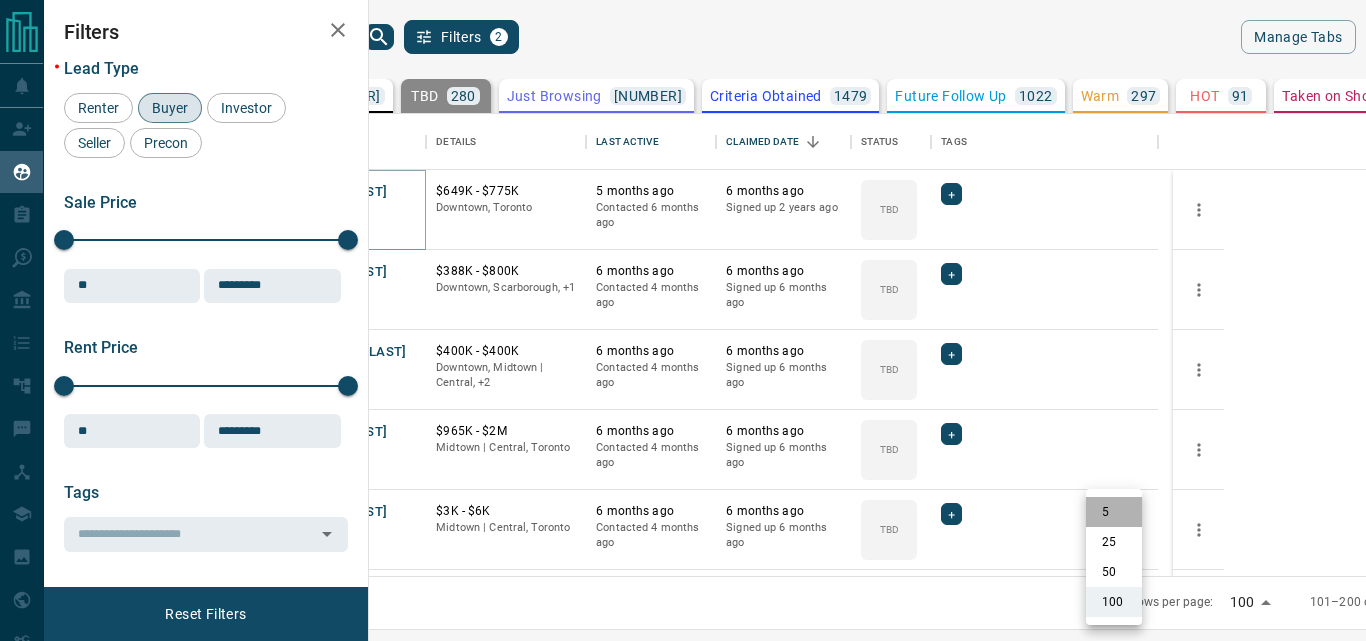click on "5" at bounding box center (1114, 512) 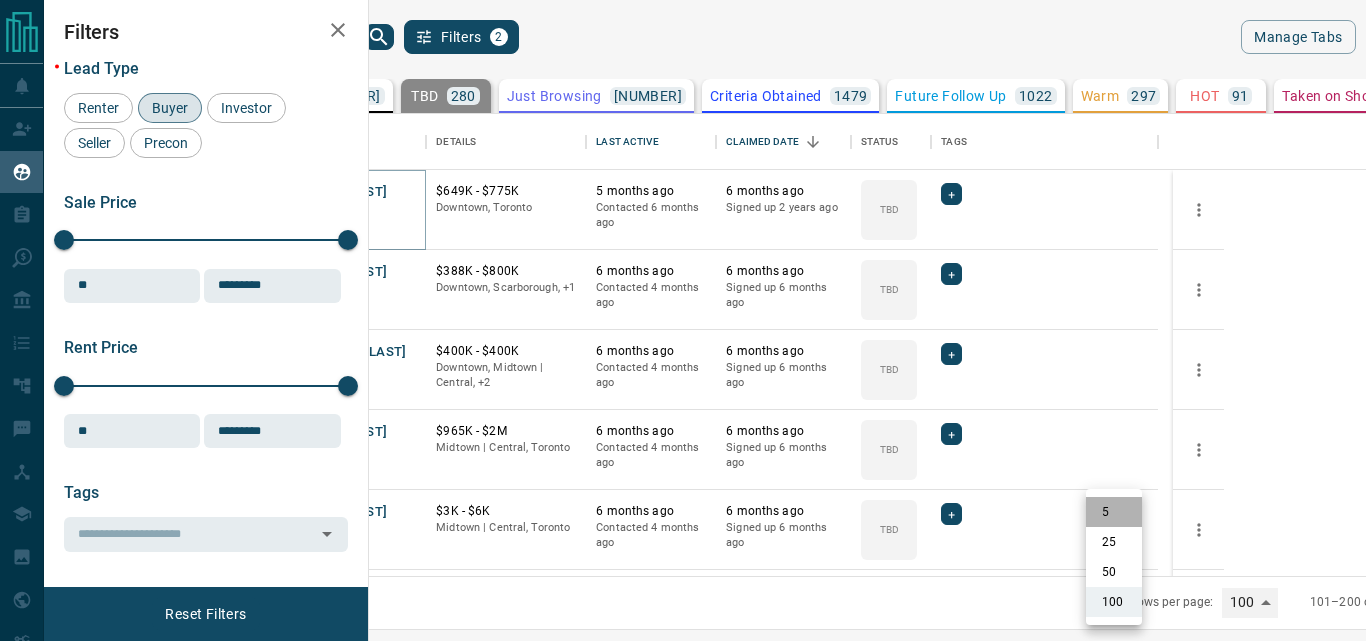 type on "*" 